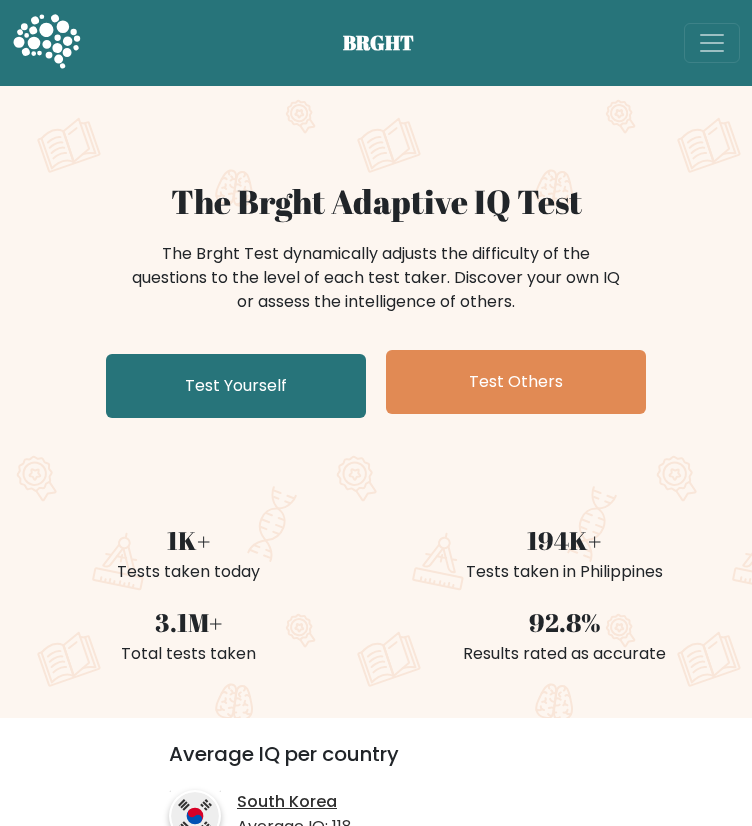 scroll, scrollTop: 0, scrollLeft: 0, axis: both 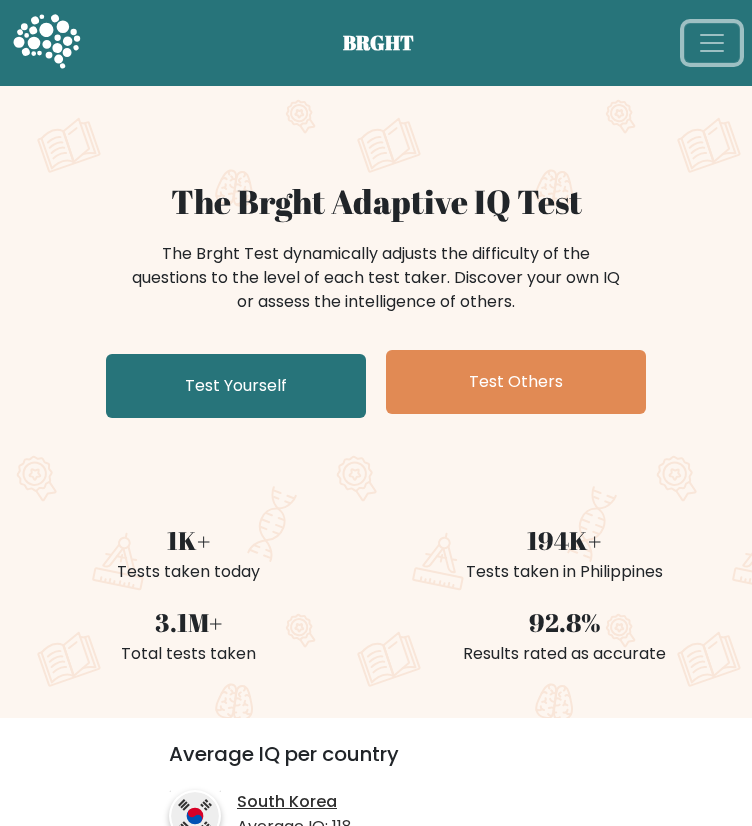 click at bounding box center [712, 43] 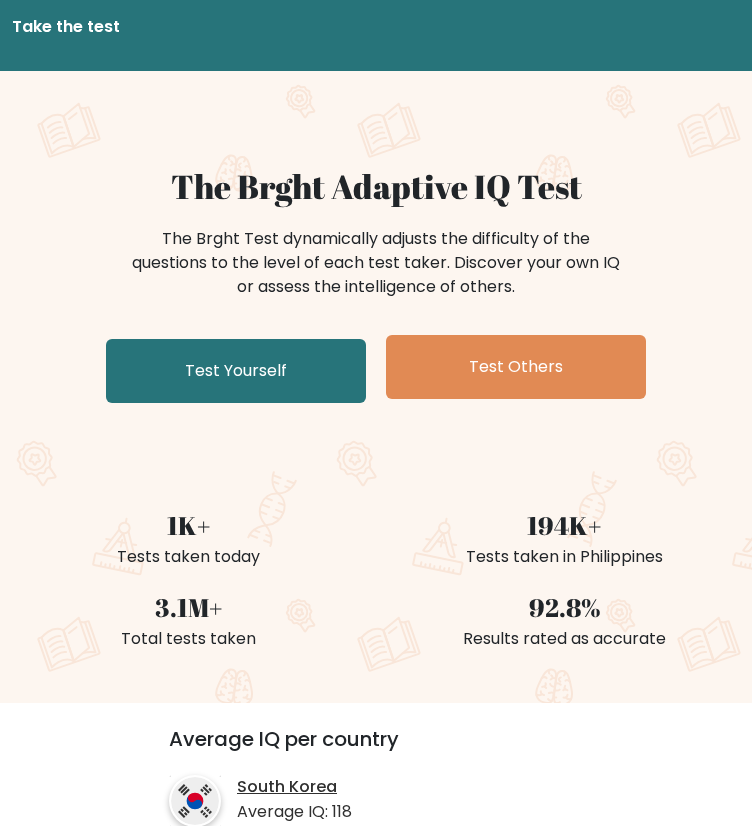 scroll, scrollTop: 0, scrollLeft: 0, axis: both 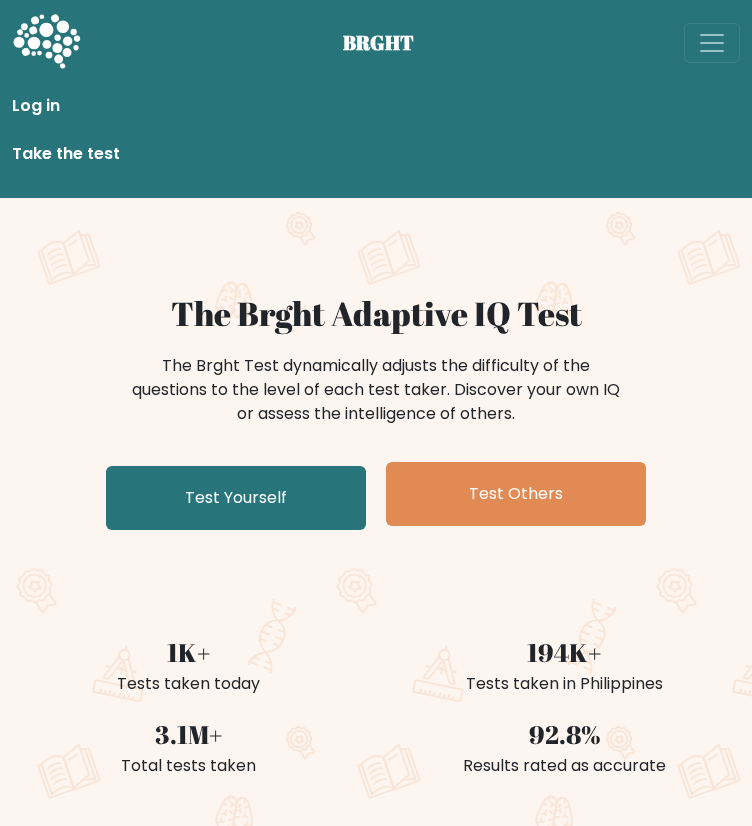click on "Take the test" at bounding box center (376, 154) 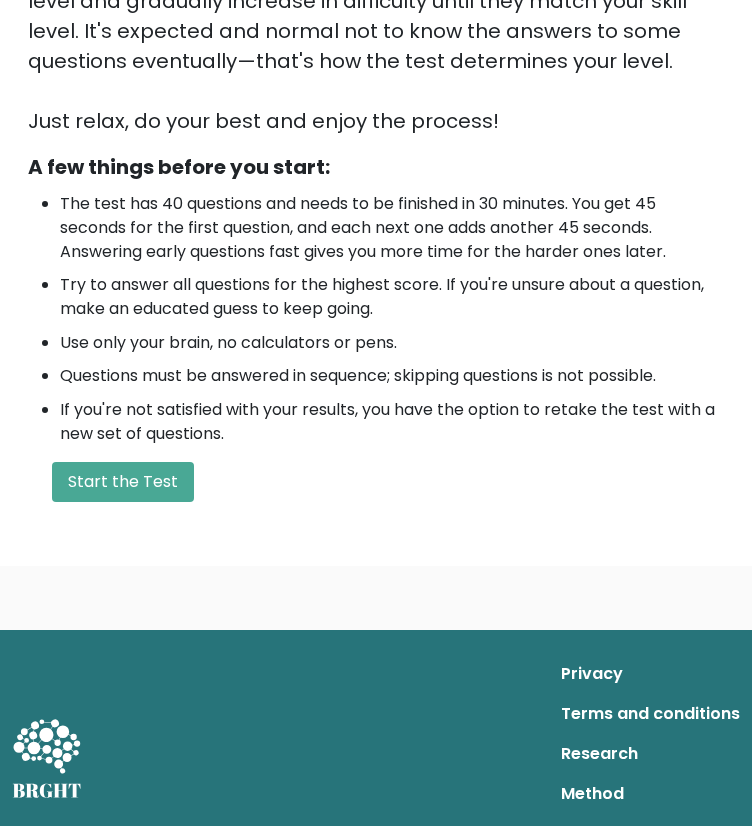 scroll, scrollTop: 476, scrollLeft: 0, axis: vertical 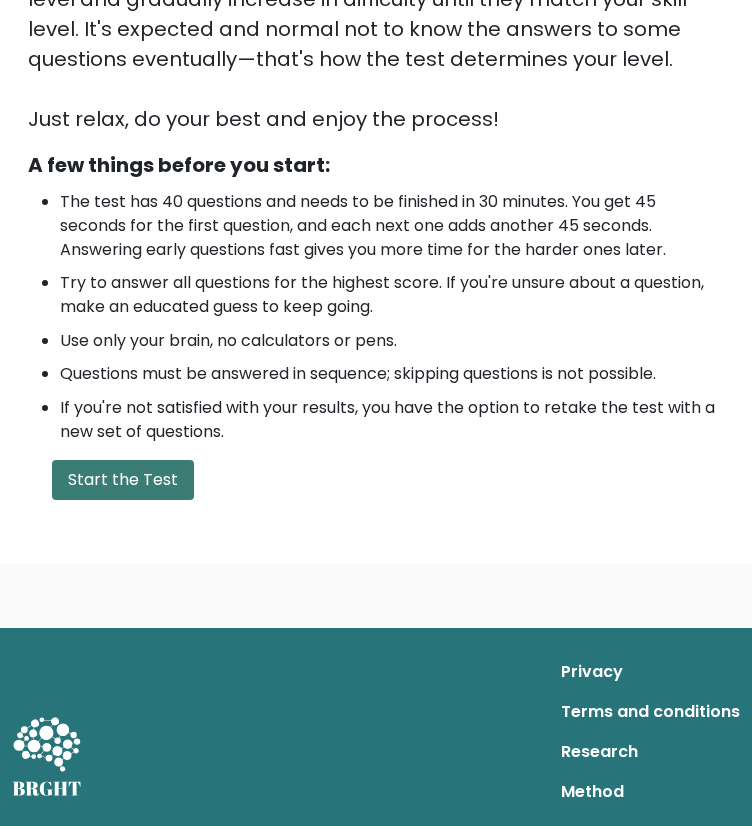 click on "Start the Test" at bounding box center [123, 480] 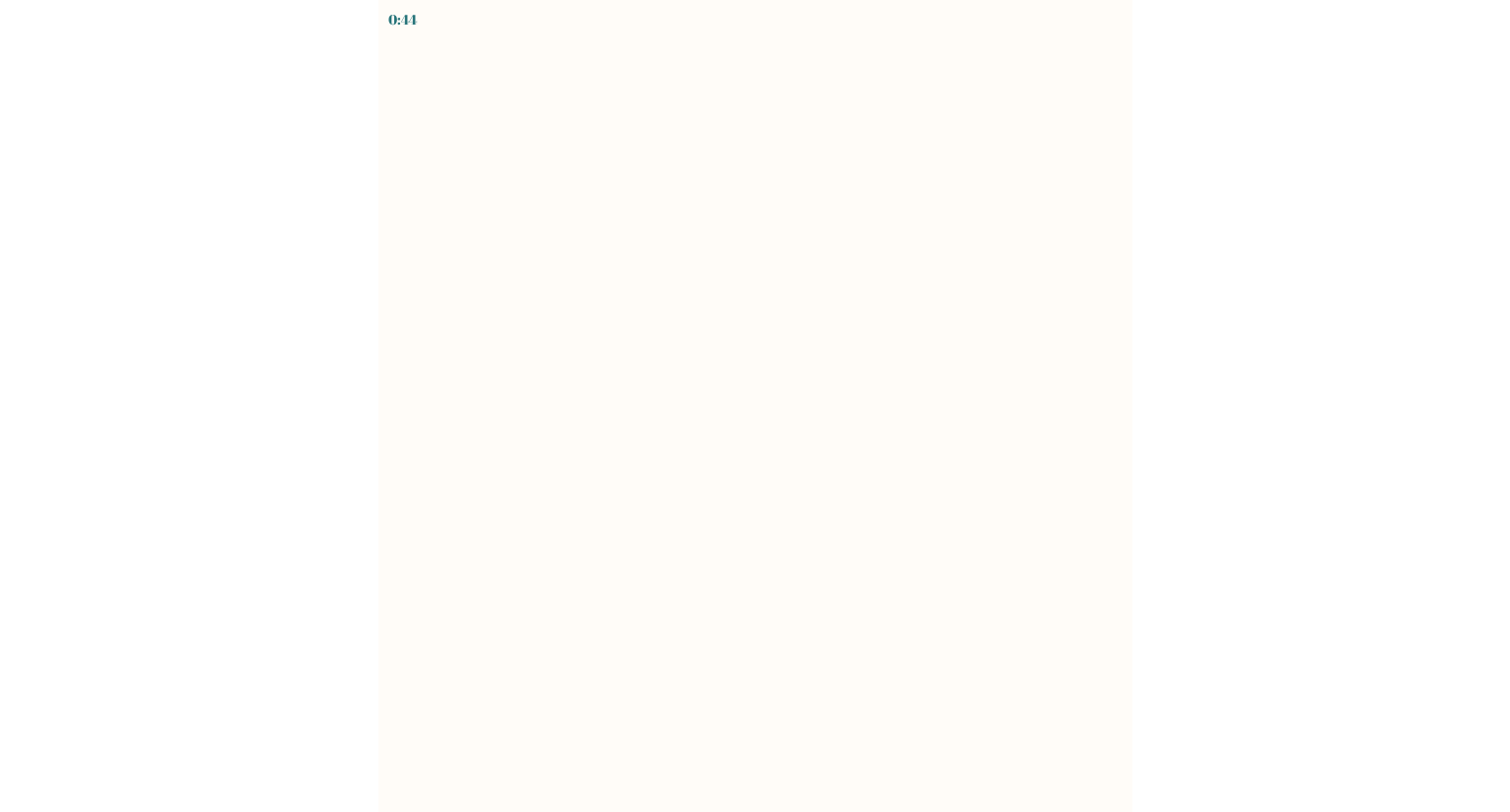 scroll, scrollTop: 0, scrollLeft: 0, axis: both 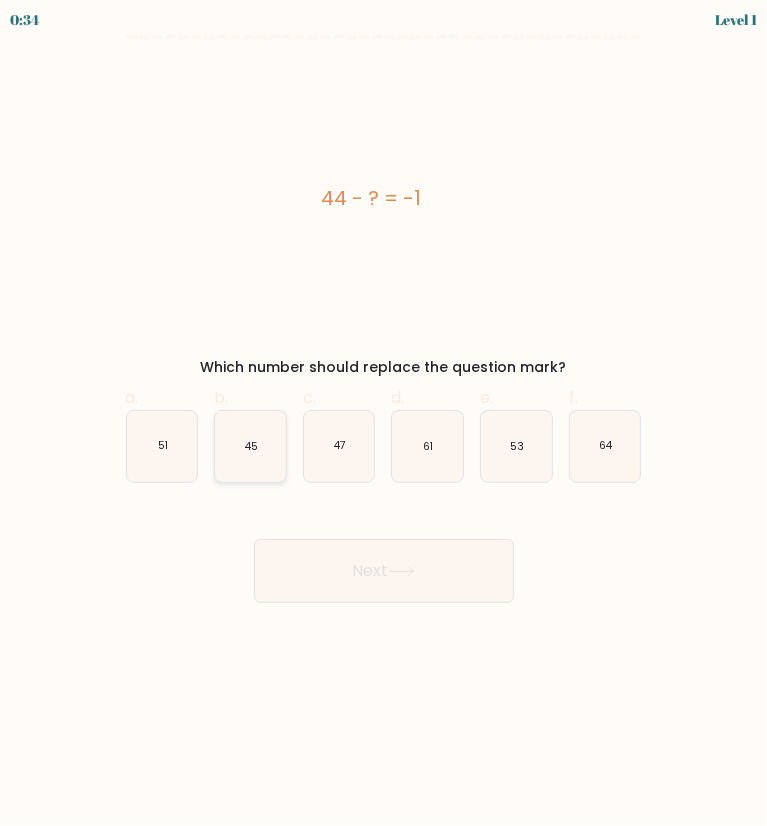 click on "45" at bounding box center [250, 446] 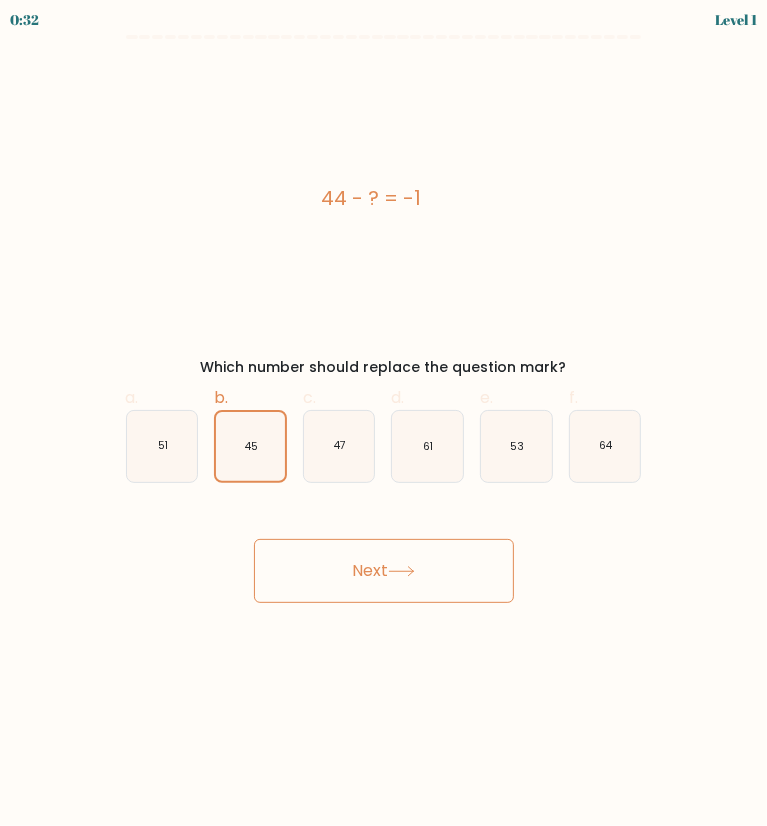 click on "Next" at bounding box center (384, 571) 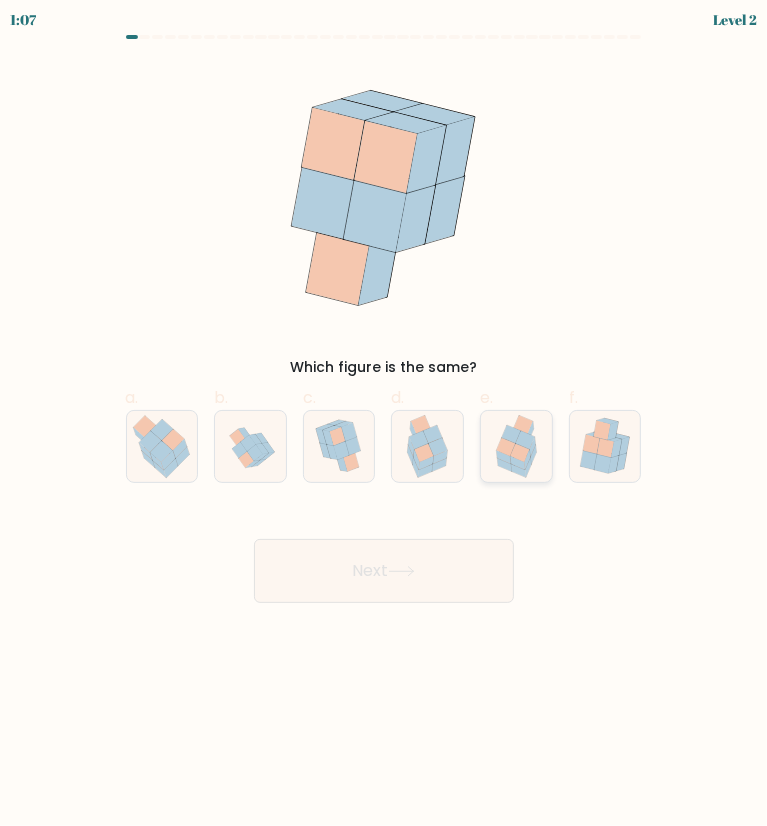 click at bounding box center (516, 446) 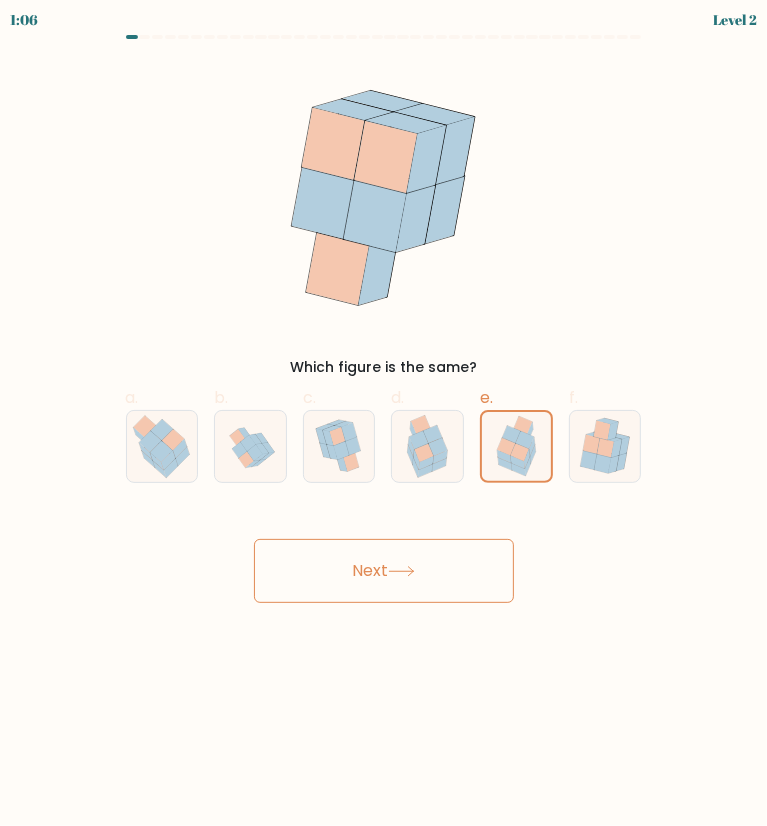 click on "Next" at bounding box center (384, 571) 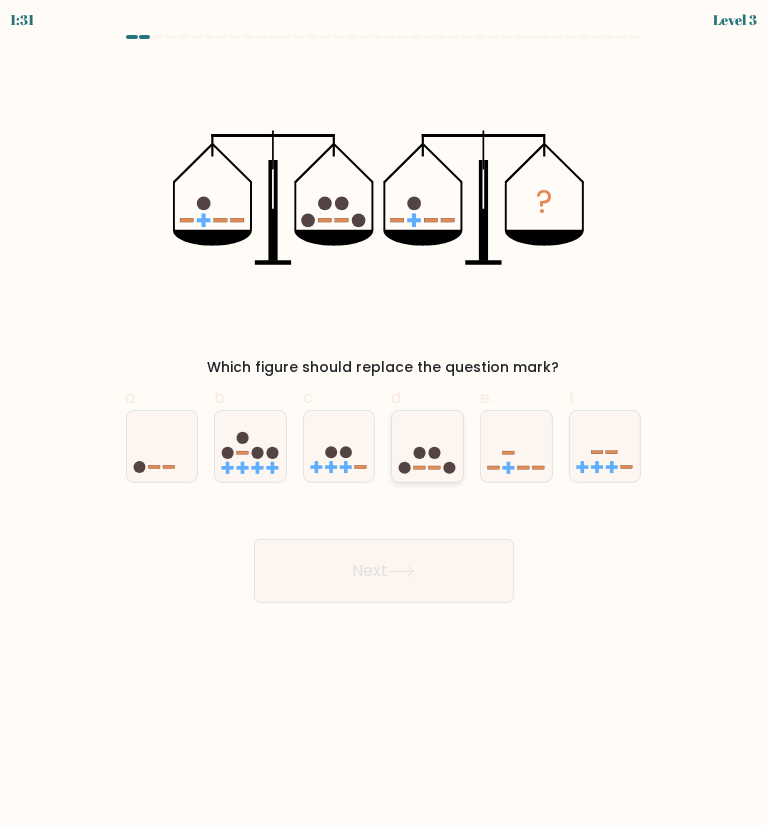 click at bounding box center [427, 446] 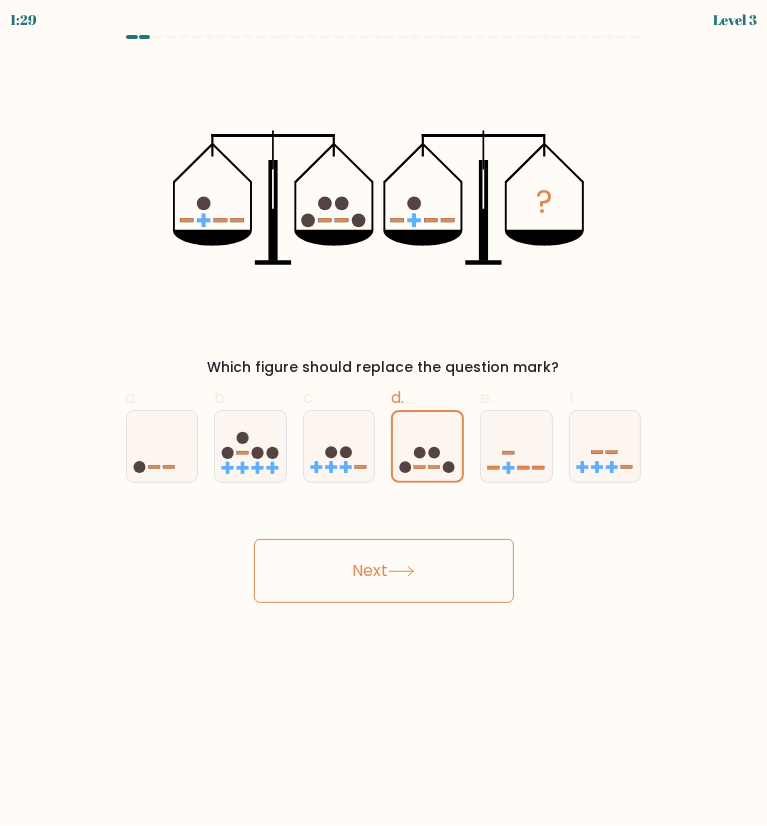click at bounding box center [401, 571] 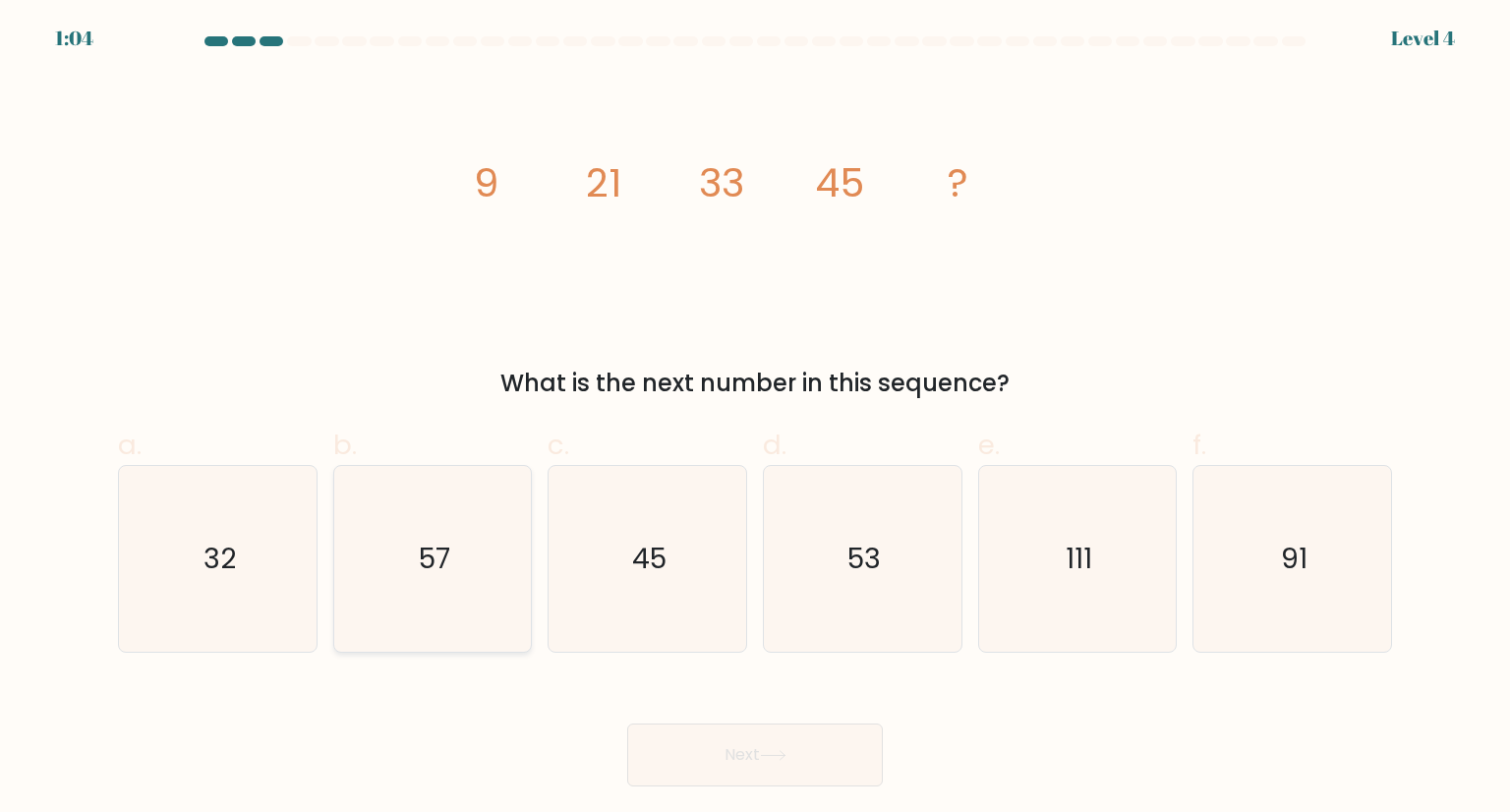 click on "57" at bounding box center (433, 558) 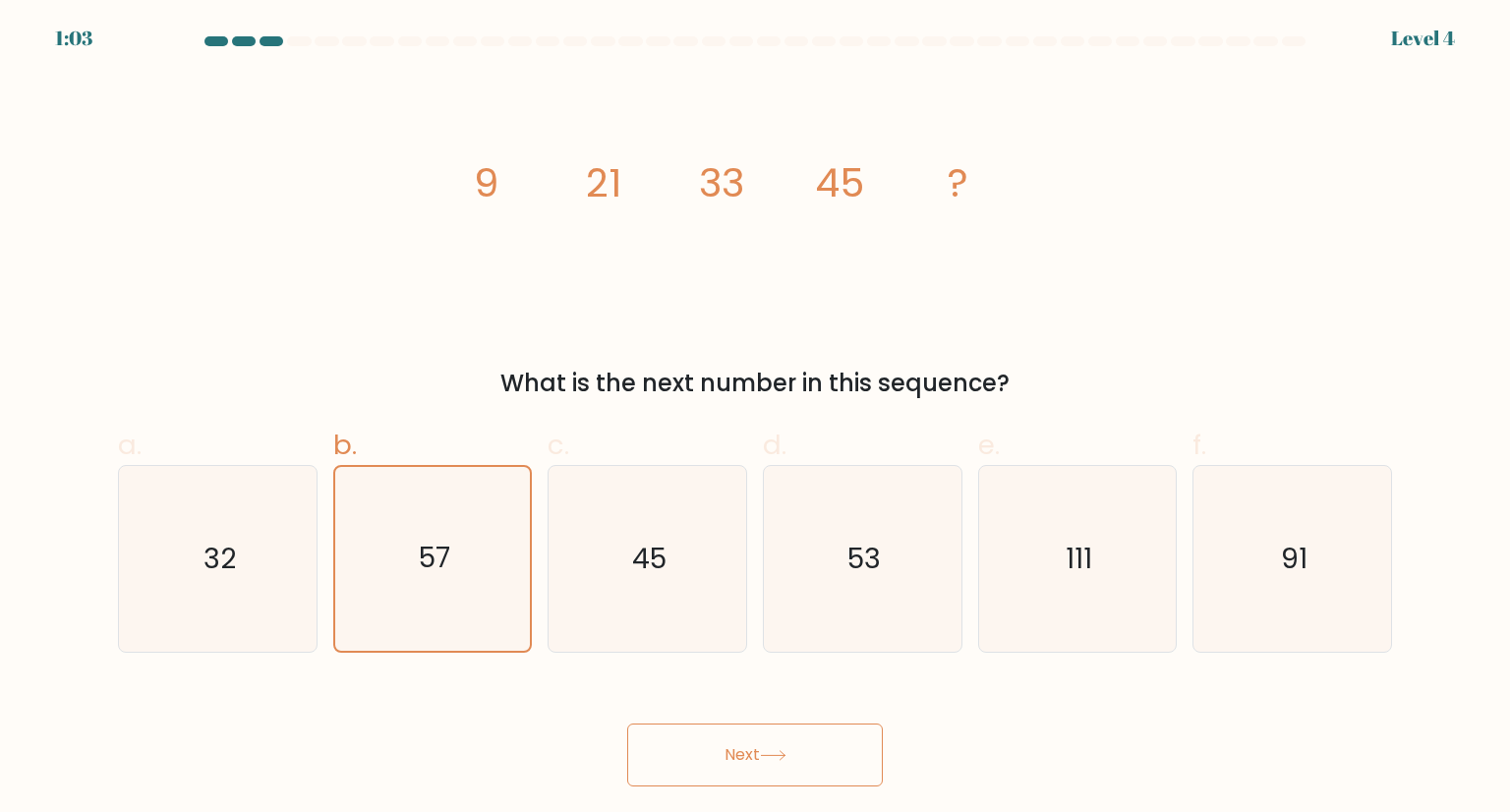 click on "Next" at bounding box center (755, 755) 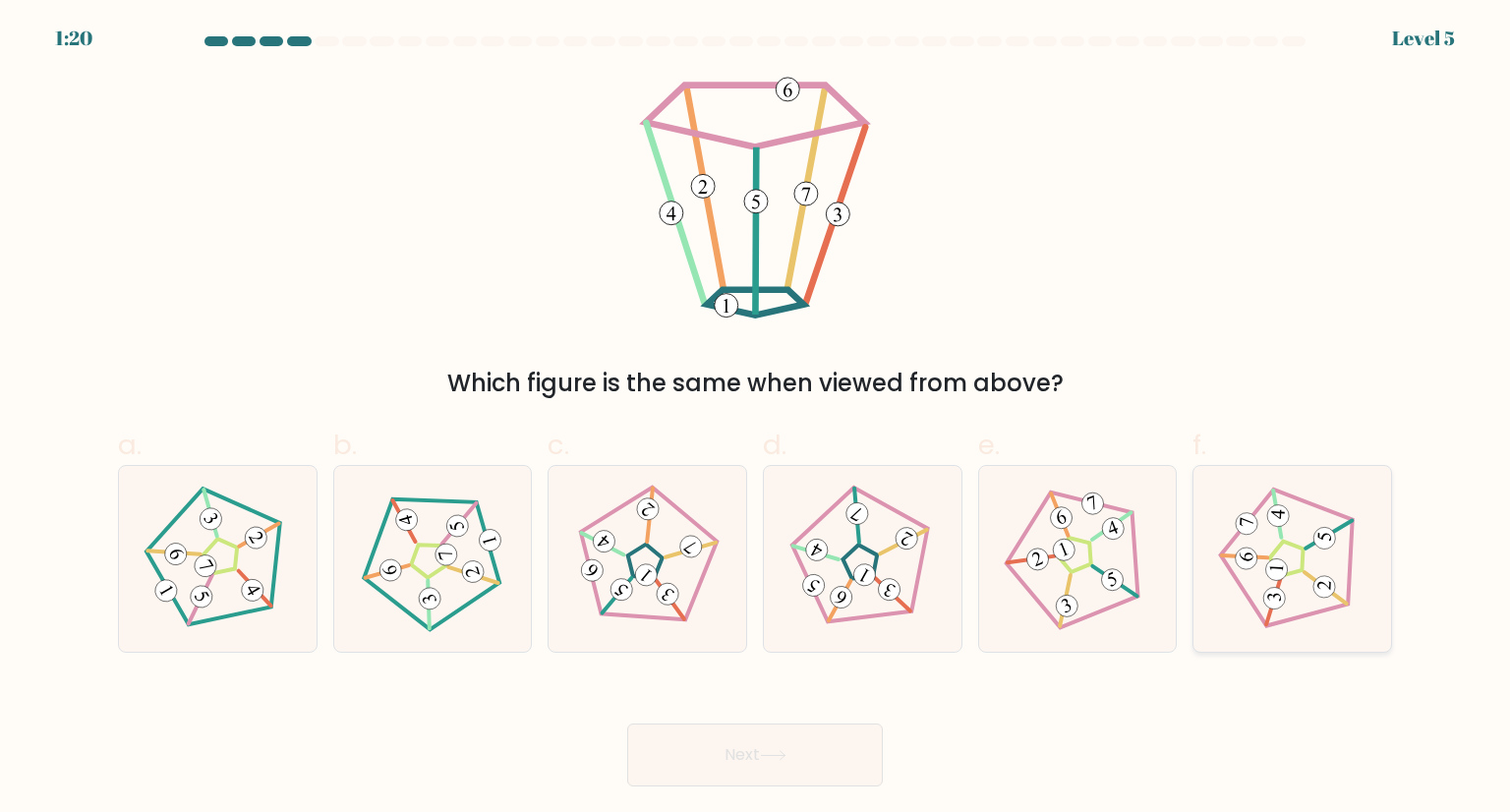 click at bounding box center (1274, 598) 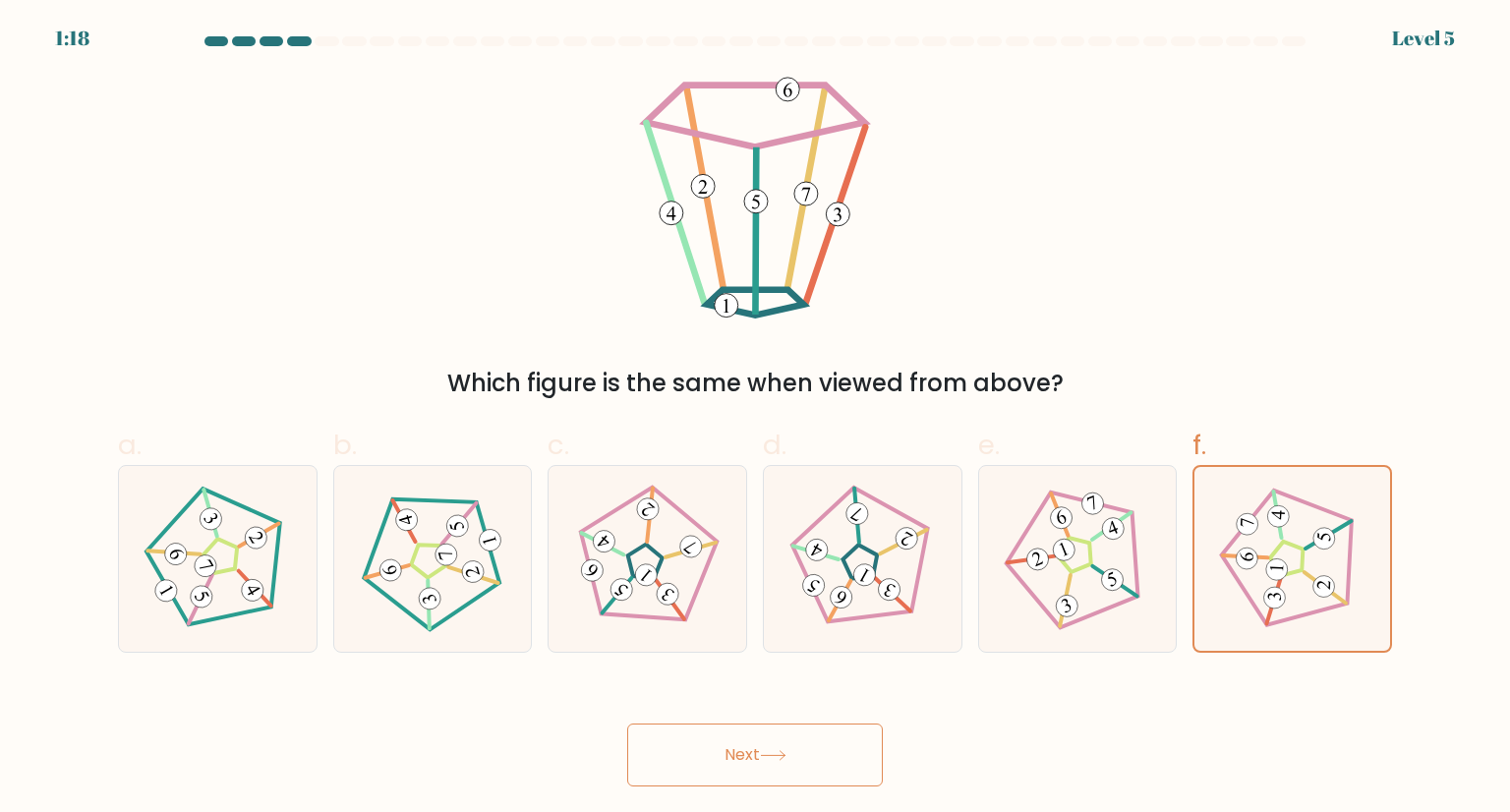 click on "1:18
Level 5" at bounding box center (755, 406) 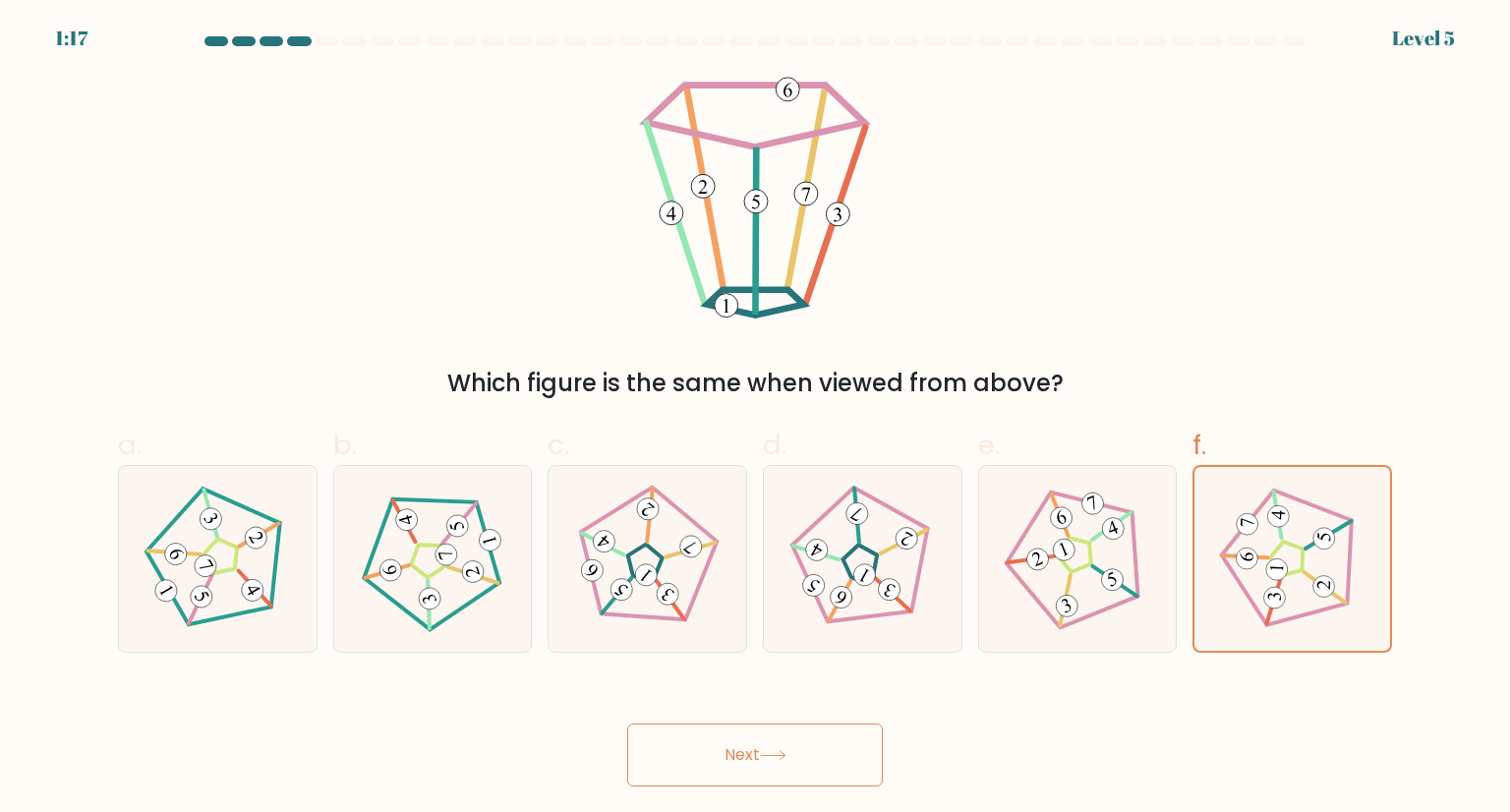 click on "Next" at bounding box center [755, 755] 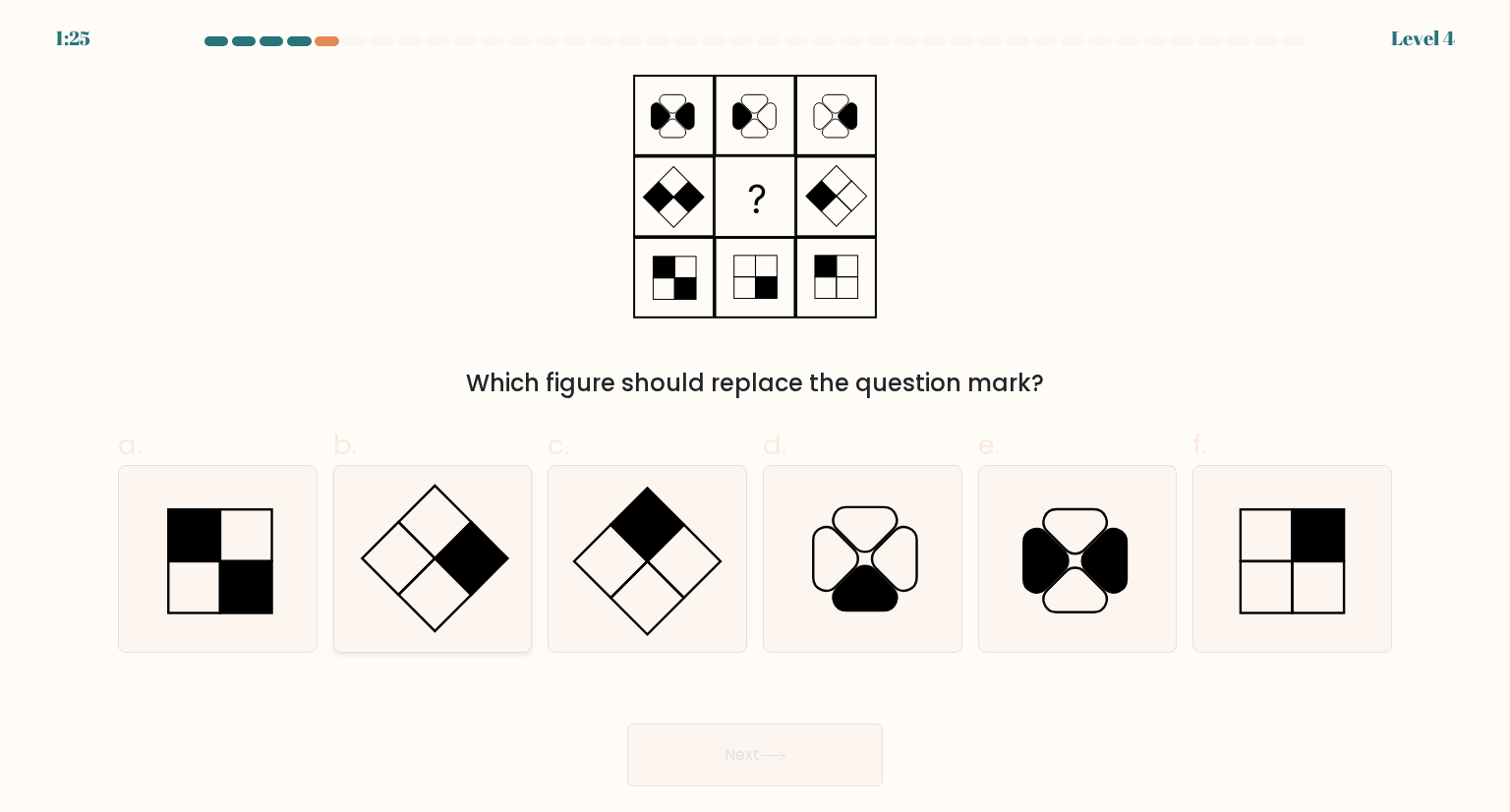 click at bounding box center (472, 558) 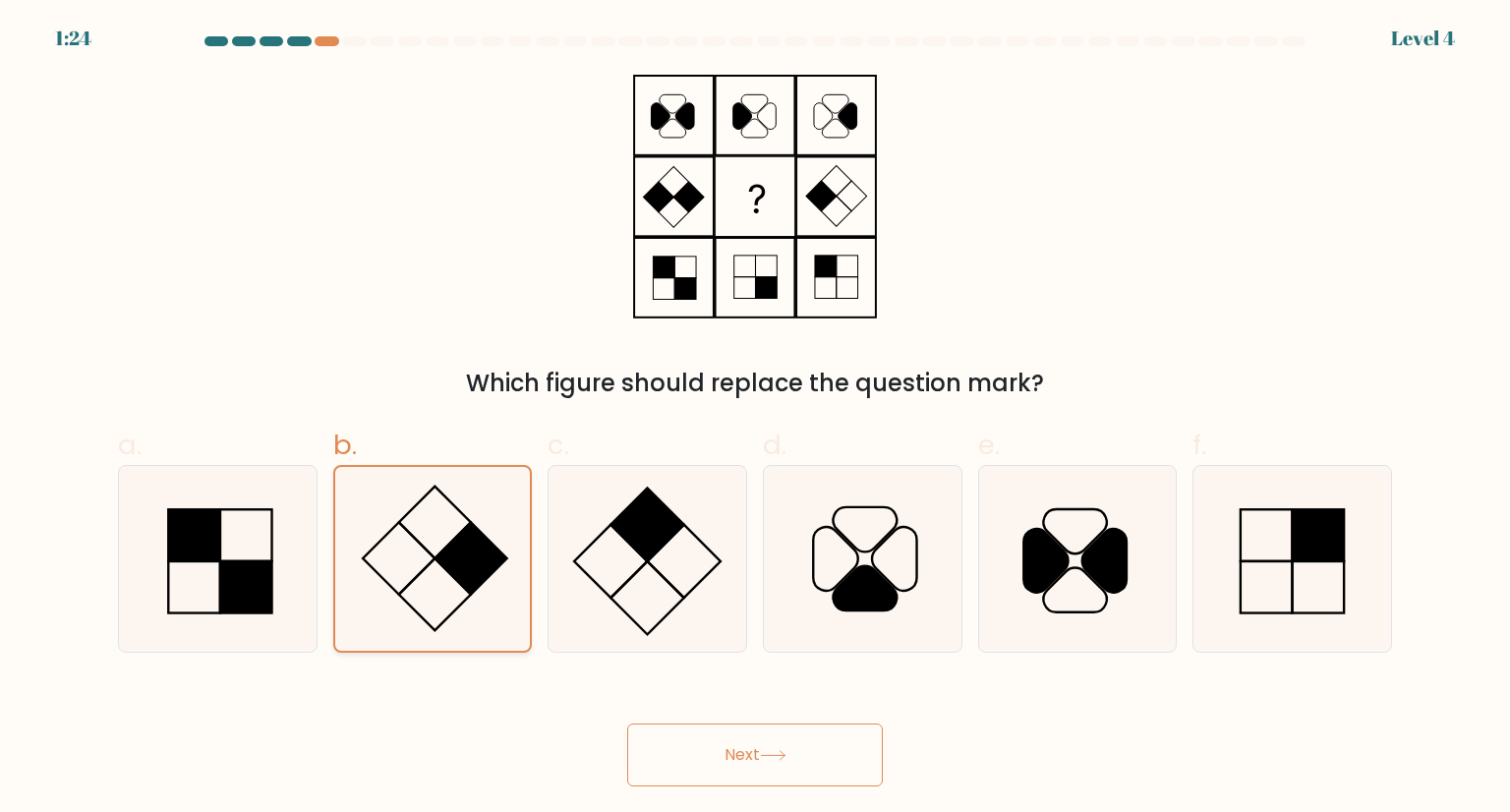 click on "Next" at bounding box center [755, 755] 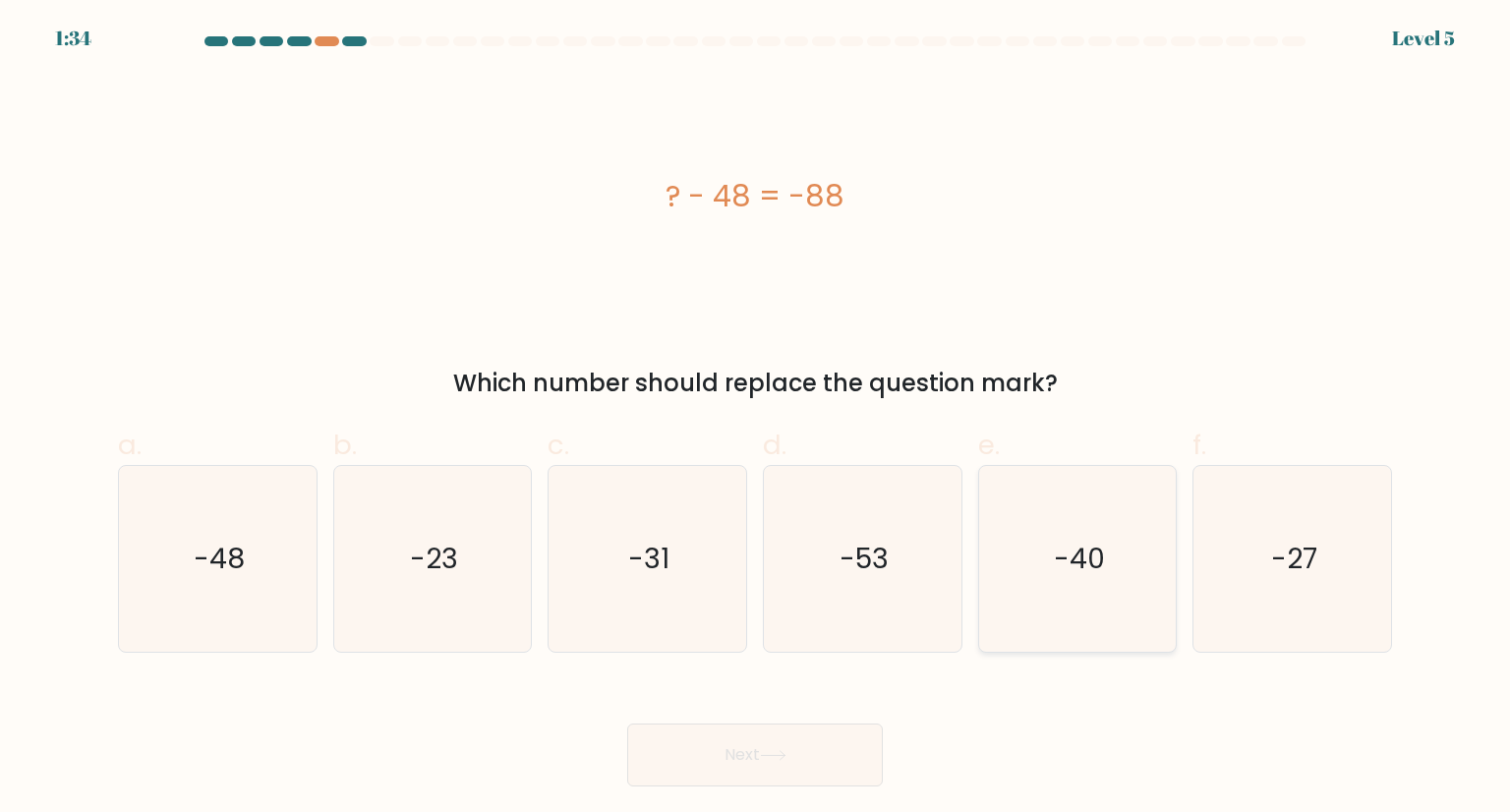 click on "-40" at bounding box center [1077, 558] 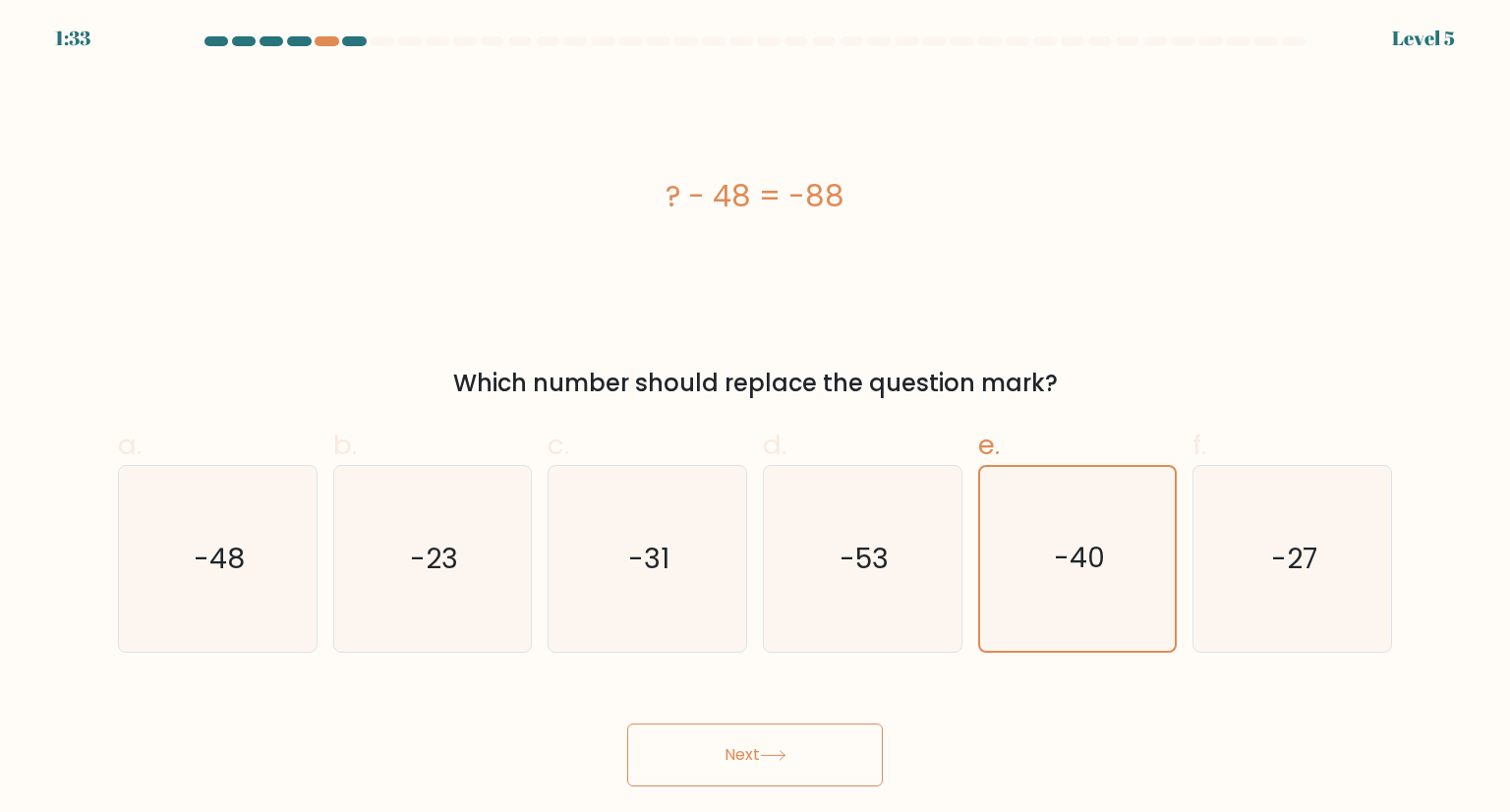 click on "Next" at bounding box center (755, 755) 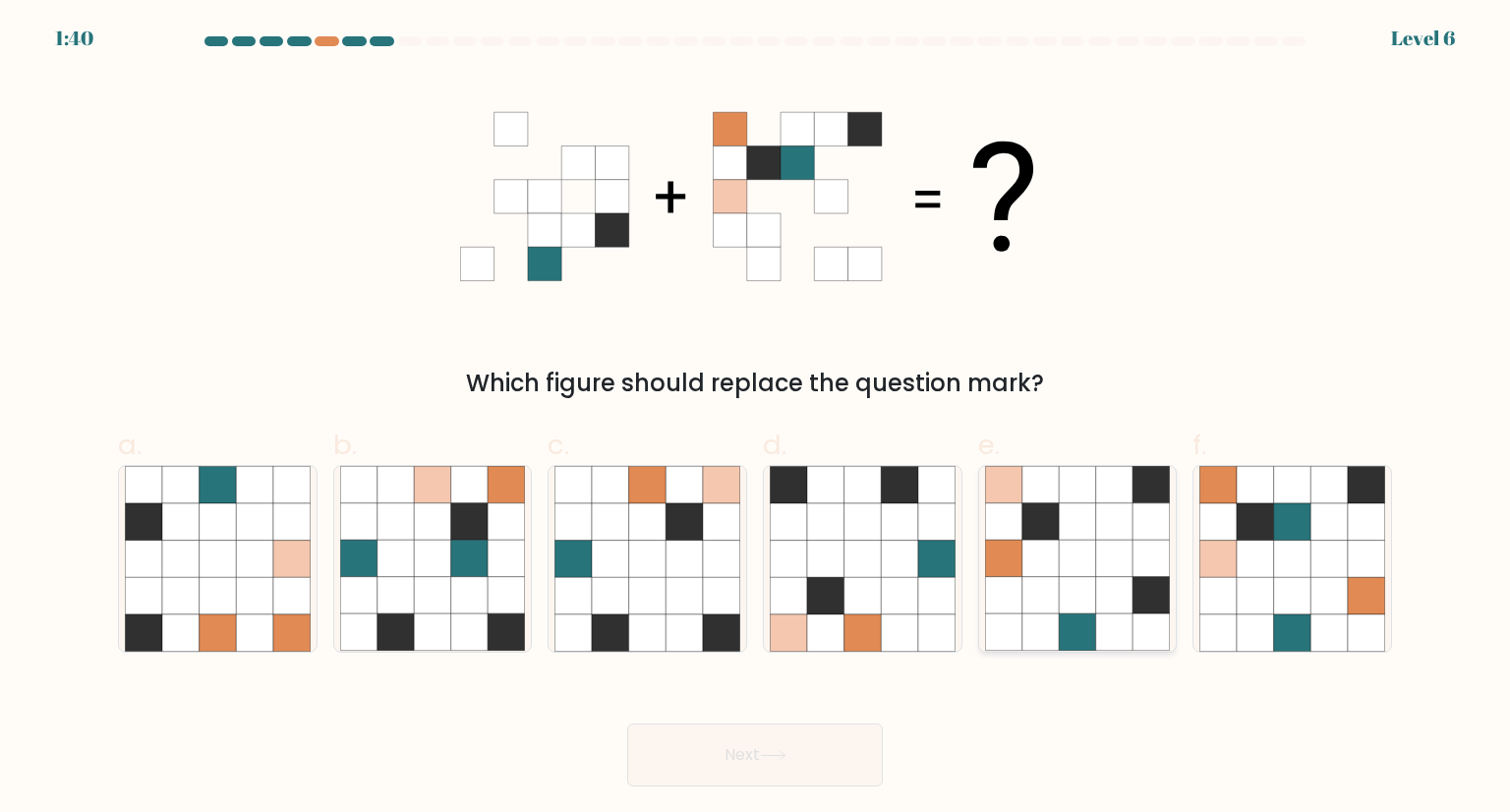 click at bounding box center [1115, 559] 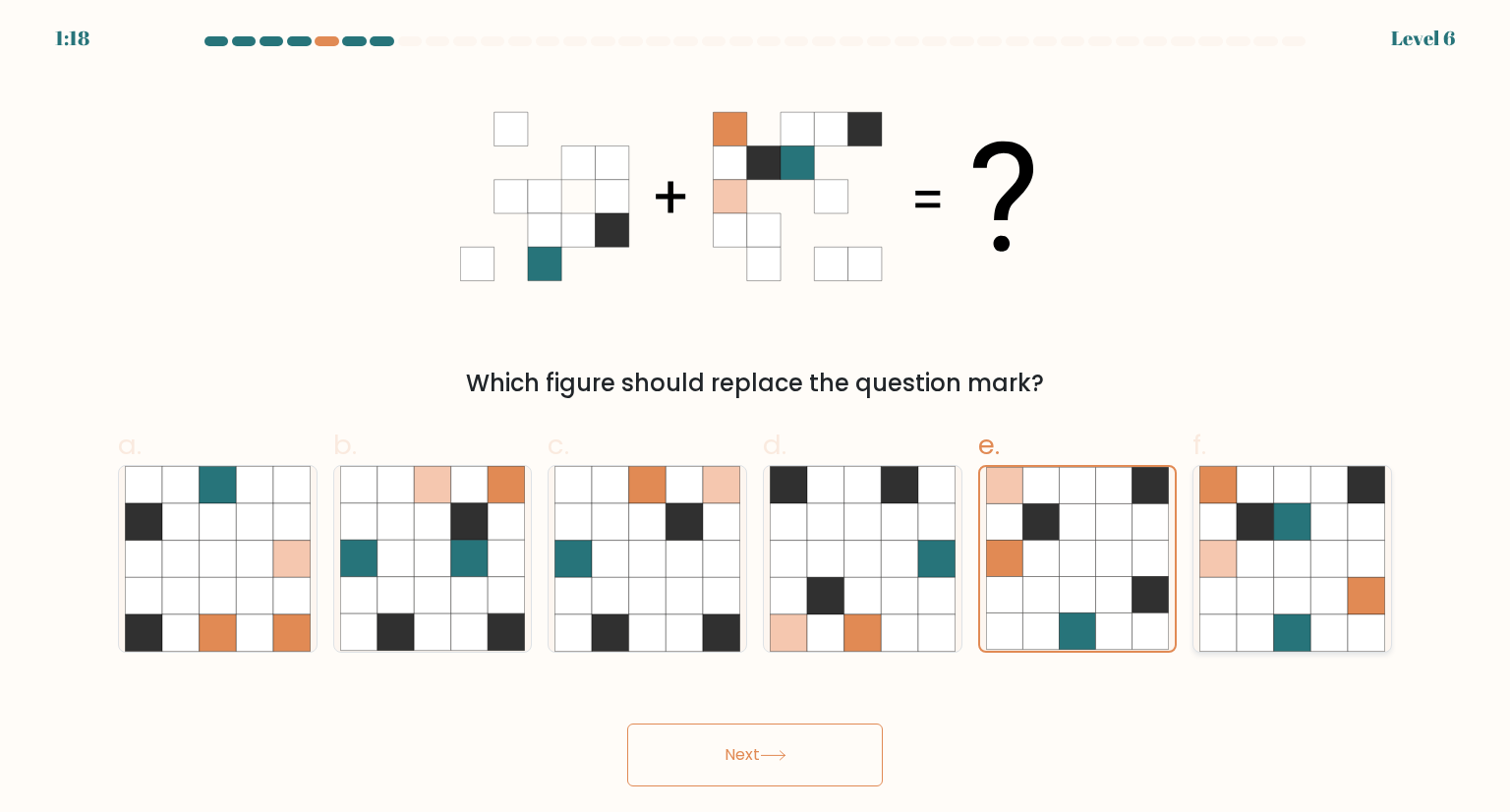 click at bounding box center (1293, 596) 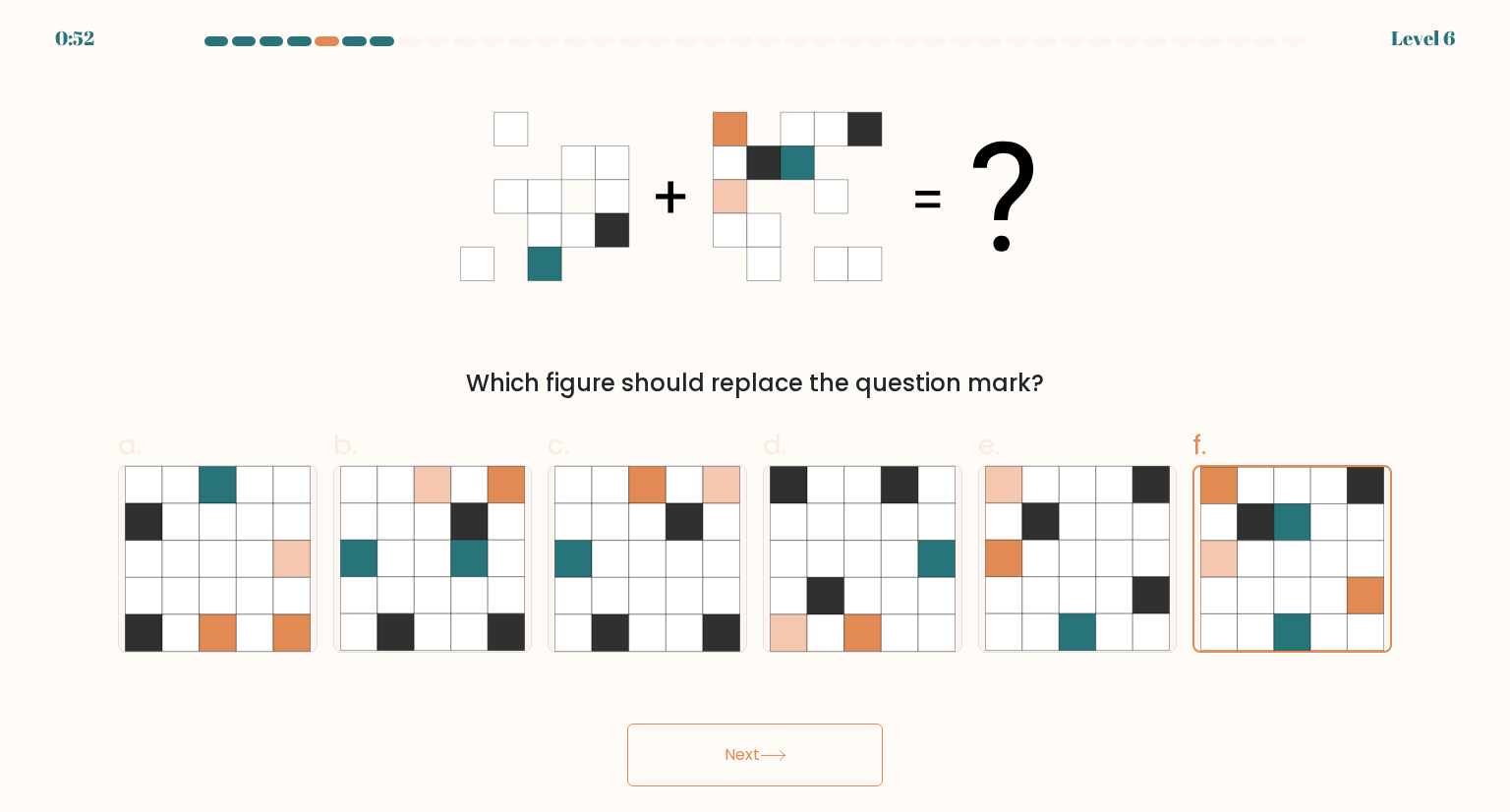 click on "Next" at bounding box center (755, 755) 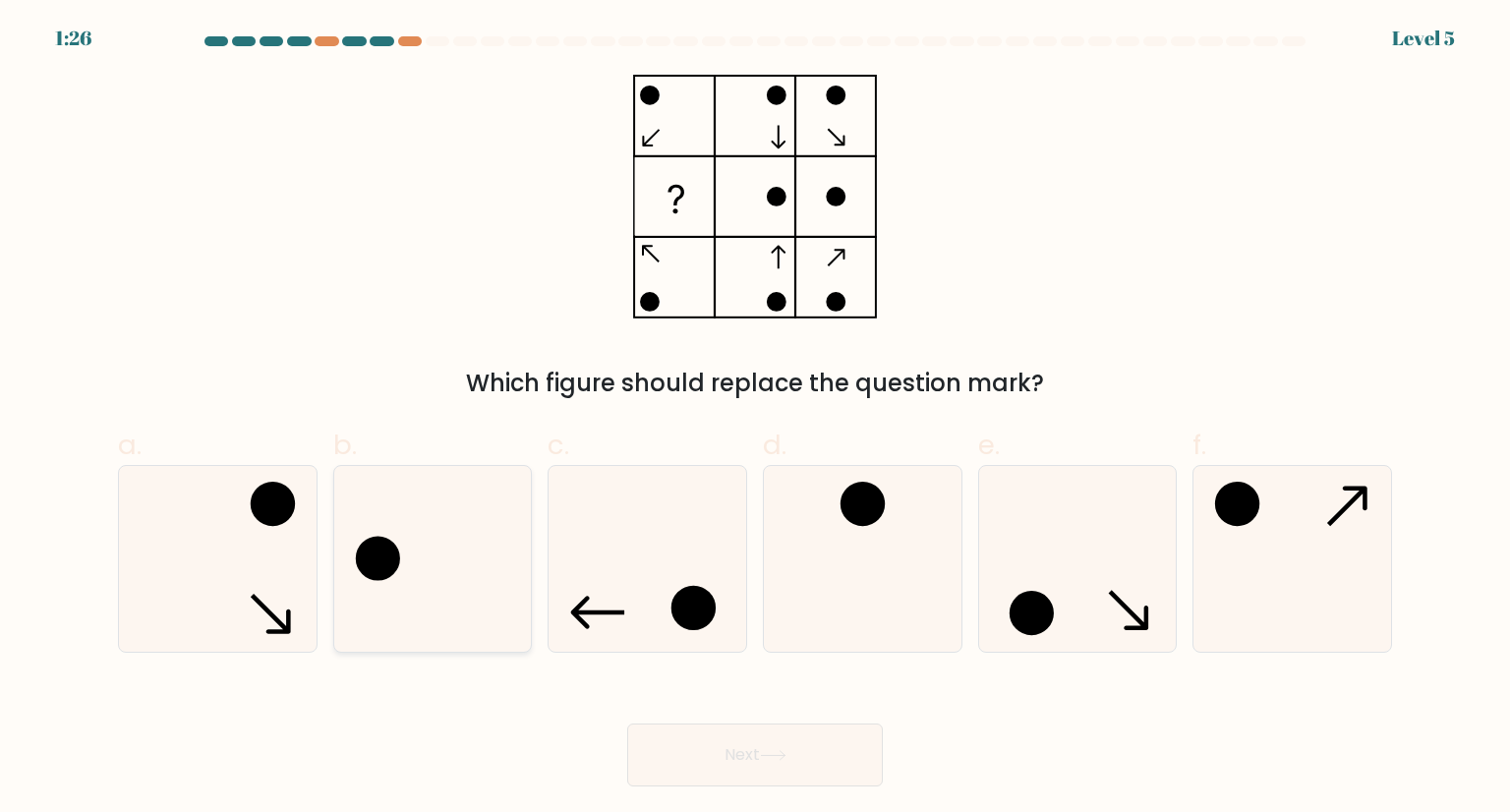 click at bounding box center [433, 558] 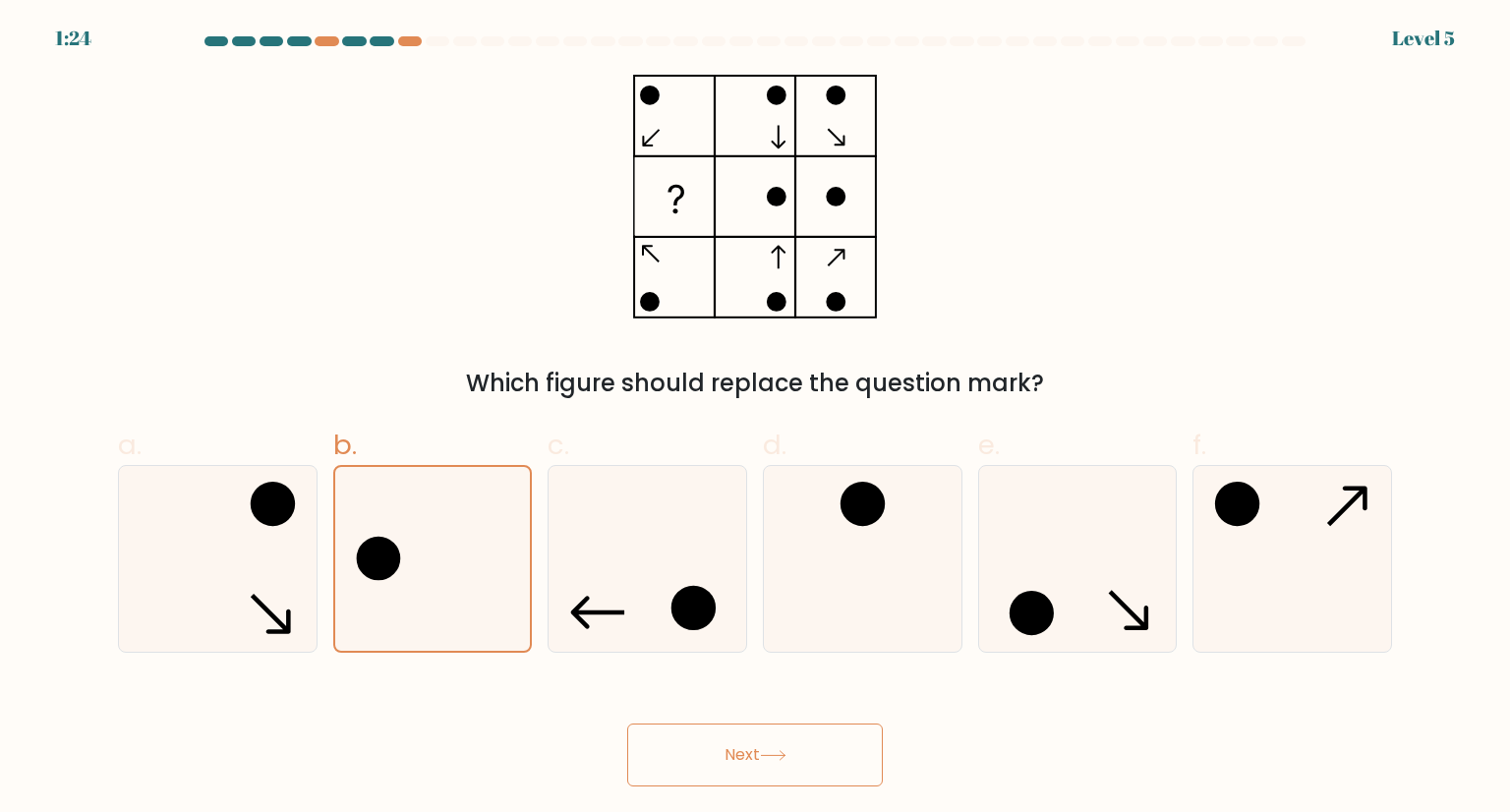 click on "Next" at bounding box center (755, 755) 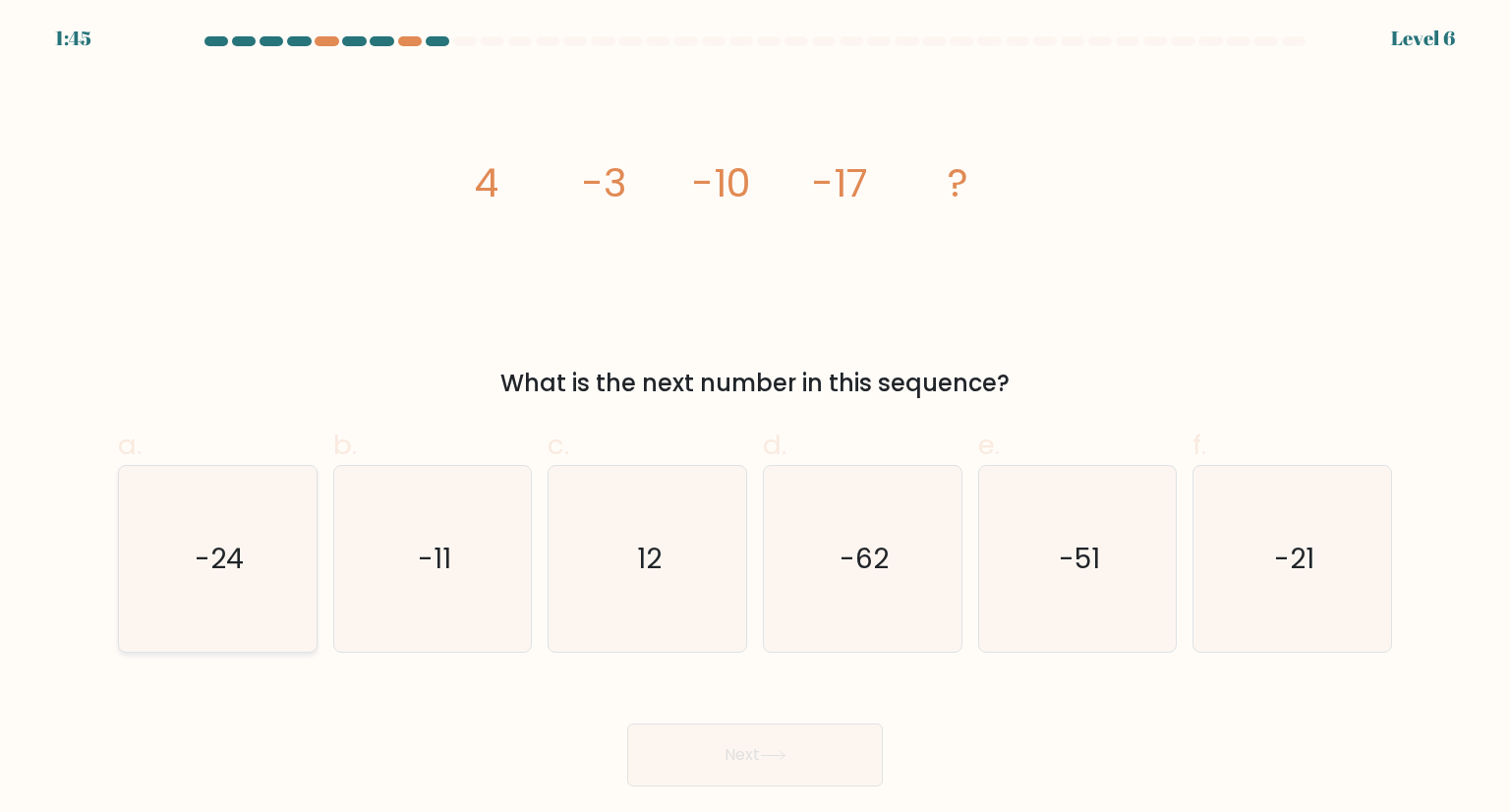 click on "-24" at bounding box center (217, 558) 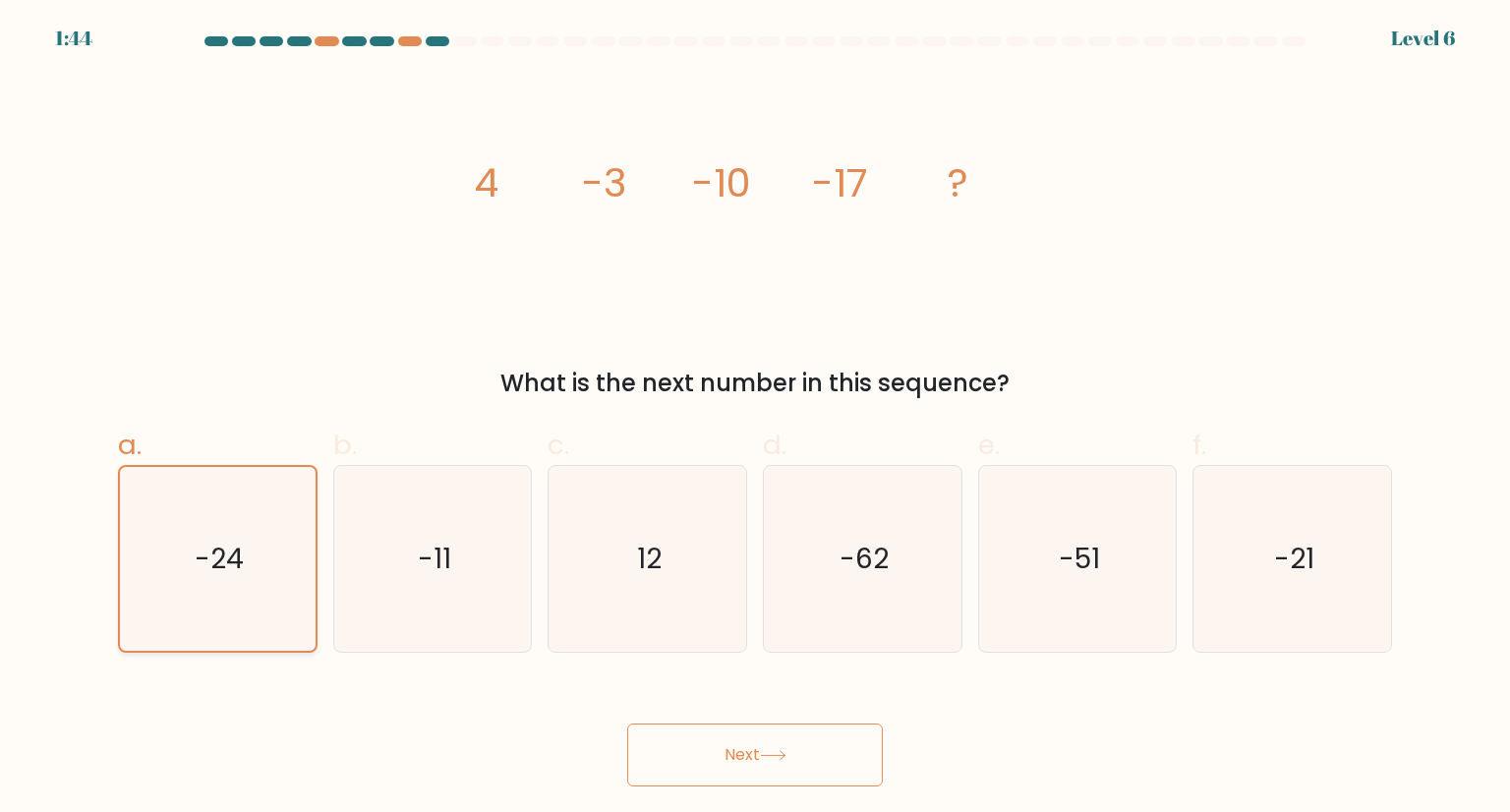 click on "Next" at bounding box center (755, 755) 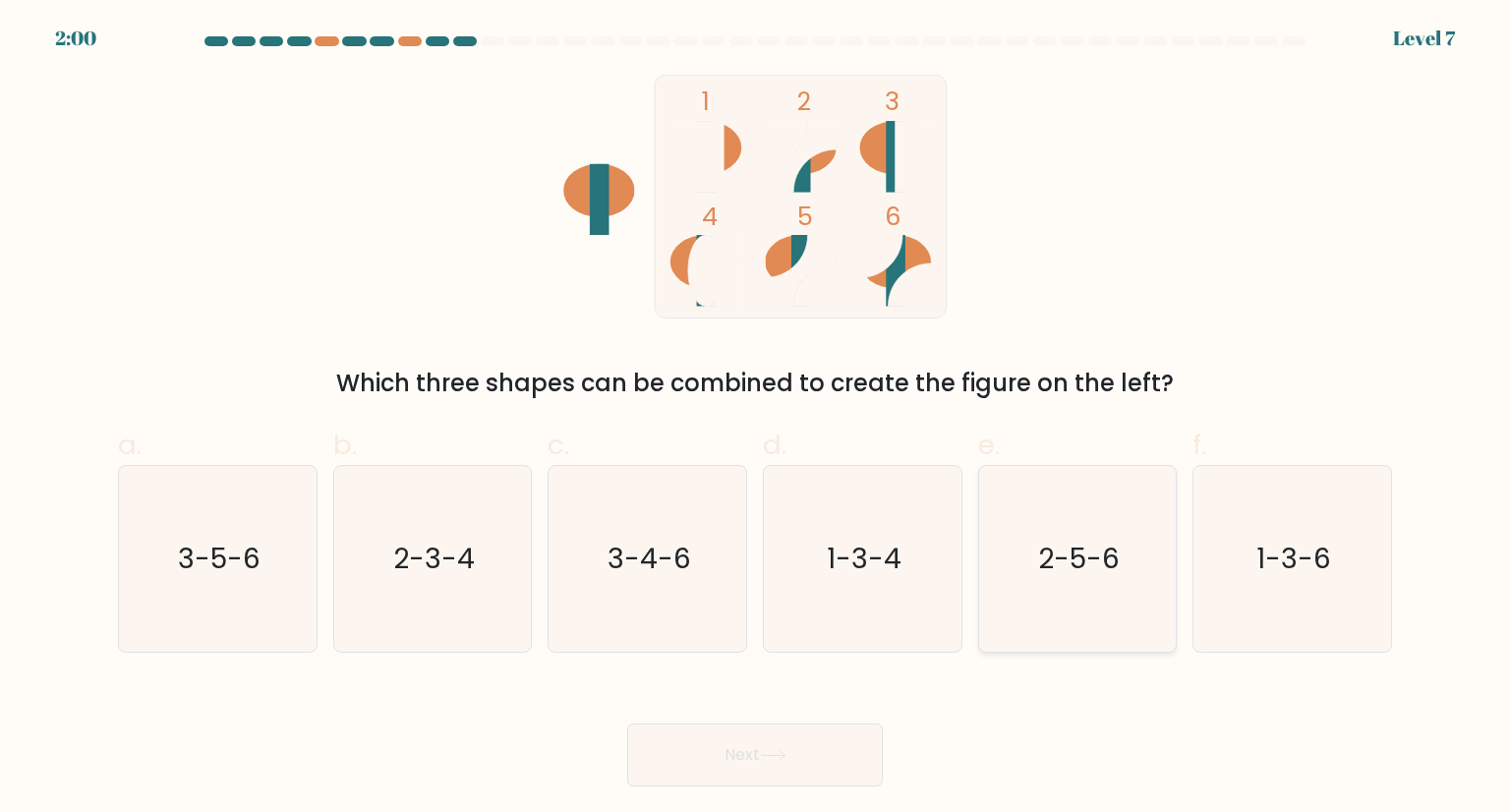click on "2-5-6" at bounding box center (1078, 558) 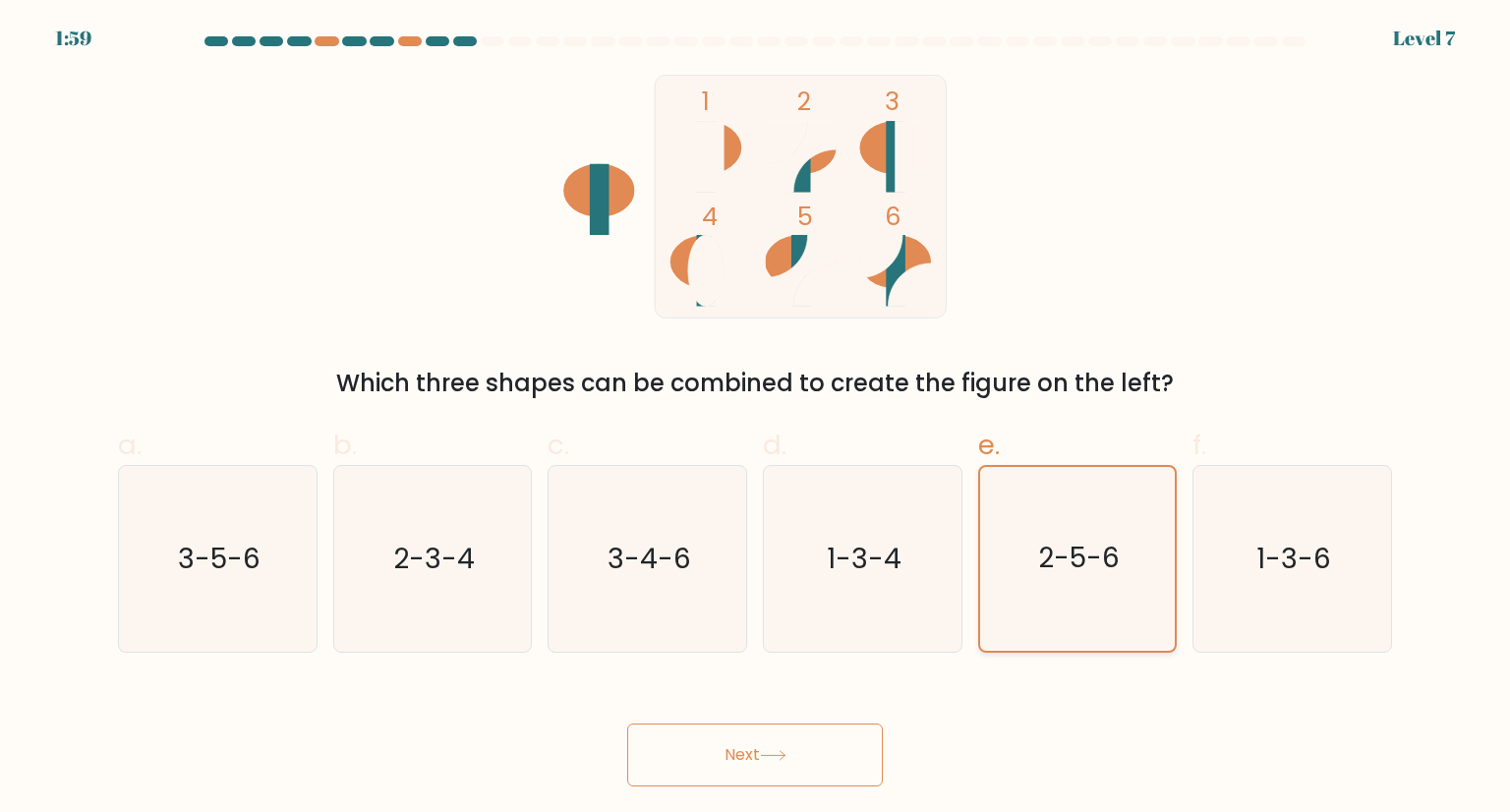click on "Next" at bounding box center (755, 755) 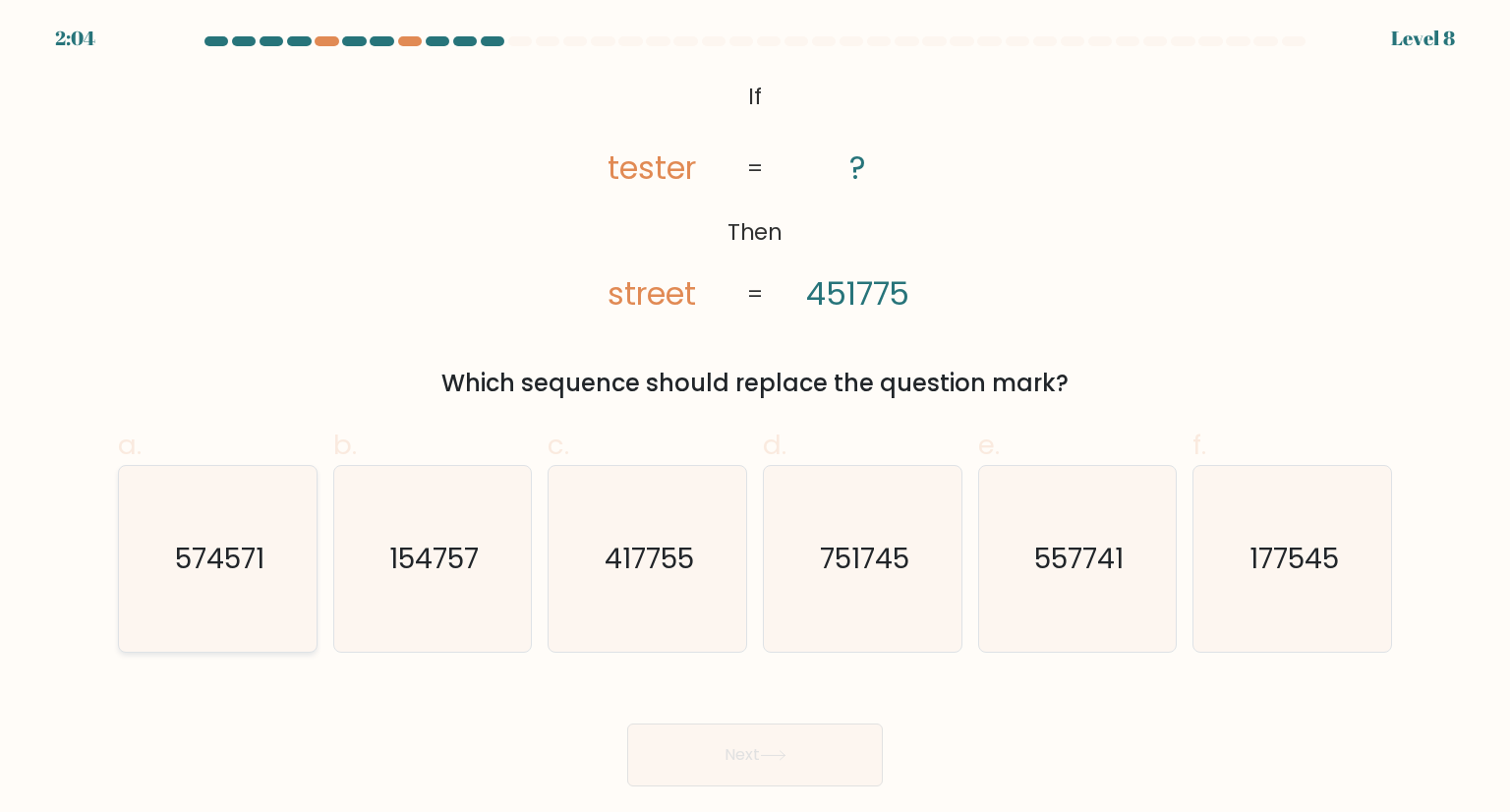 click on "574571" at bounding box center [217, 558] 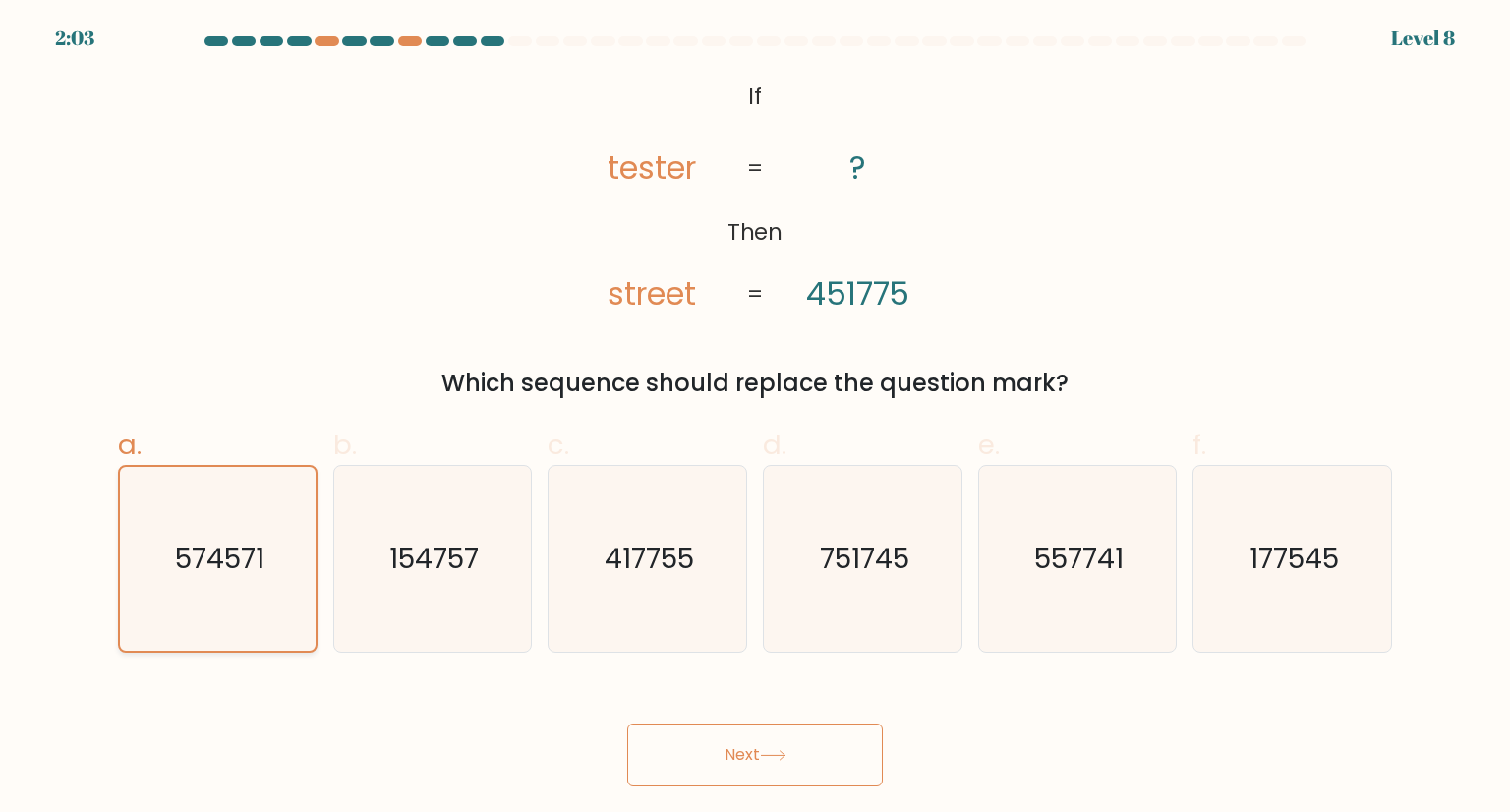 click on "Next" at bounding box center [755, 755] 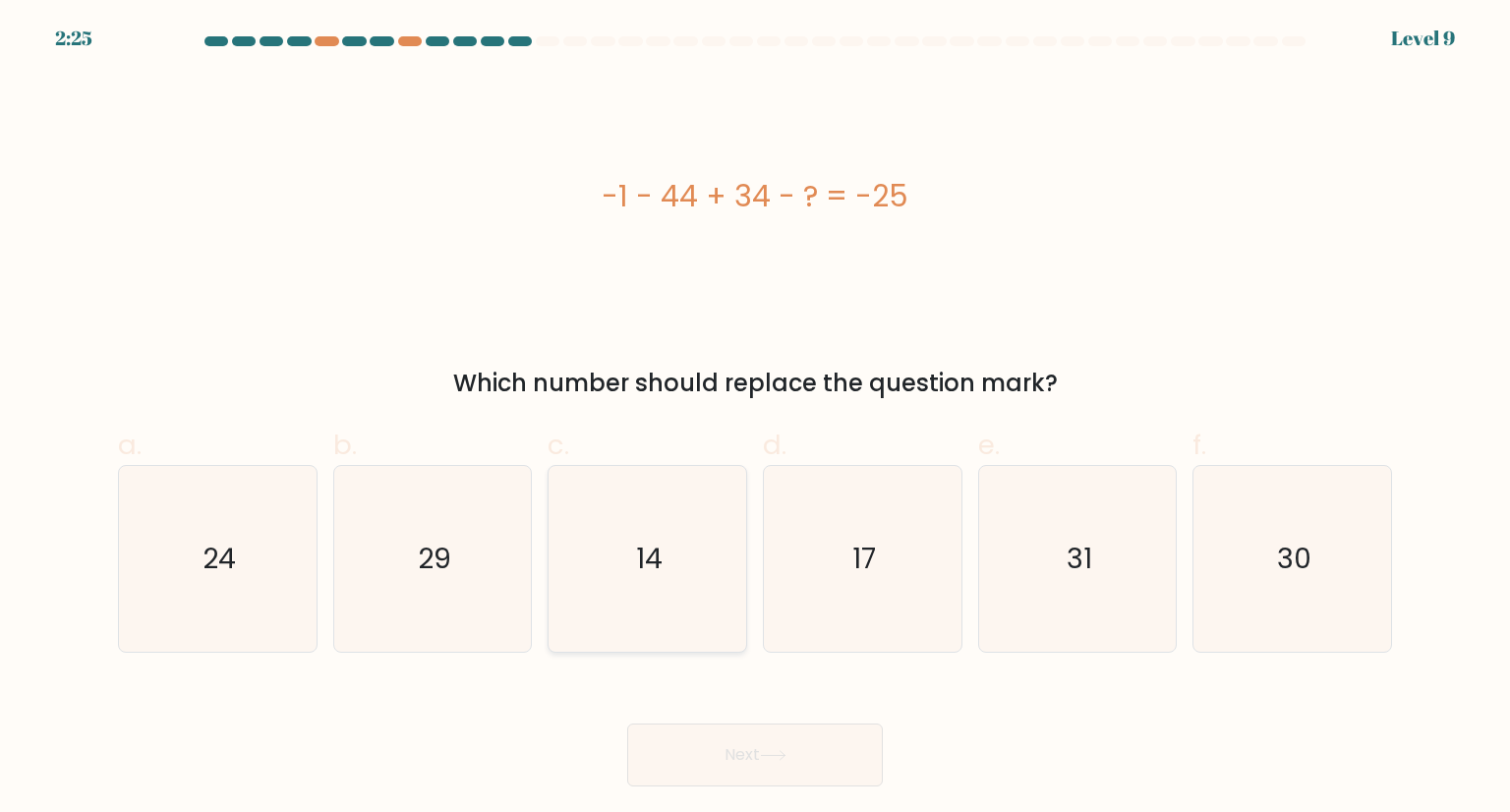 click on "14" at bounding box center [647, 558] 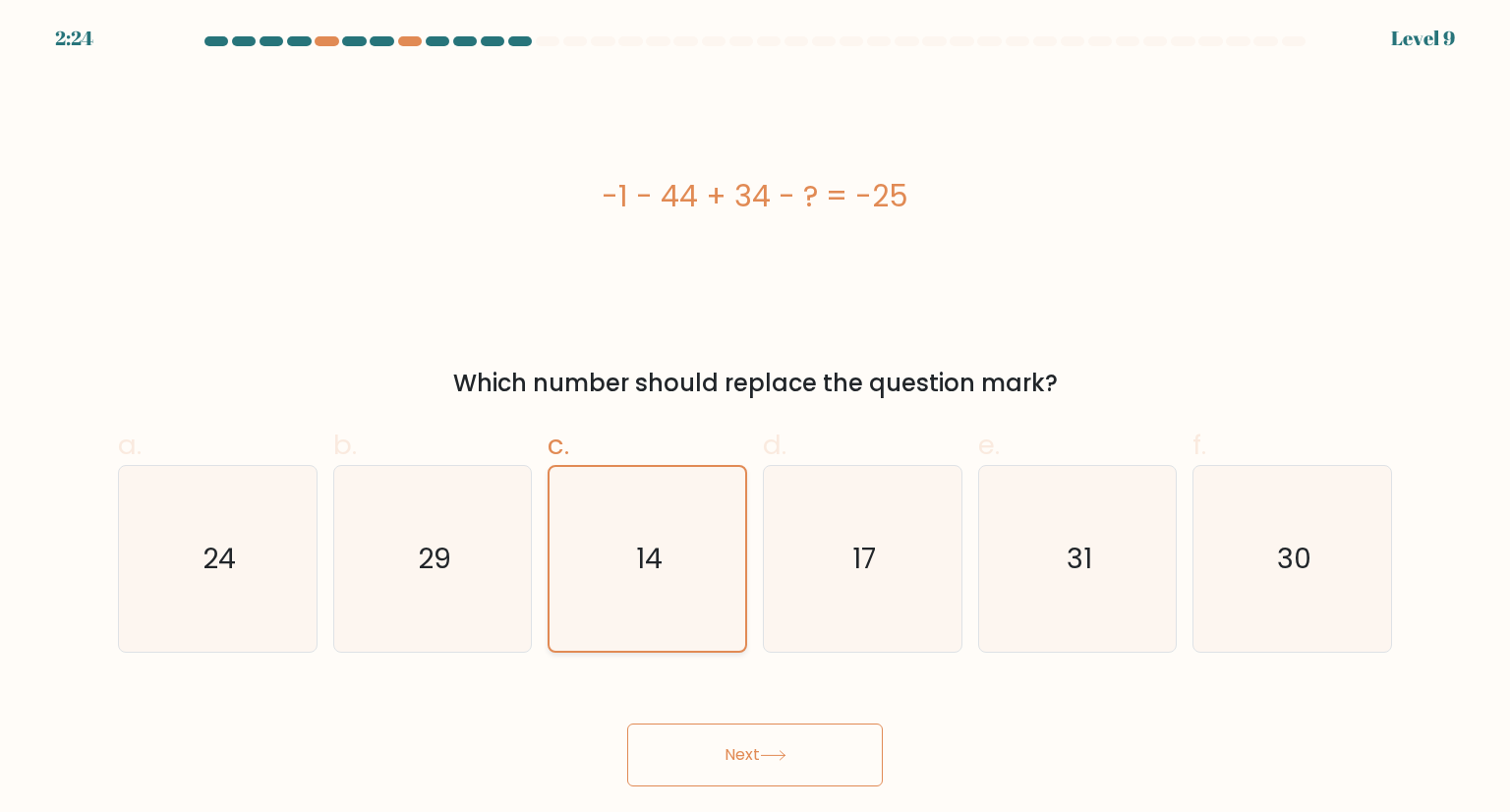click on "Next" at bounding box center (755, 755) 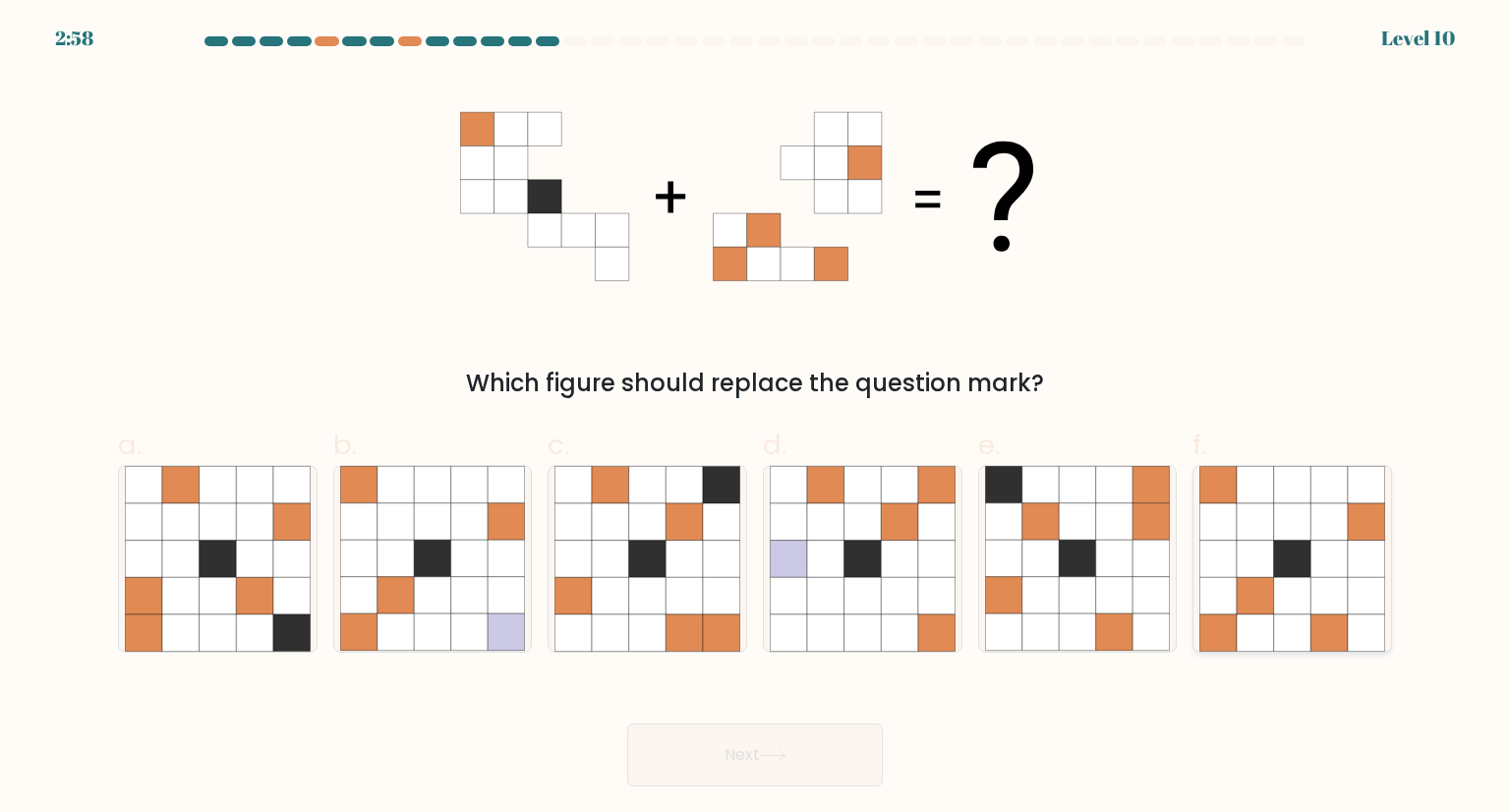 click at bounding box center (1255, 633) 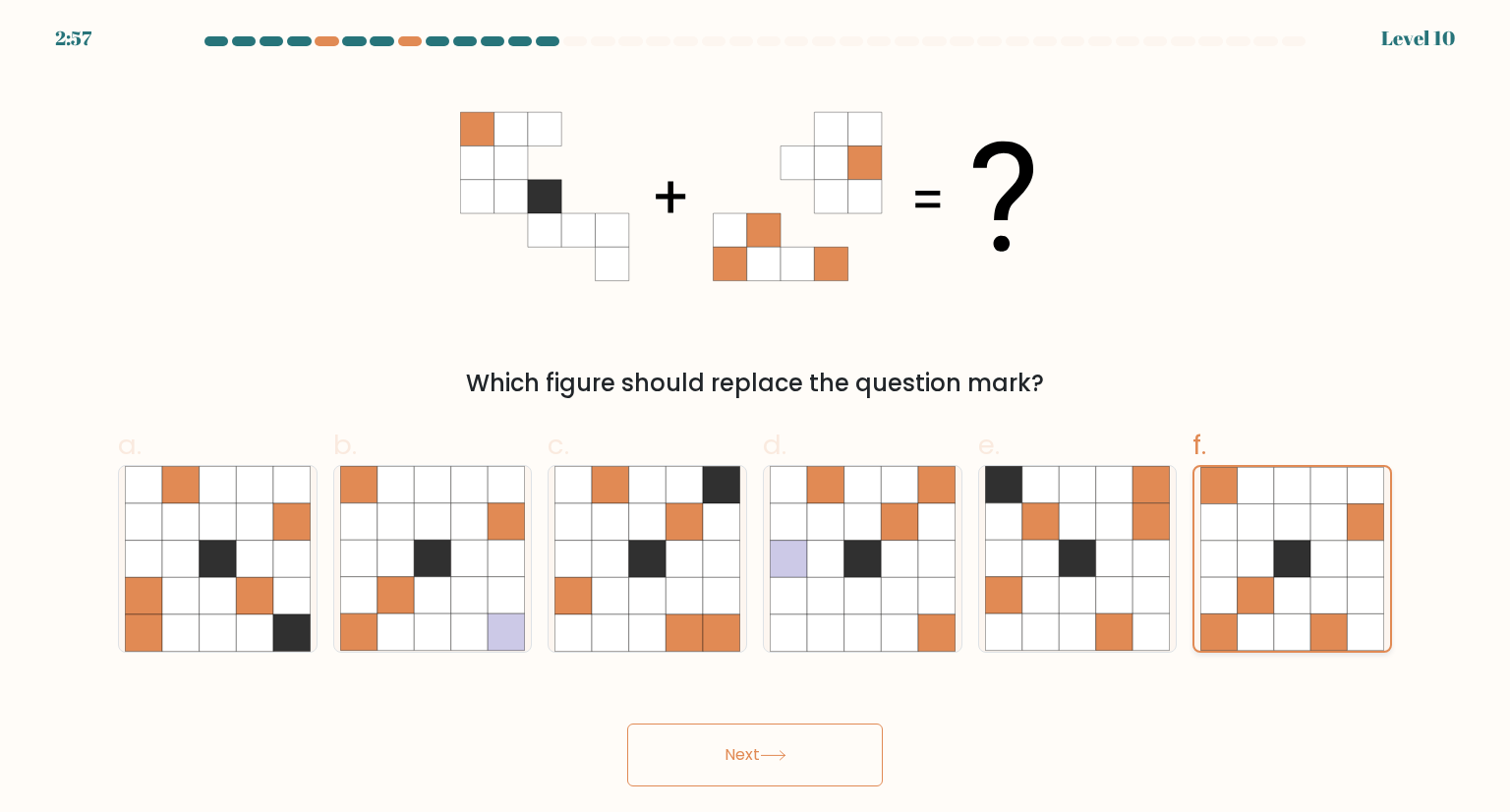 click on "Next" at bounding box center (755, 755) 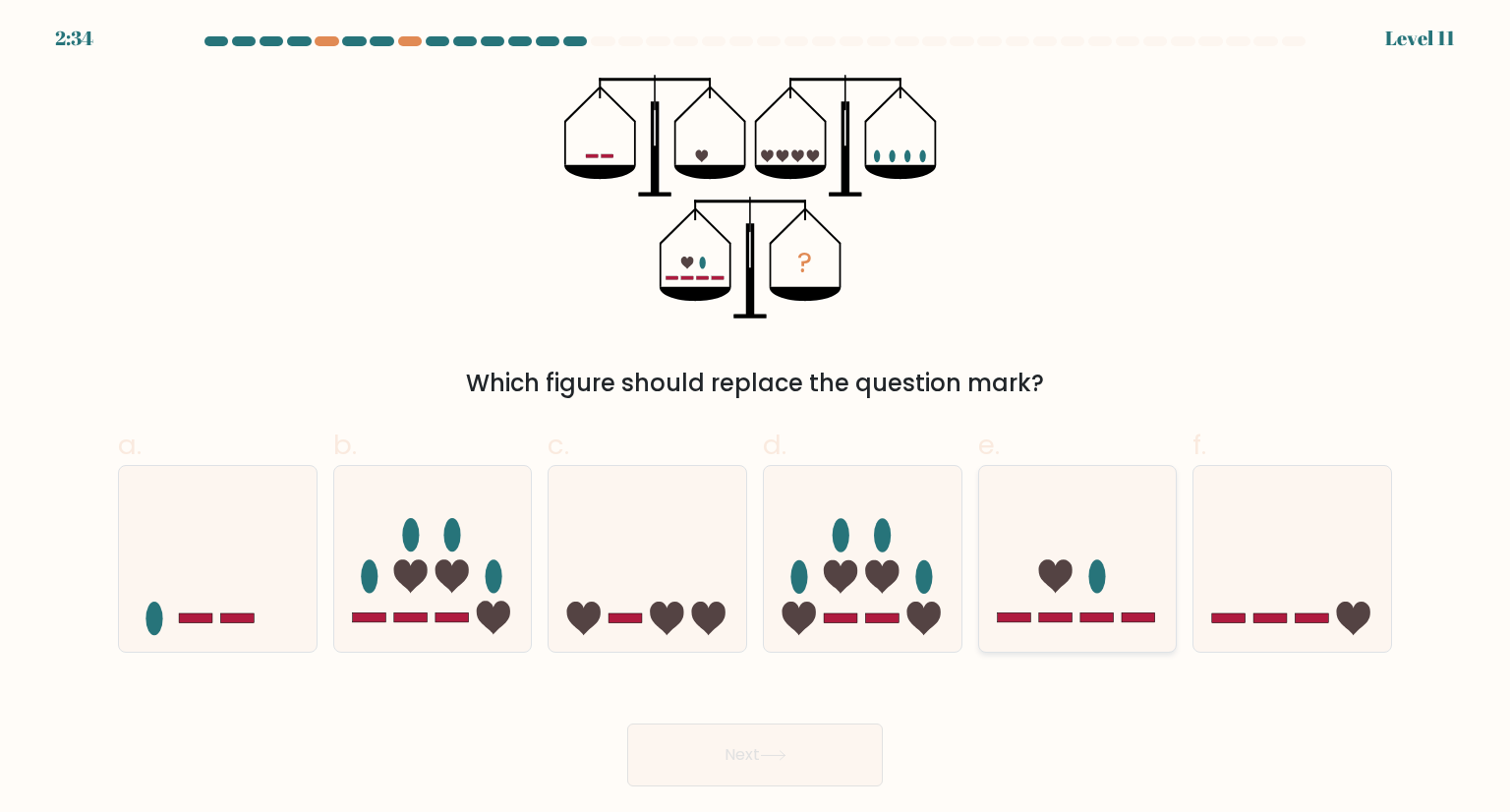 click at bounding box center (1077, 558) 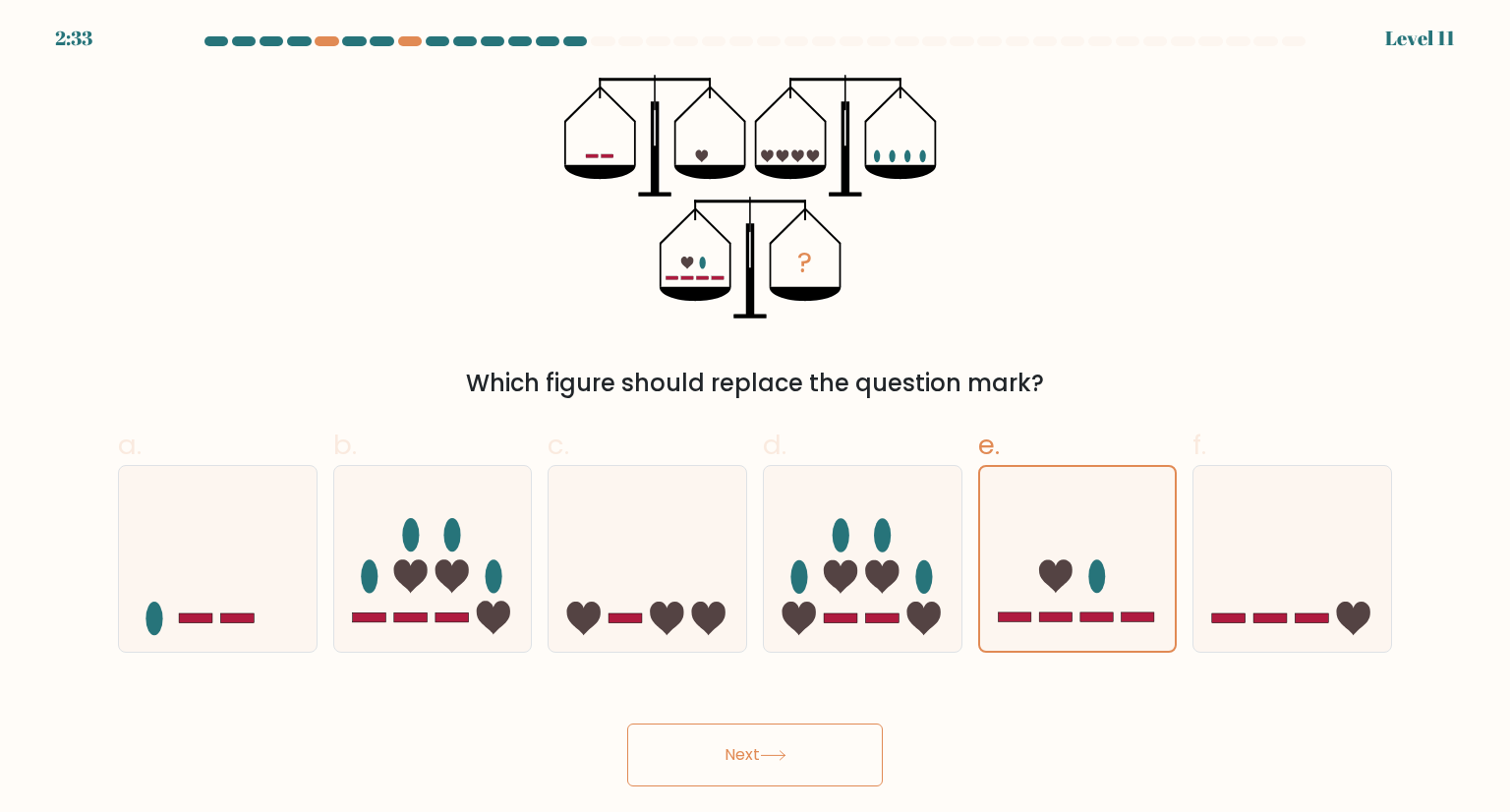click at bounding box center [773, 755] 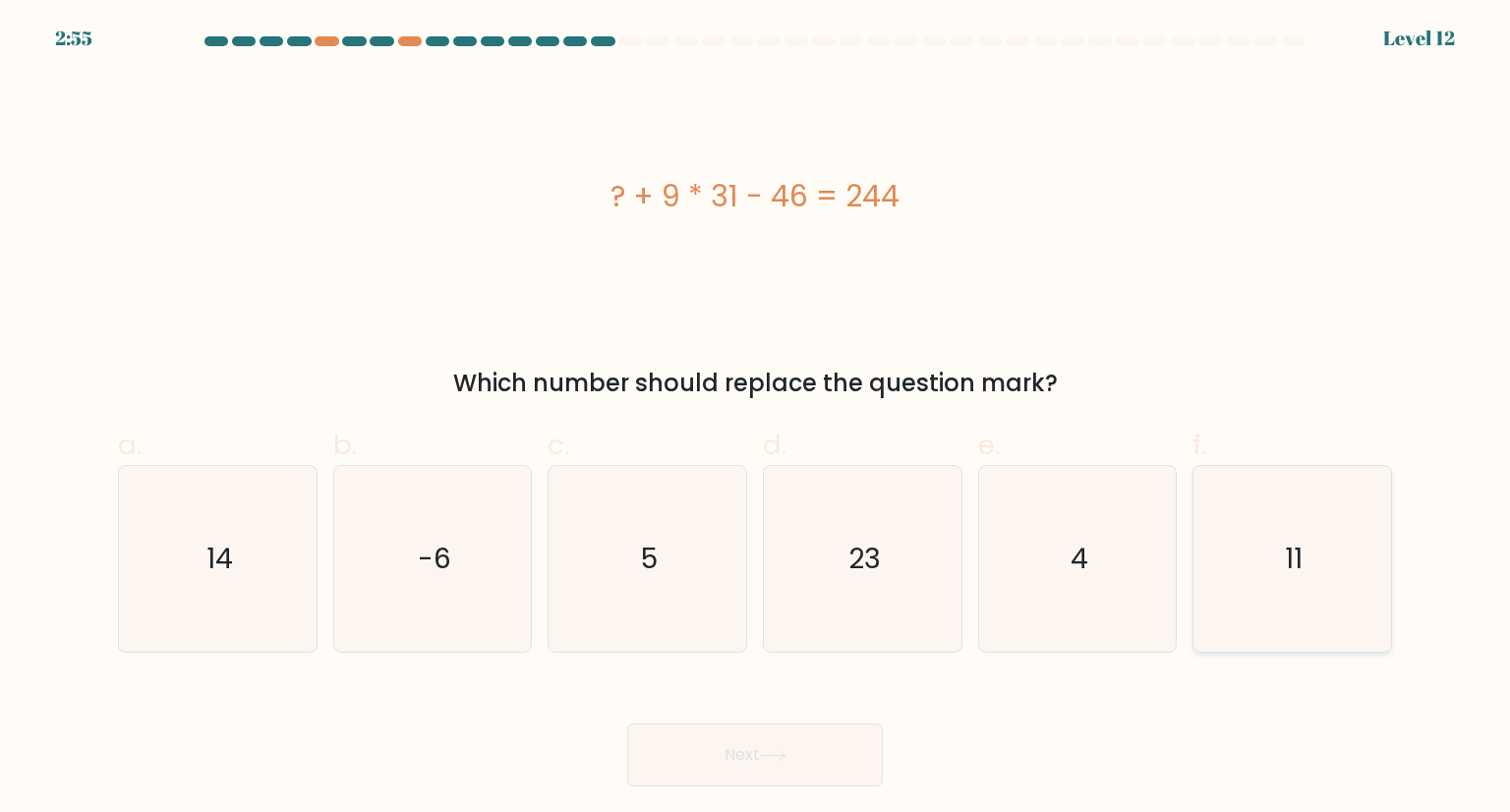 click on "11" at bounding box center (1292, 558) 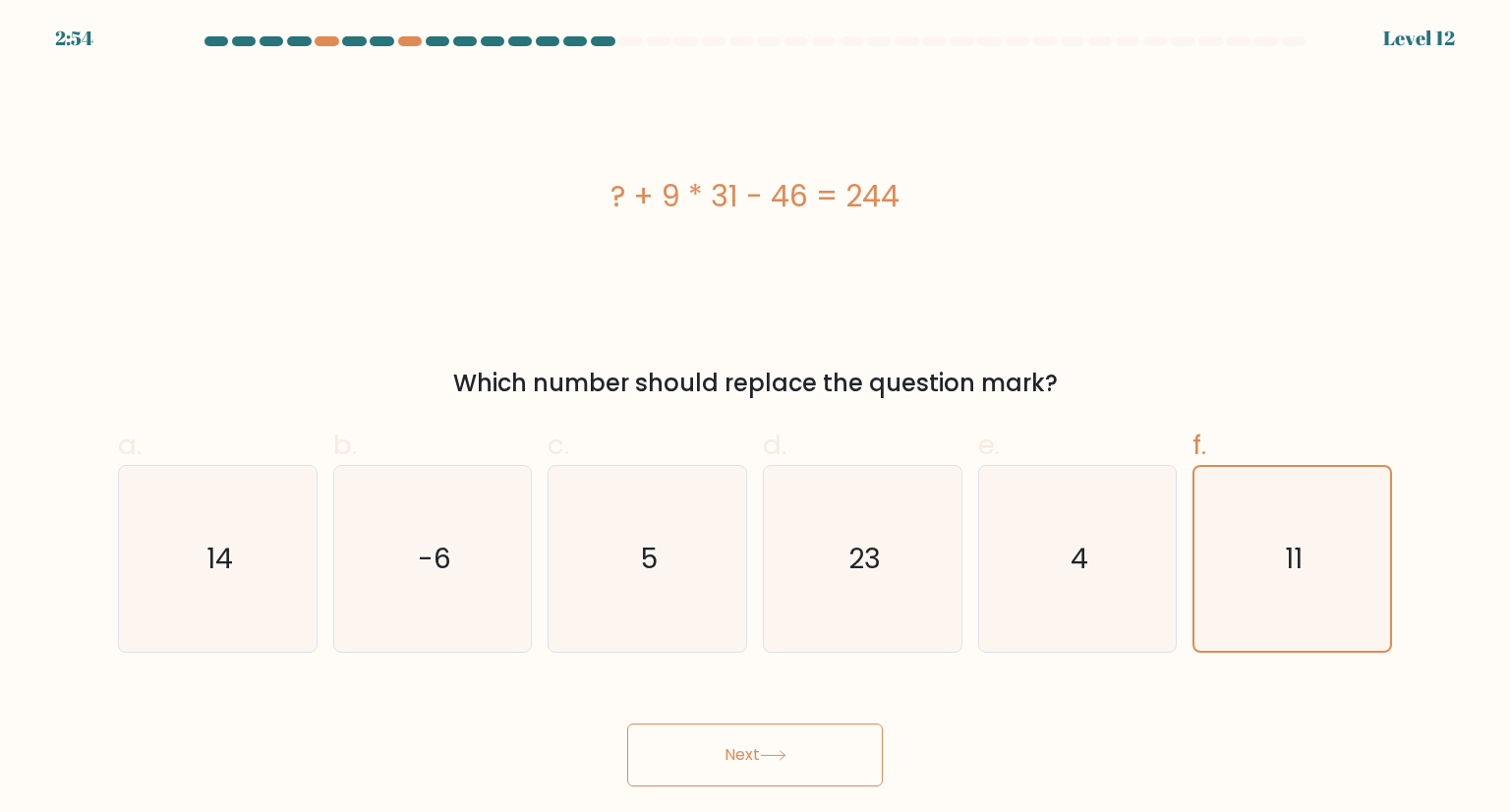 click on "Next" at bounding box center (755, 755) 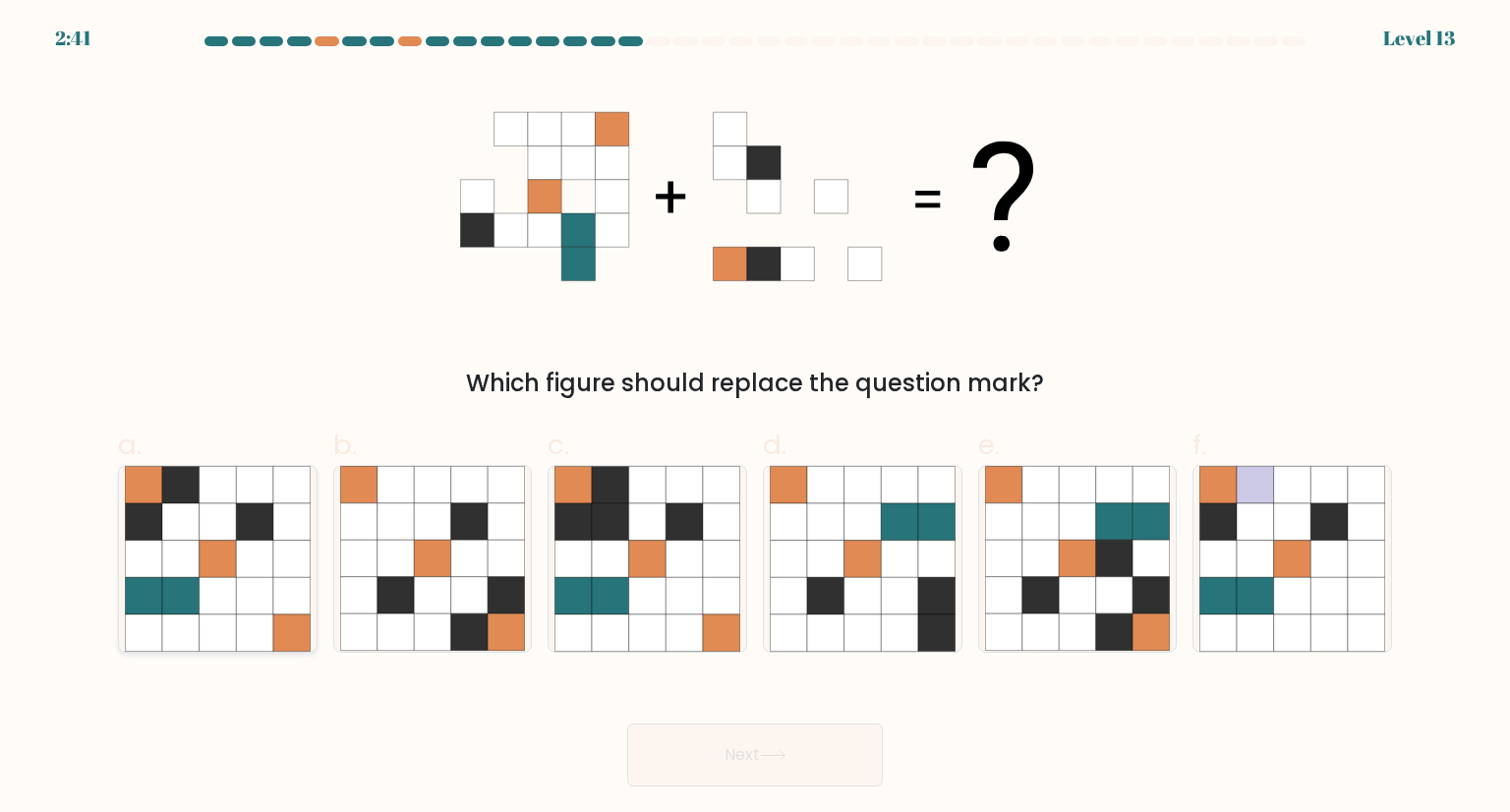 click at bounding box center [218, 522] 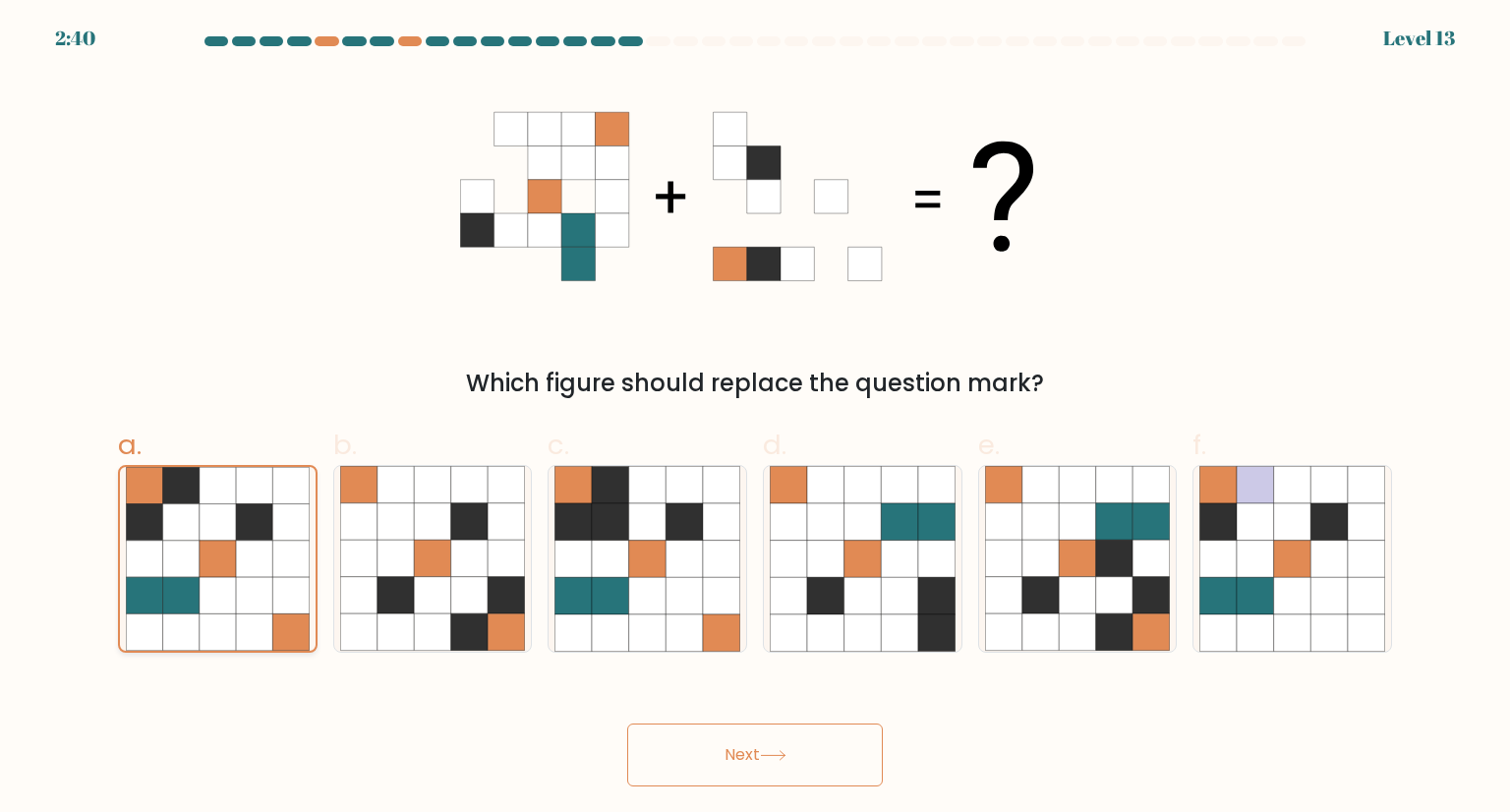 click on "Next" at bounding box center (755, 755) 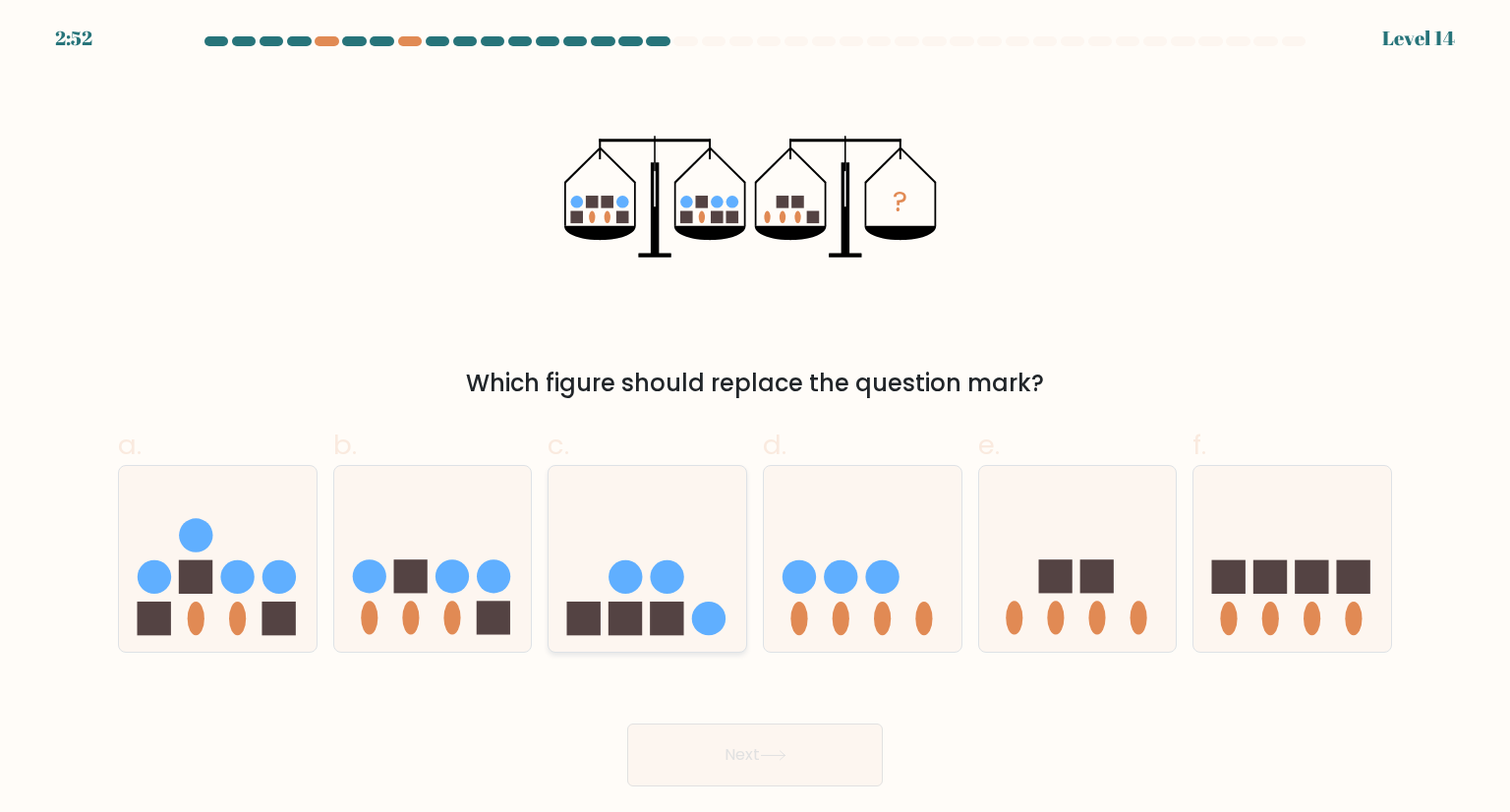 click at bounding box center [709, 618] 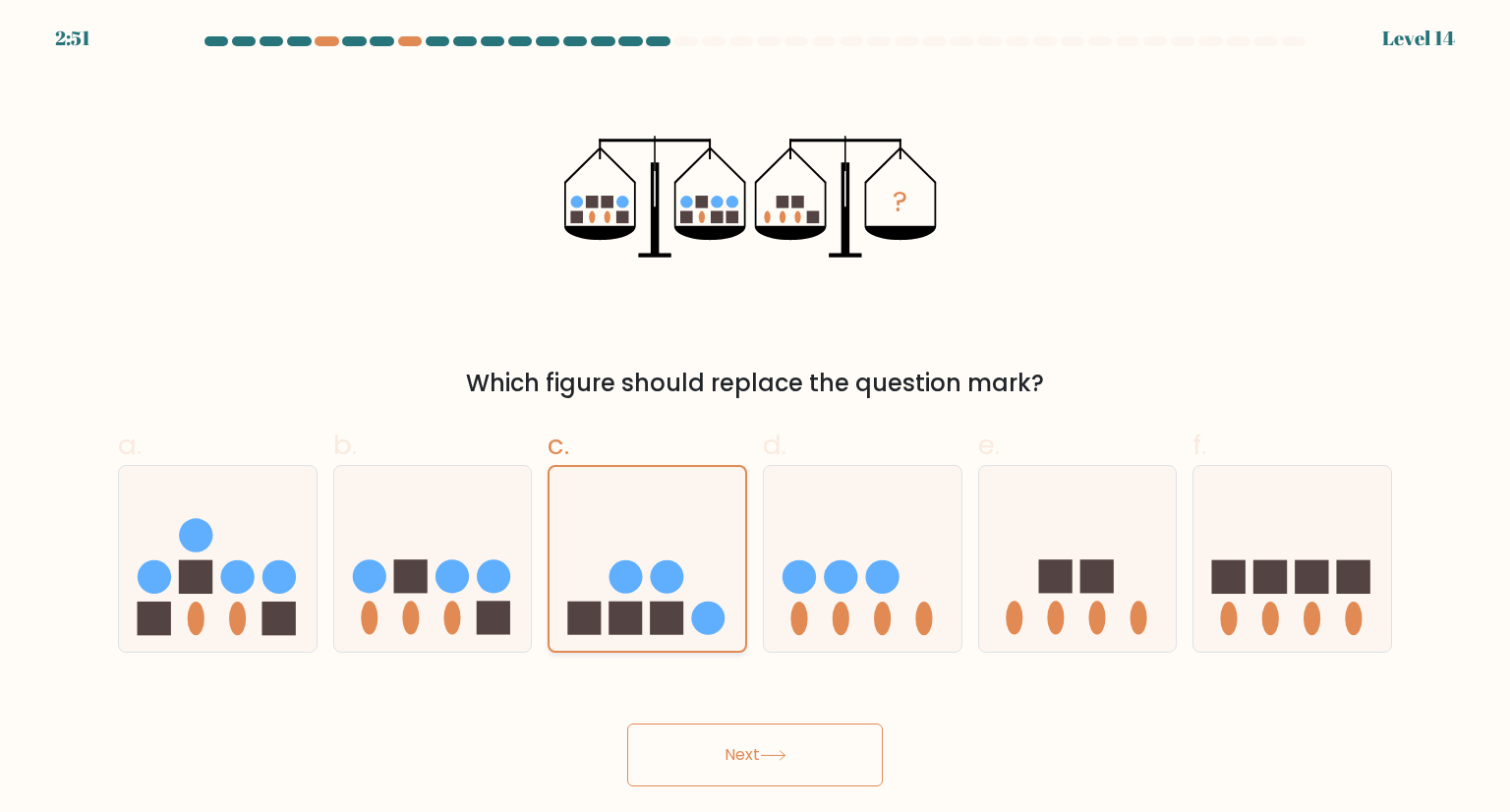 click on "Next" at bounding box center [755, 755] 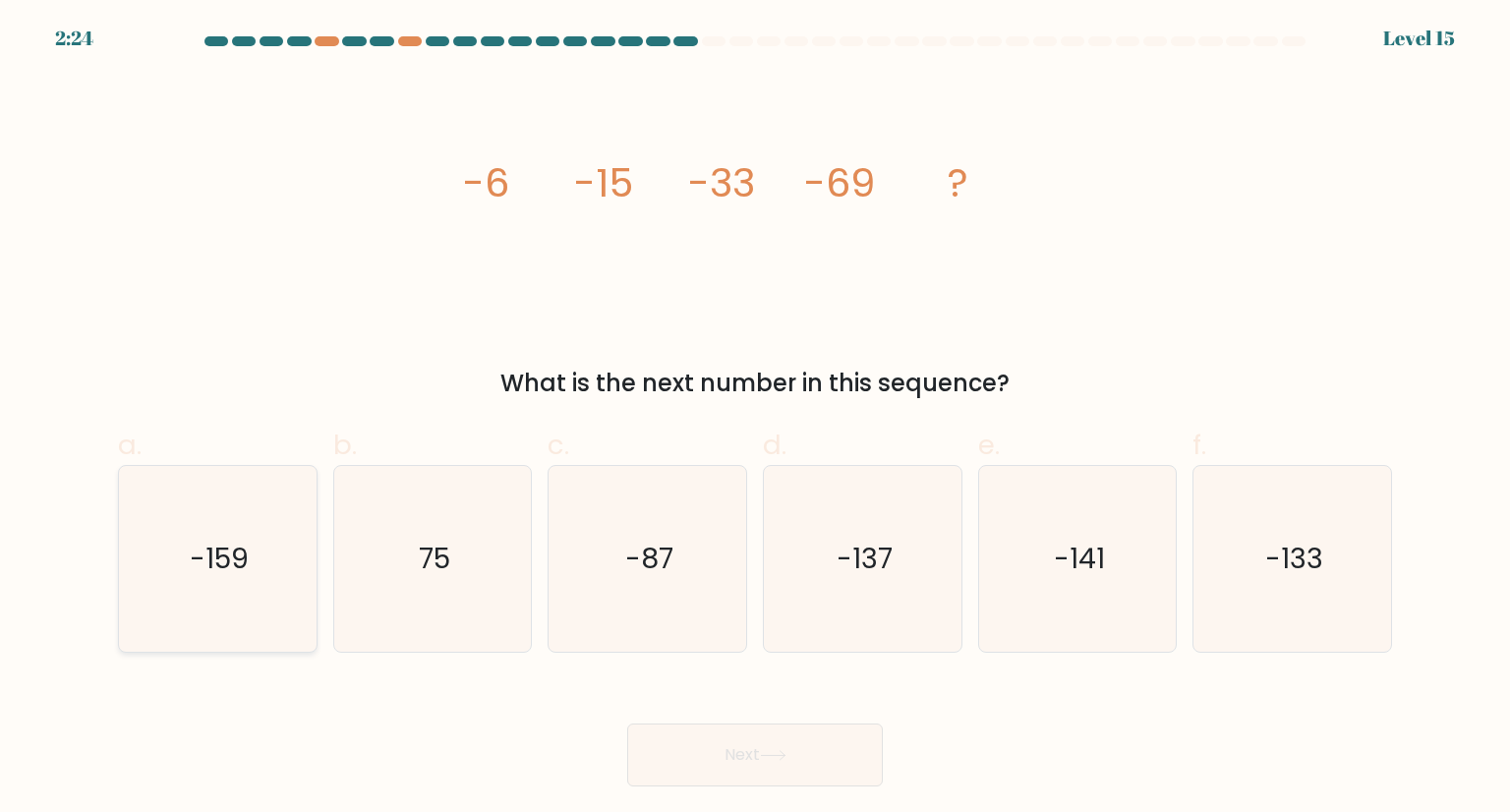 click on "-159" at bounding box center (217, 558) 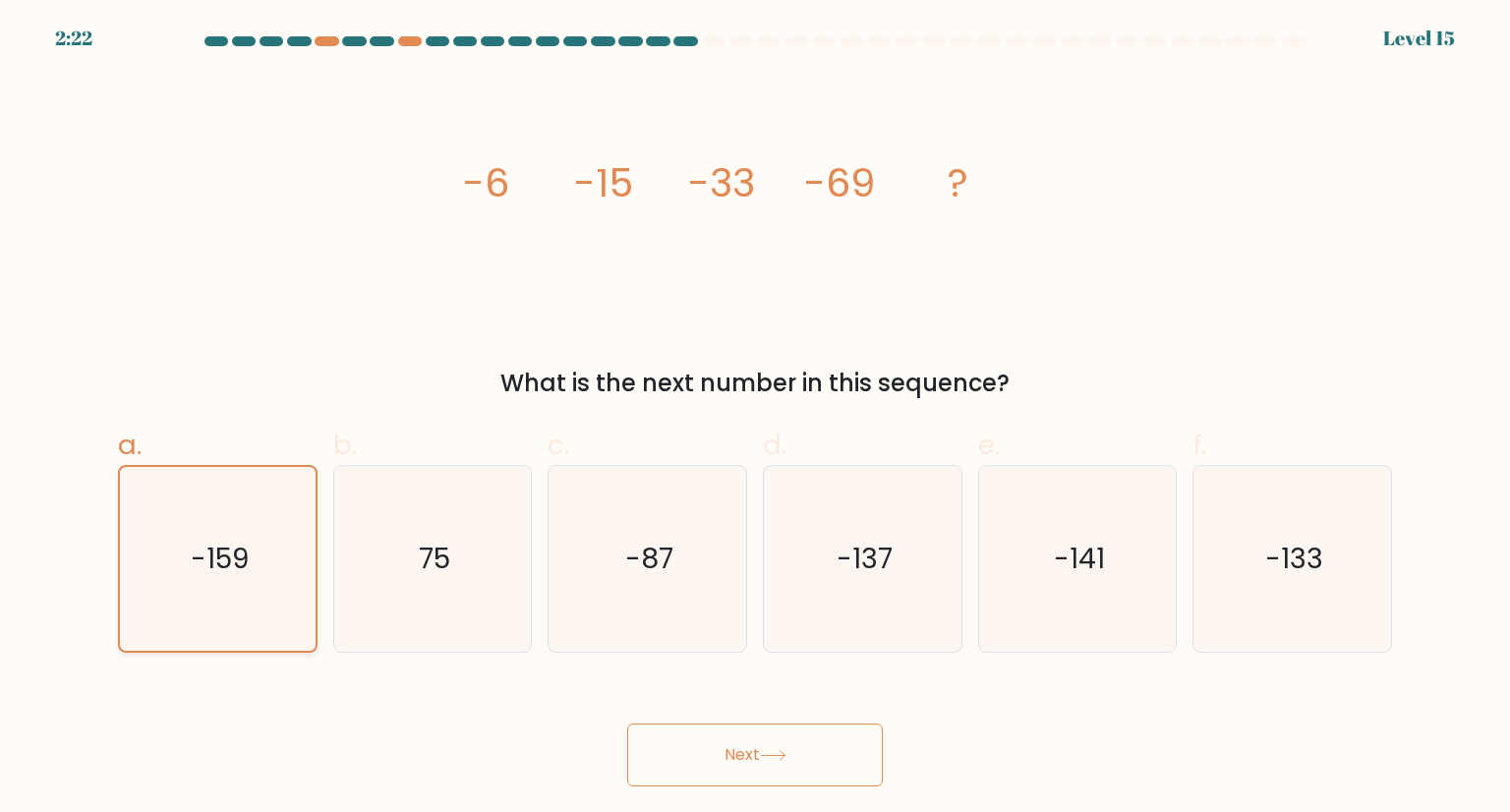 click on "Next" at bounding box center (755, 755) 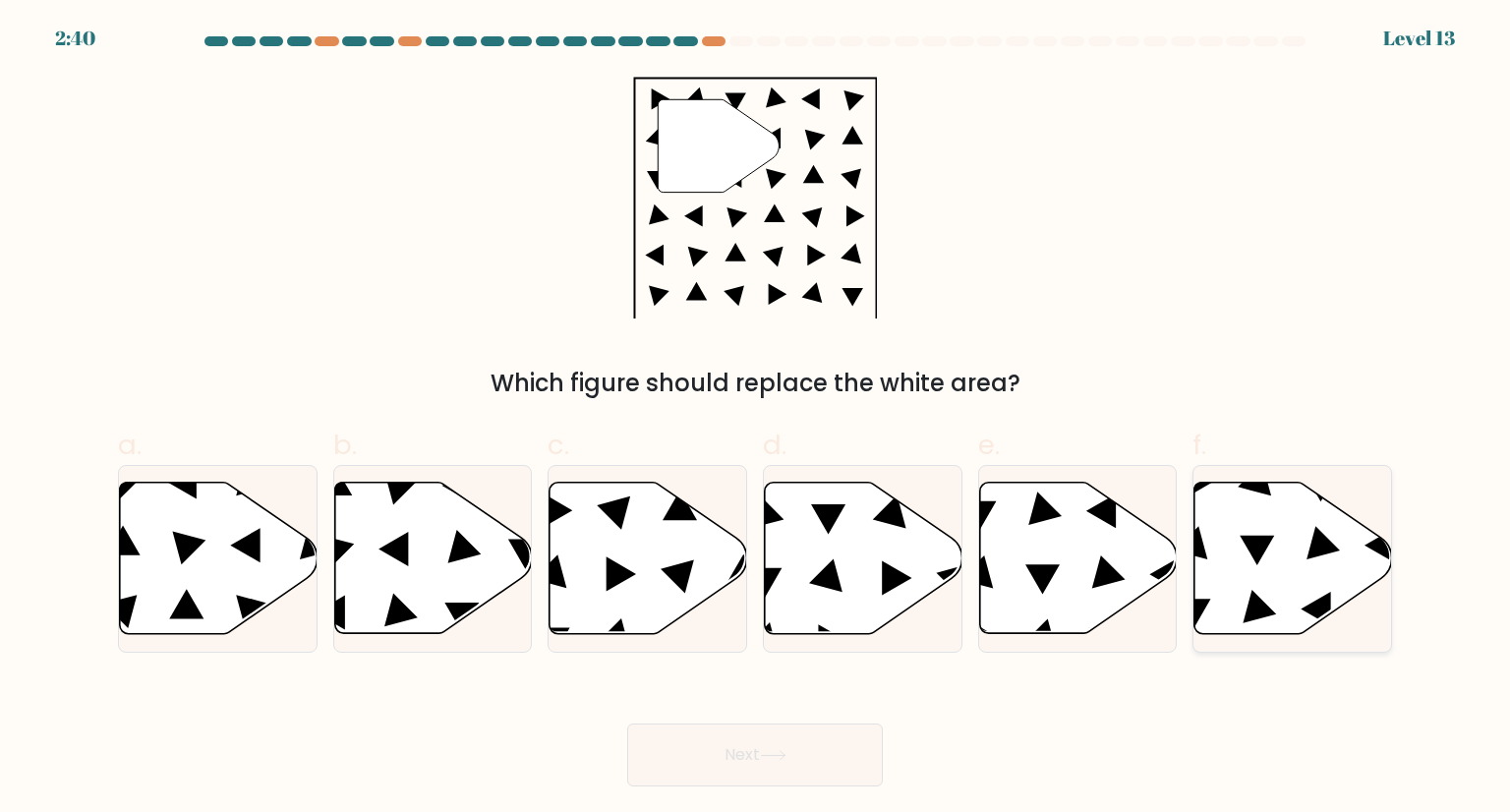 click at bounding box center [1293, 558] 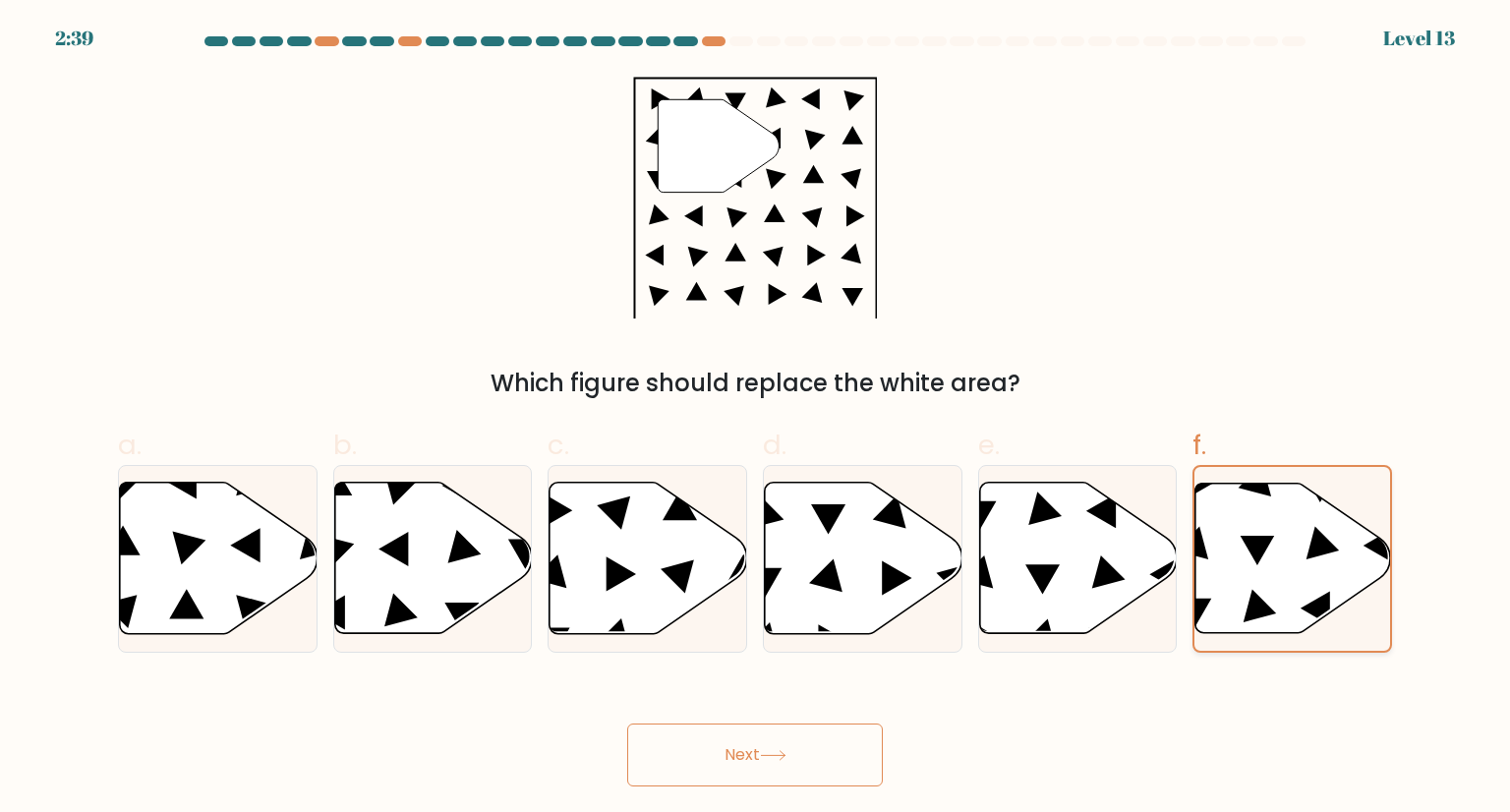 click on "Next" at bounding box center [755, 755] 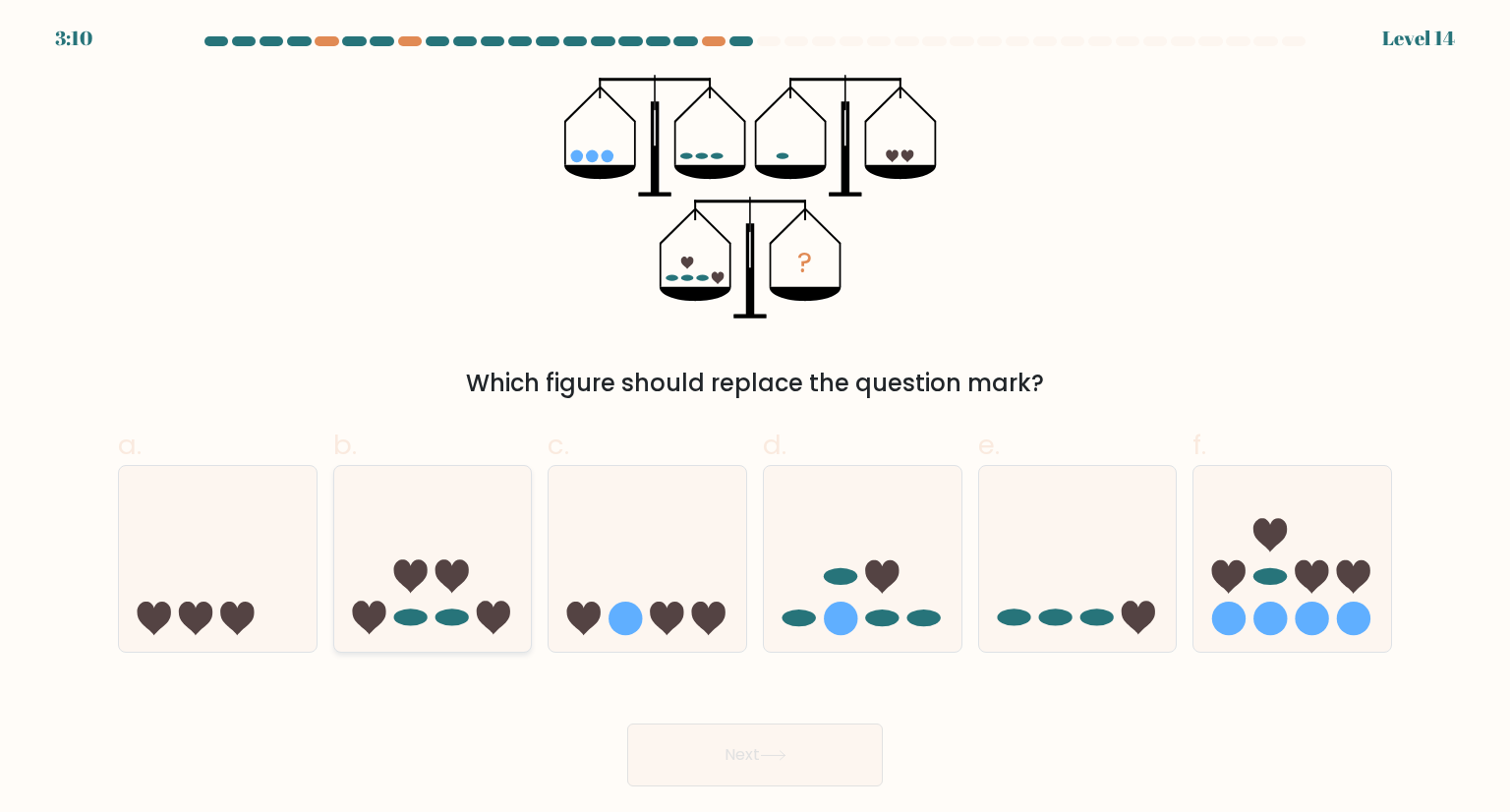 click at bounding box center (369, 618) 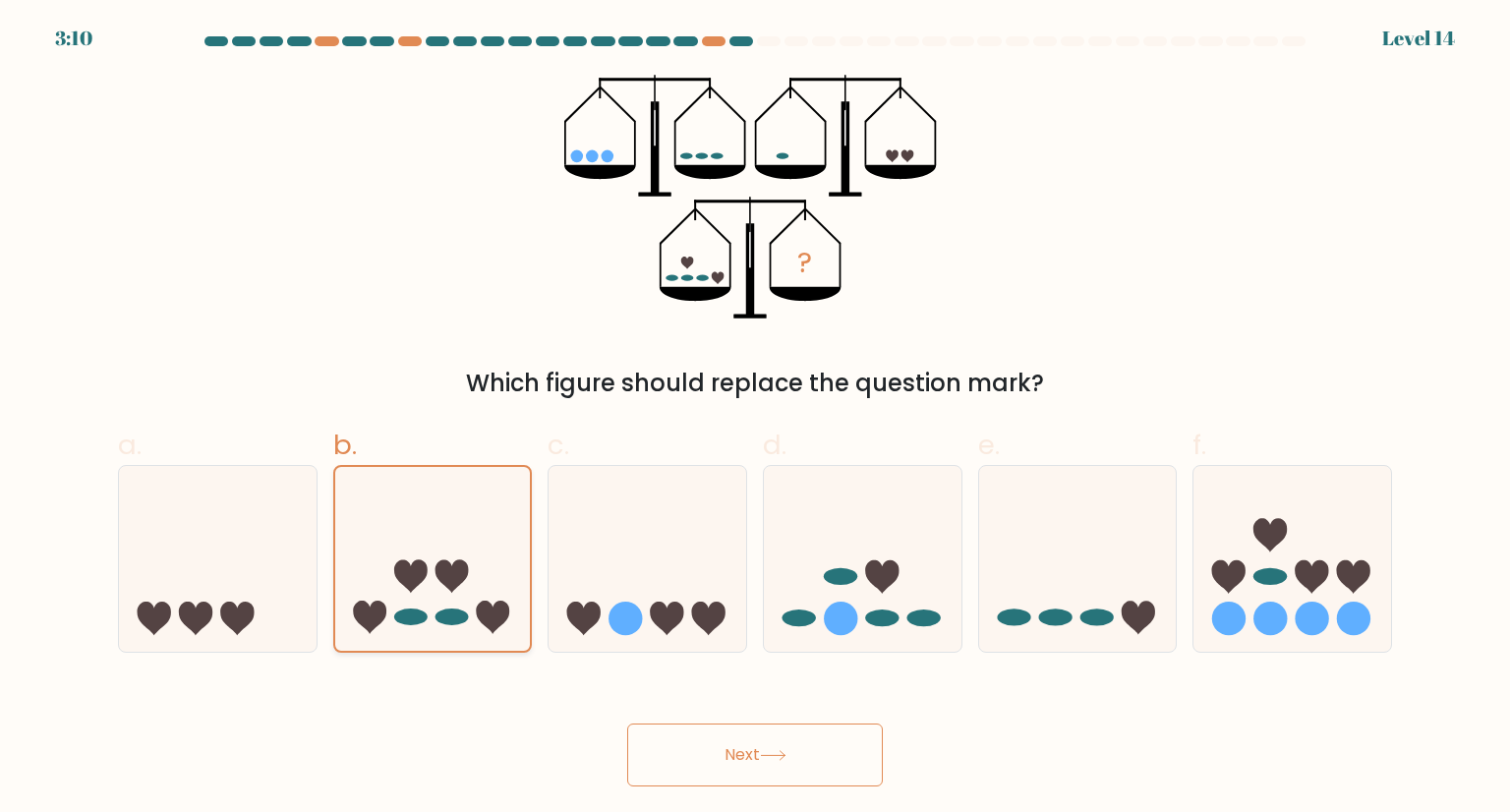 click on "Next" at bounding box center [755, 755] 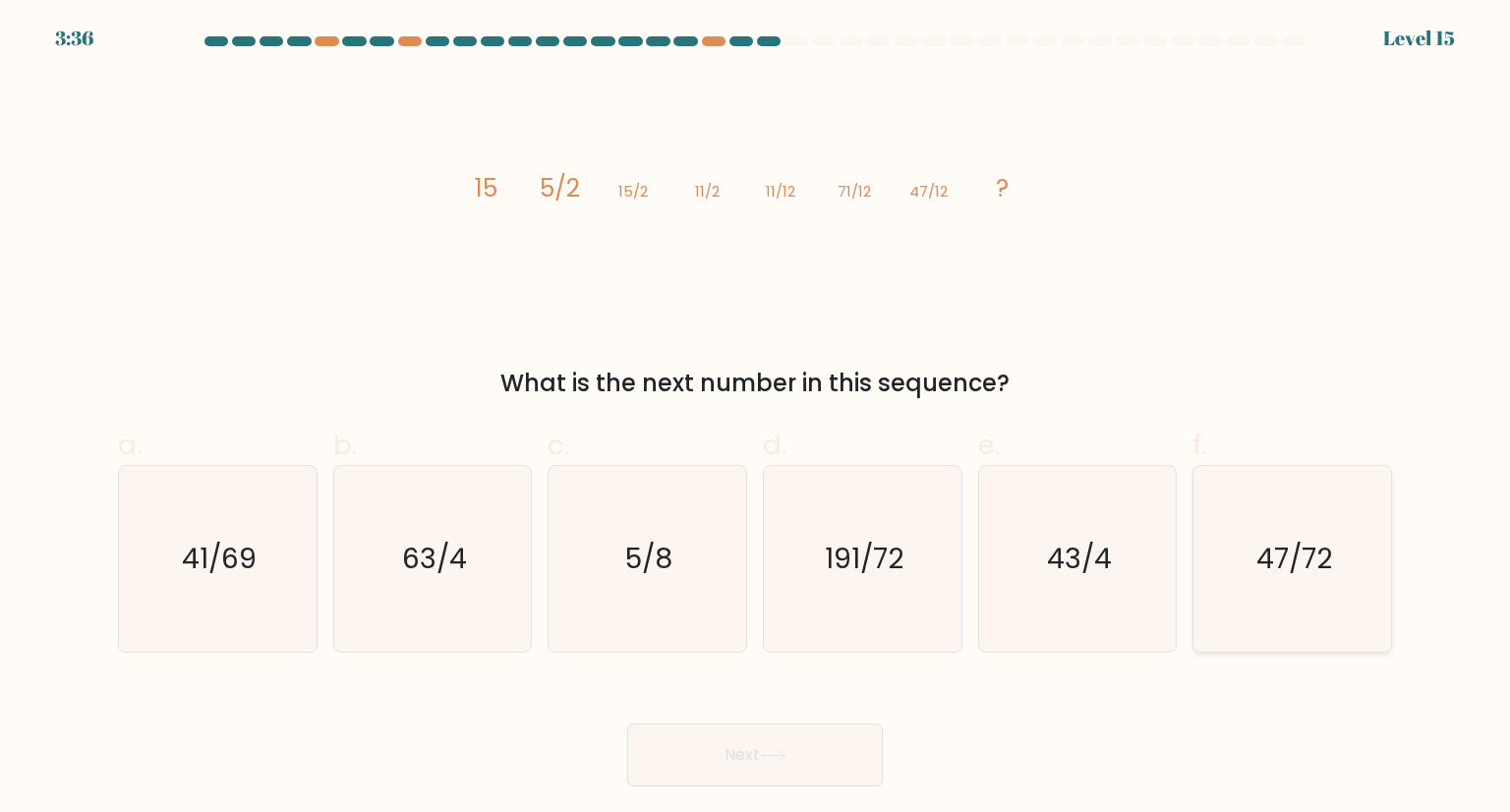 click on "47/72" at bounding box center [1294, 558] 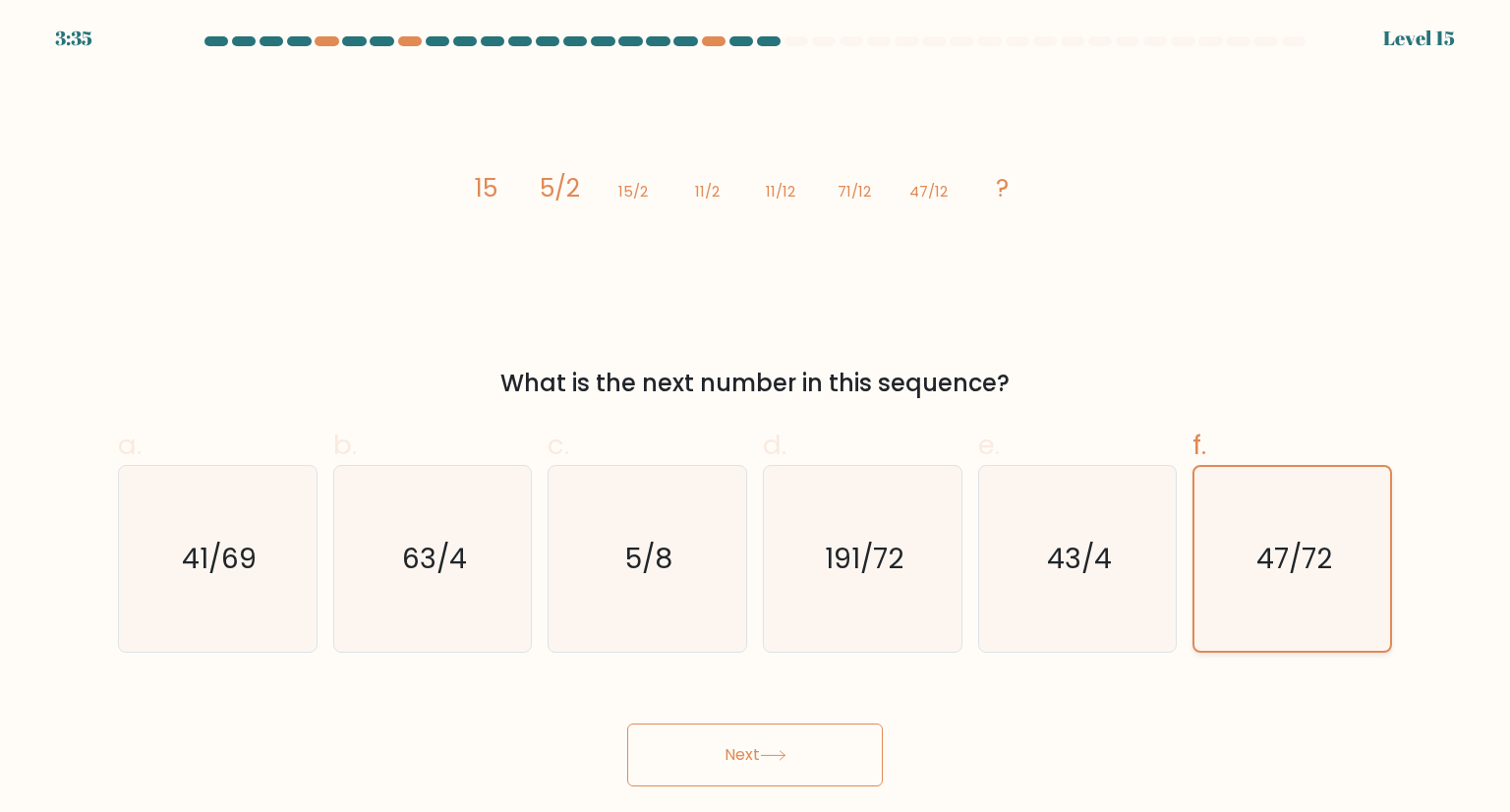 click on "Next" at bounding box center [755, 755] 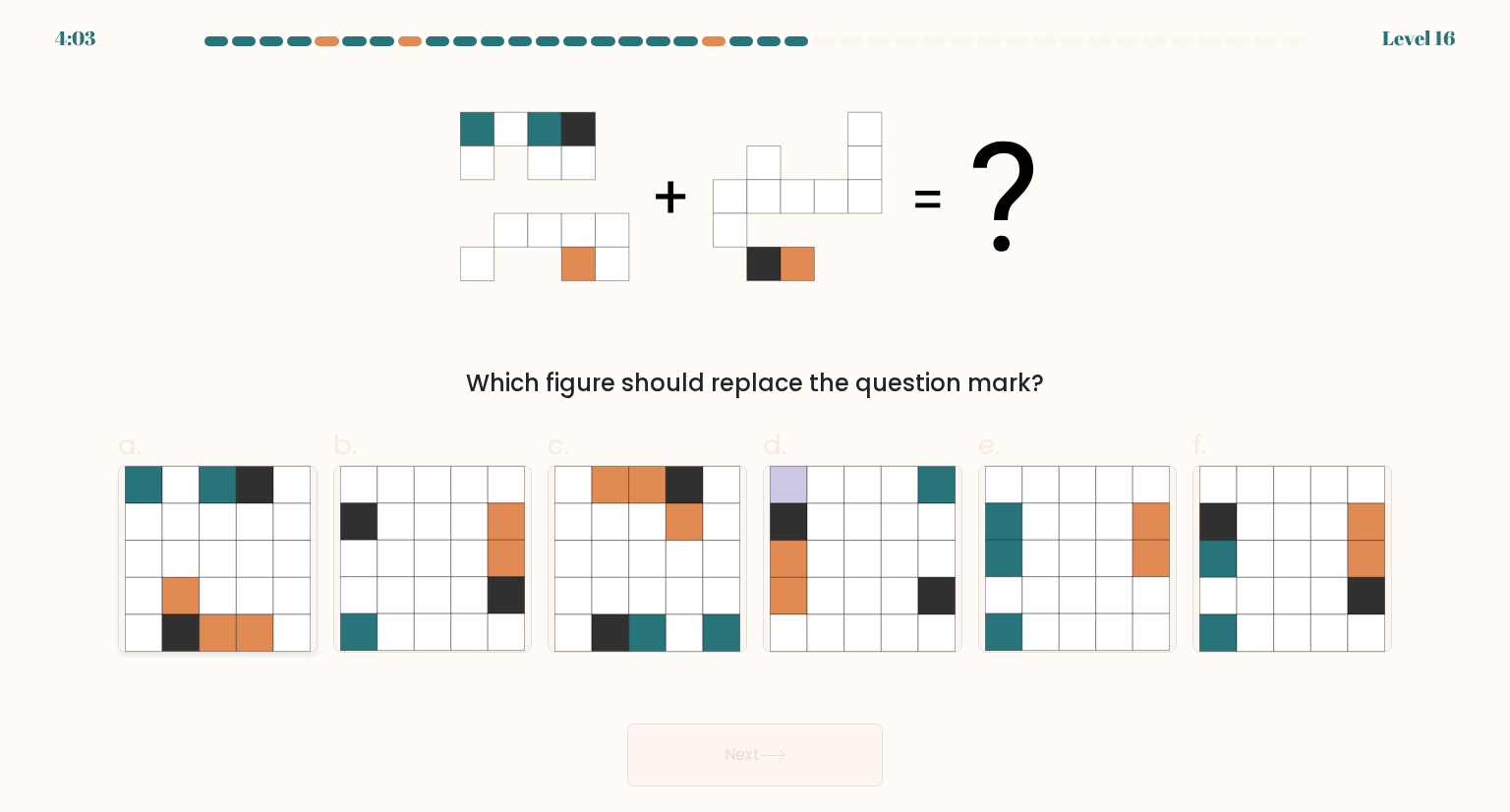 click at bounding box center (218, 596) 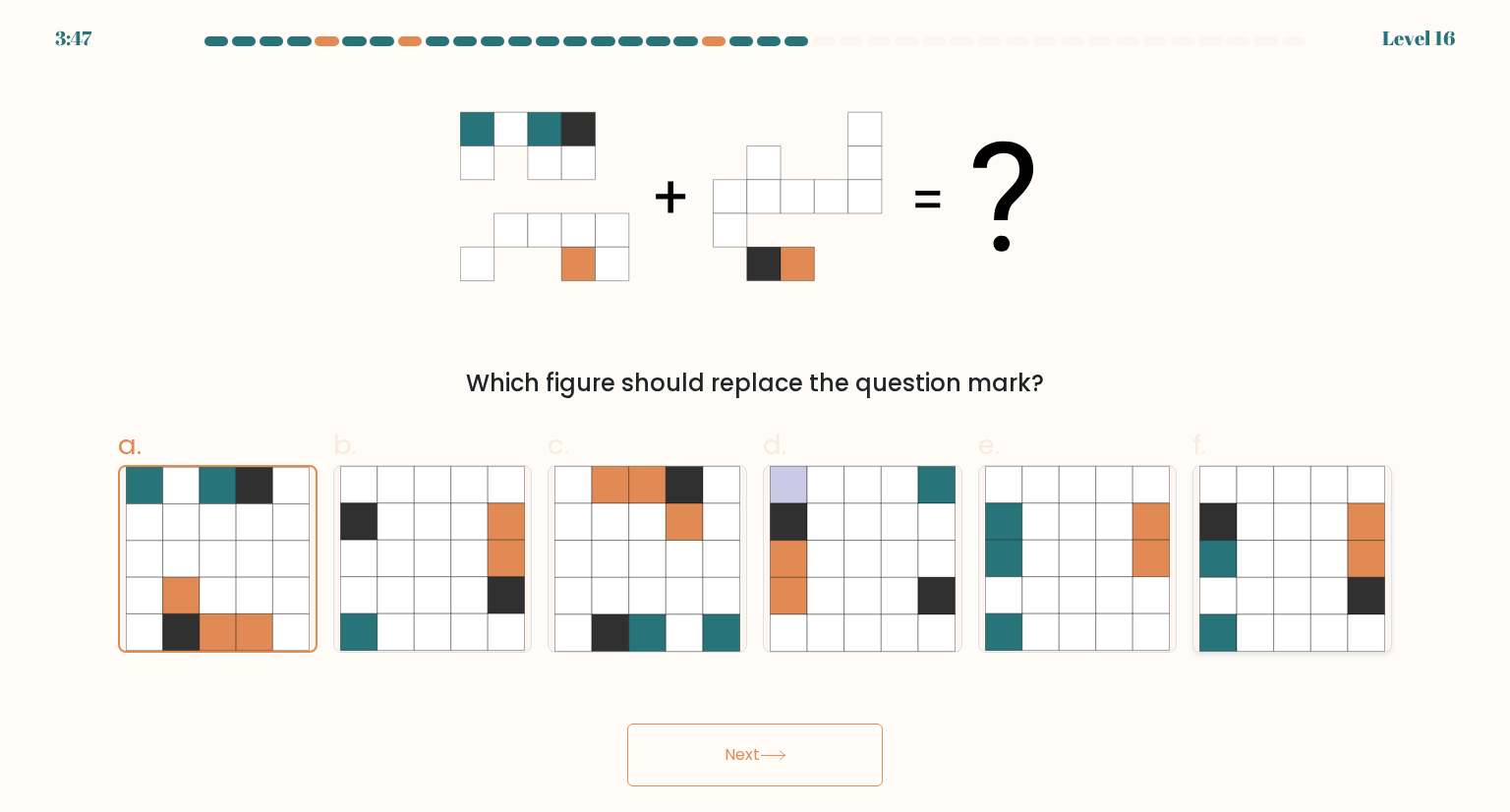 click at bounding box center [1293, 596] 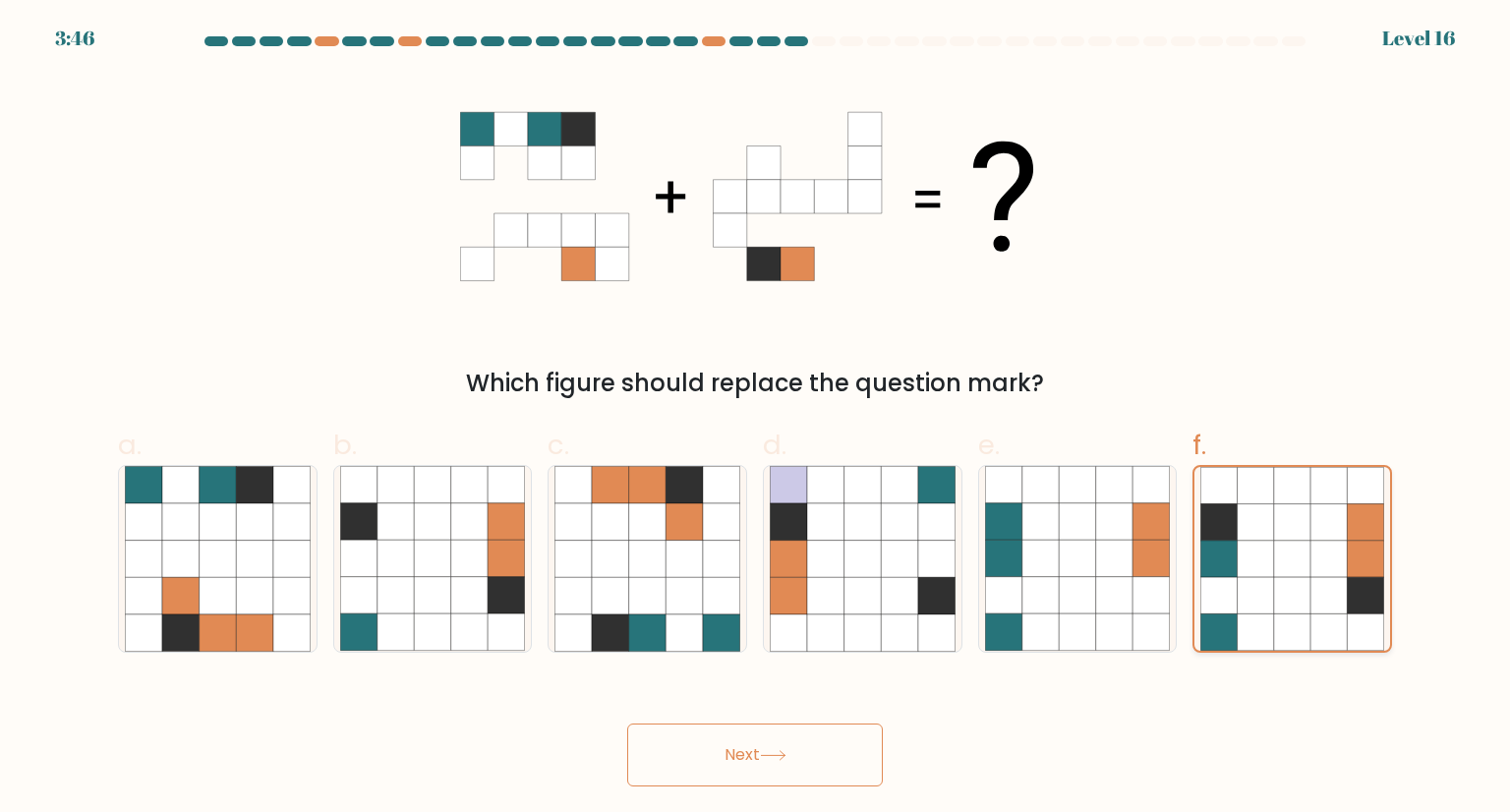 click on "Next" at bounding box center (755, 755) 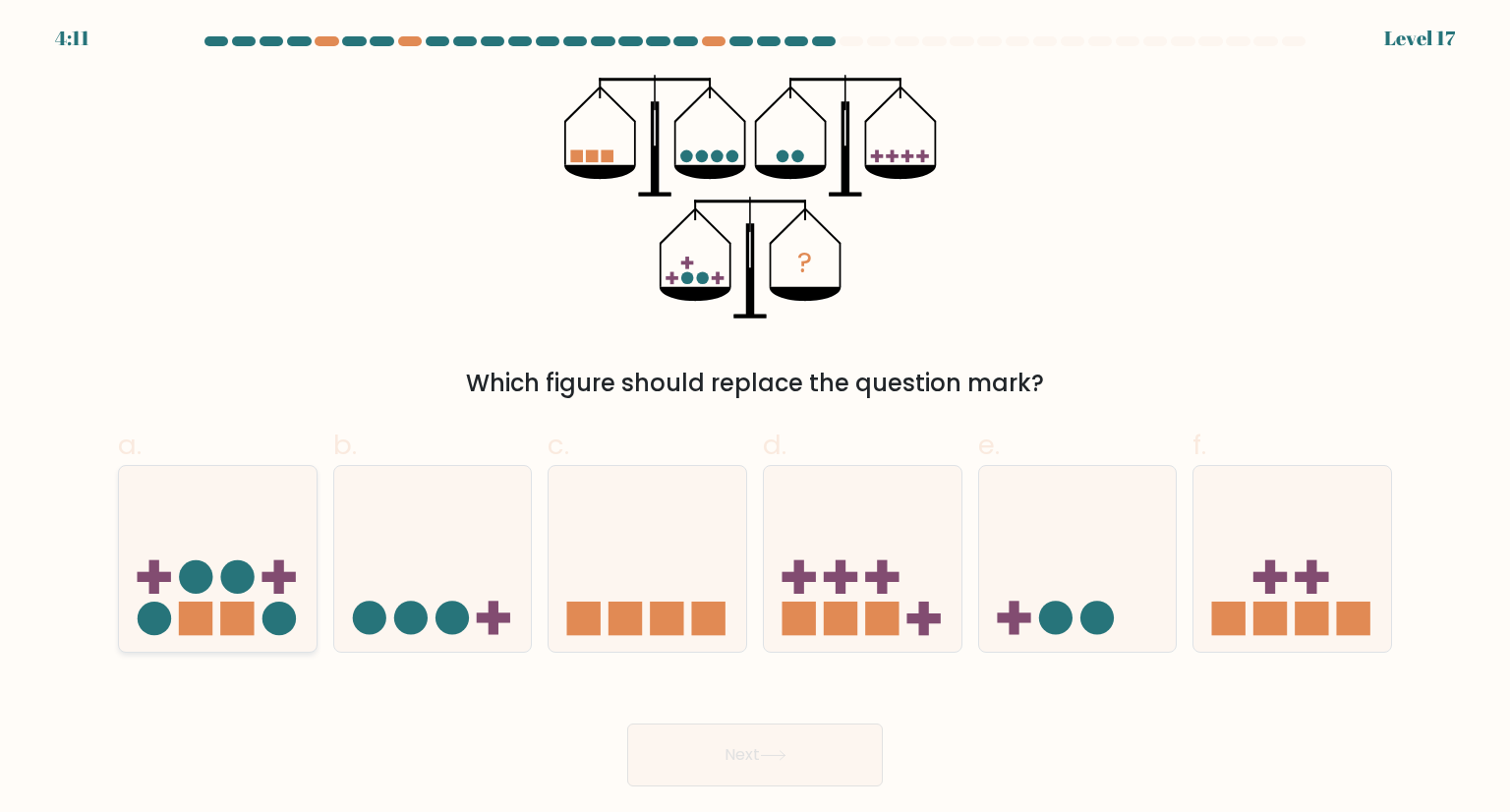 click at bounding box center [154, 618] 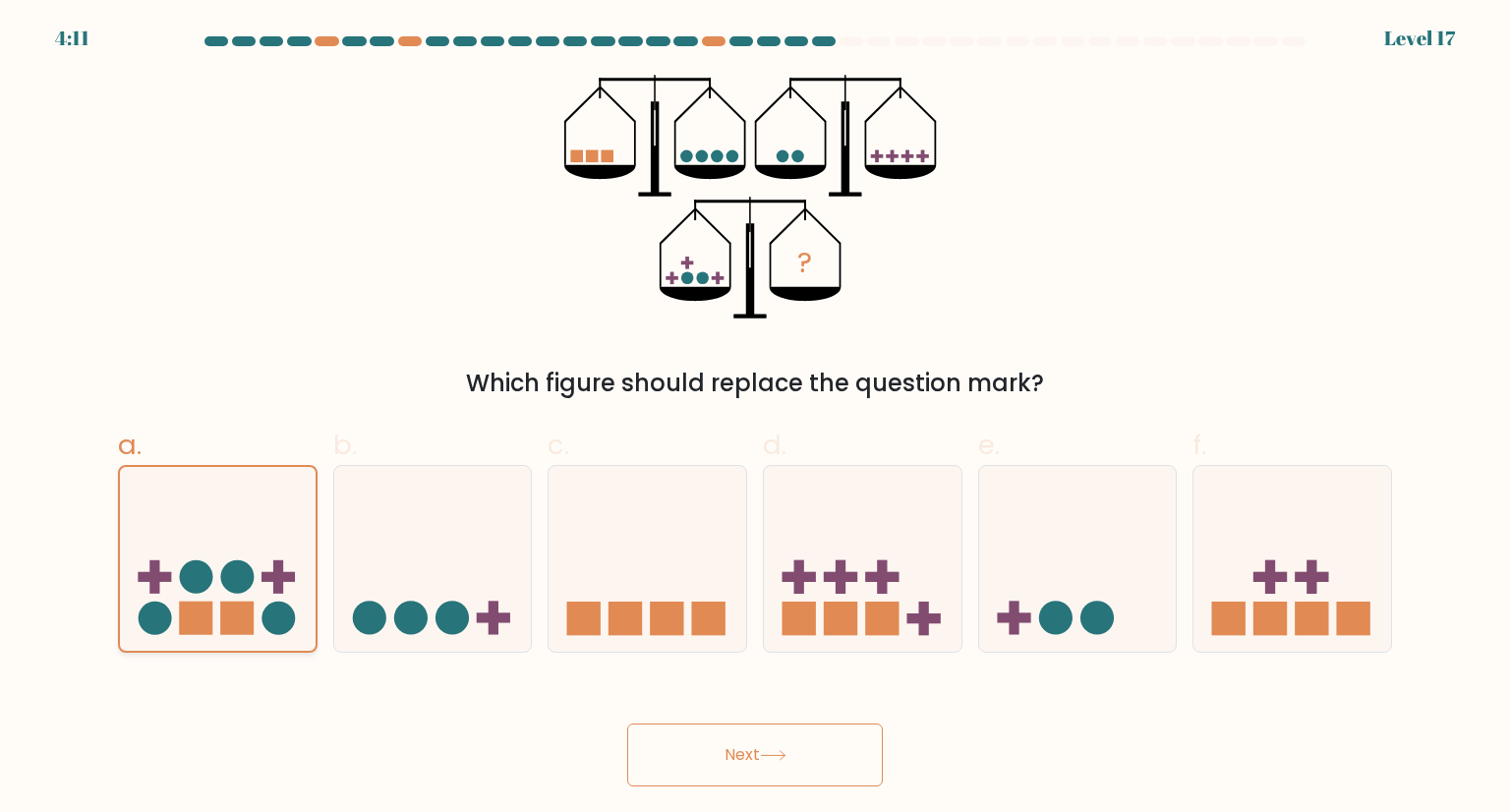 click on "Next" at bounding box center [755, 755] 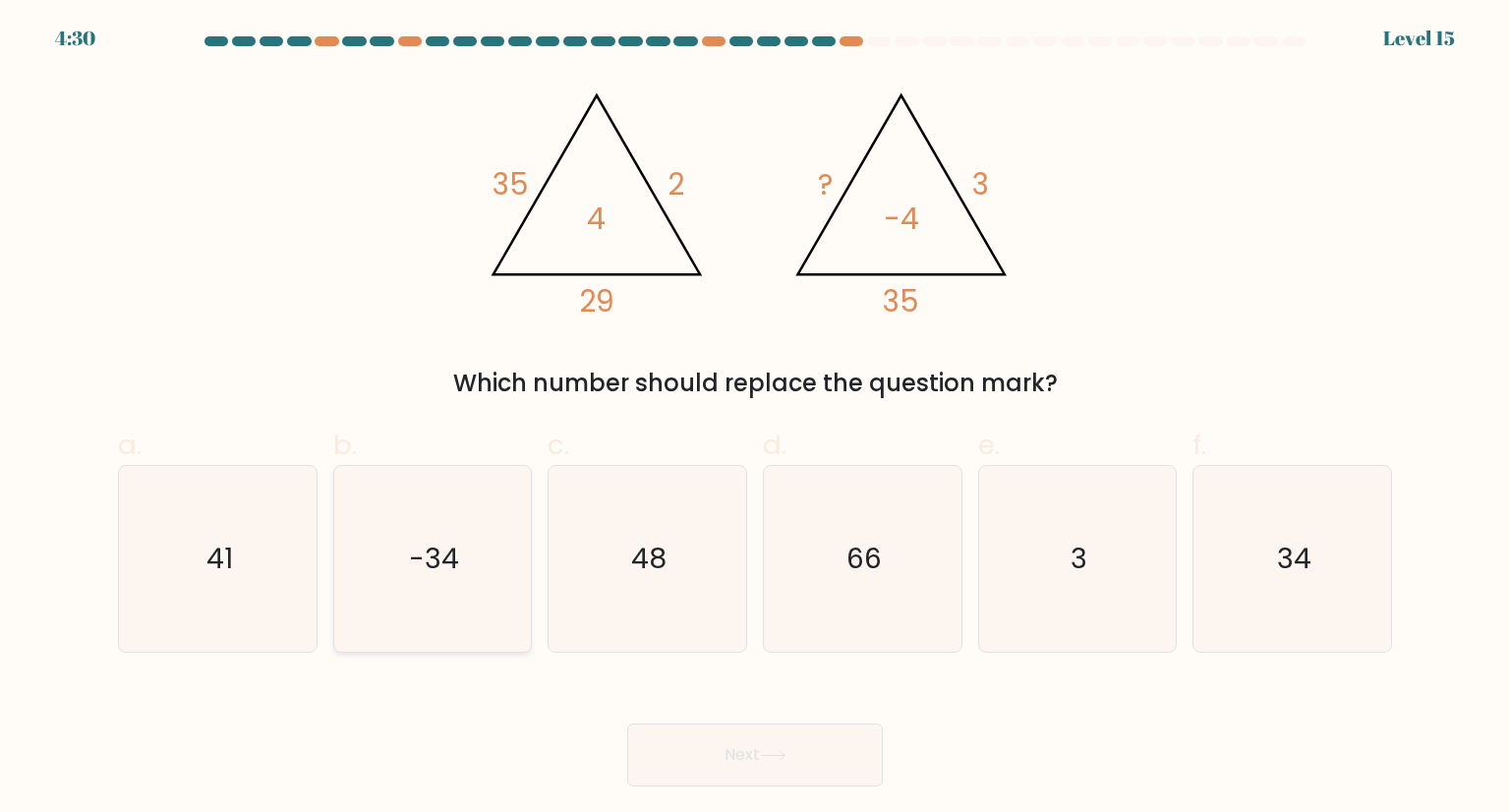 click on "-34" at bounding box center (433, 558) 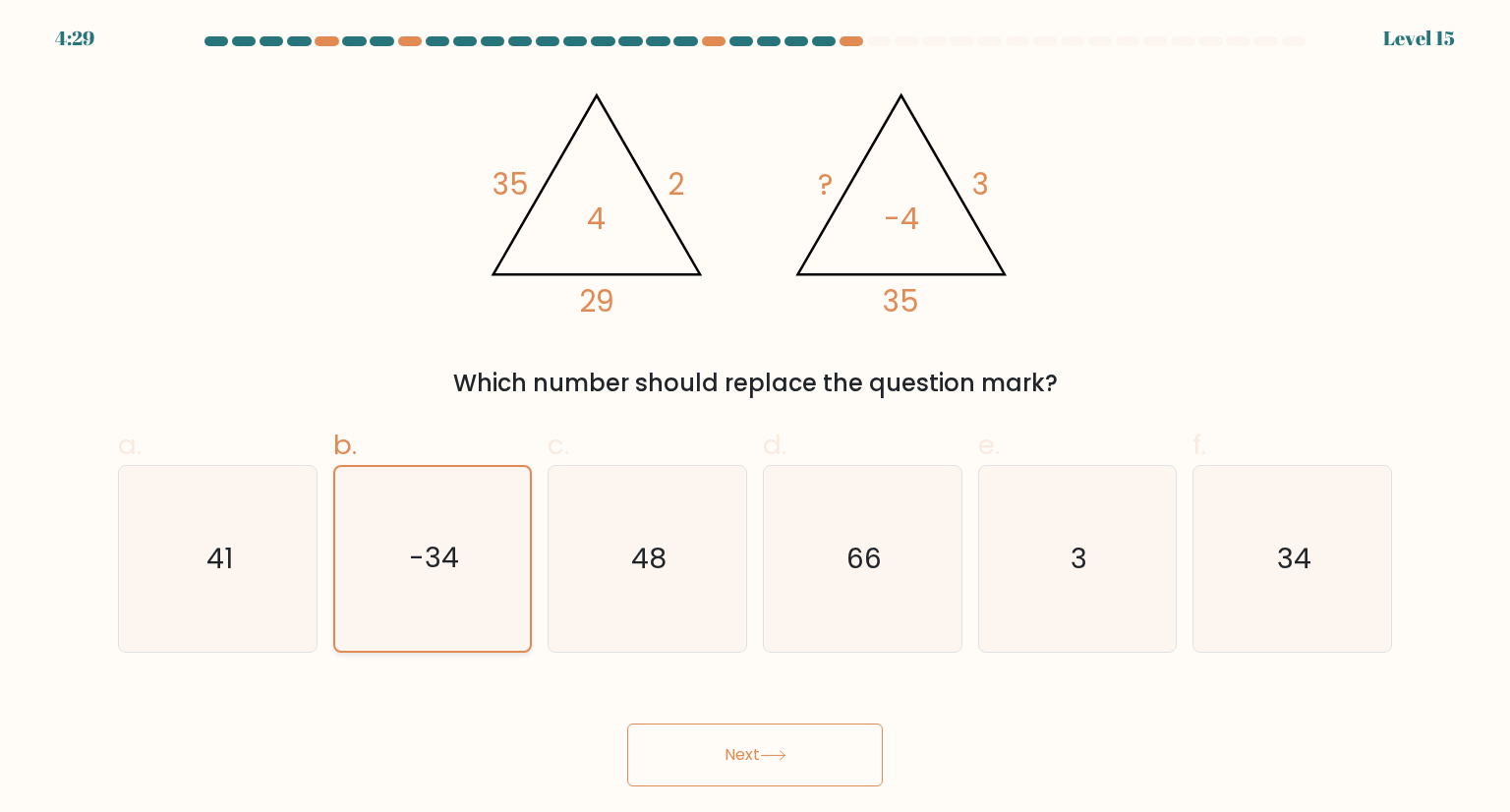 click on "Next" at bounding box center (755, 755) 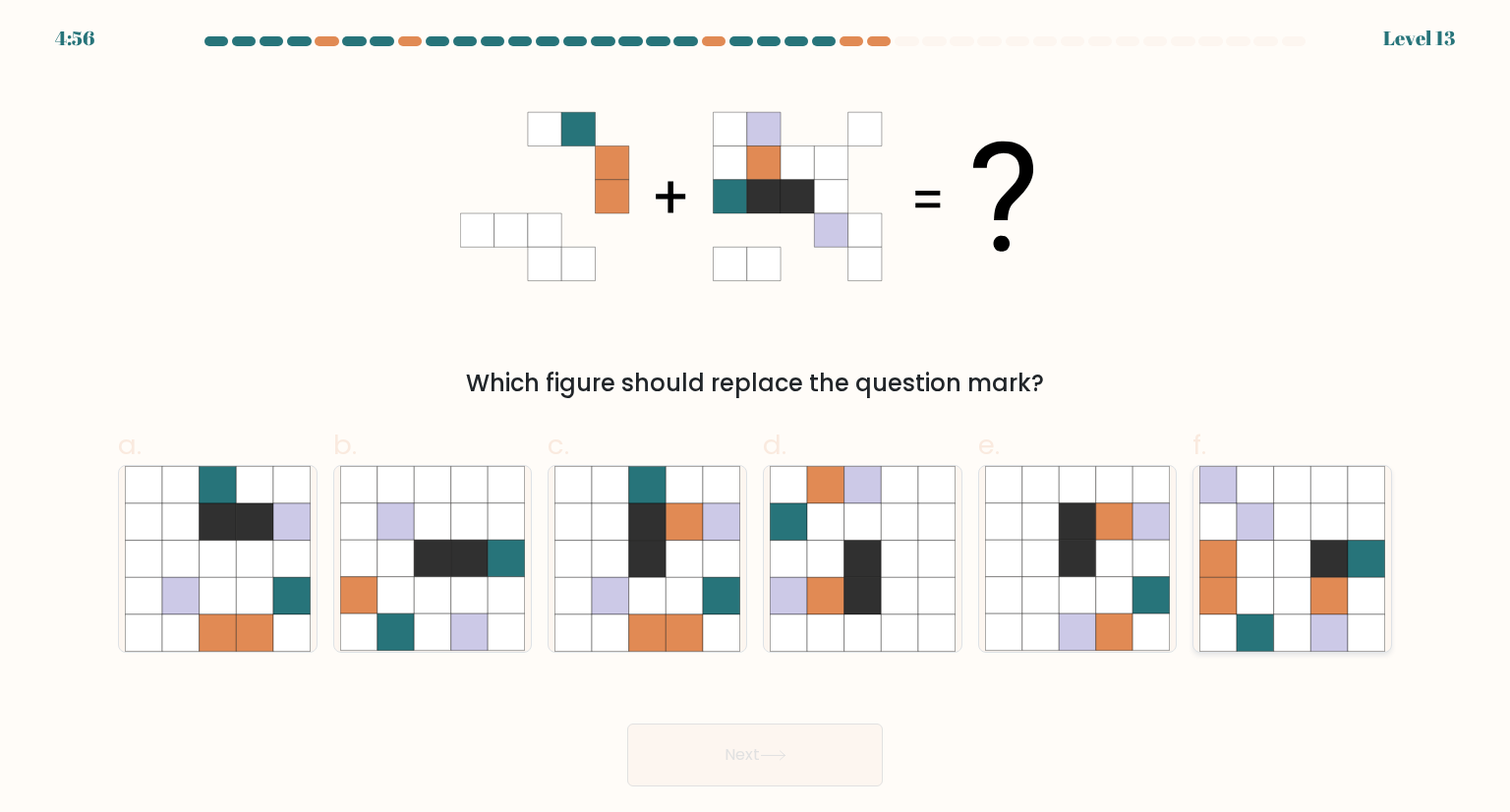 click at bounding box center (1255, 633) 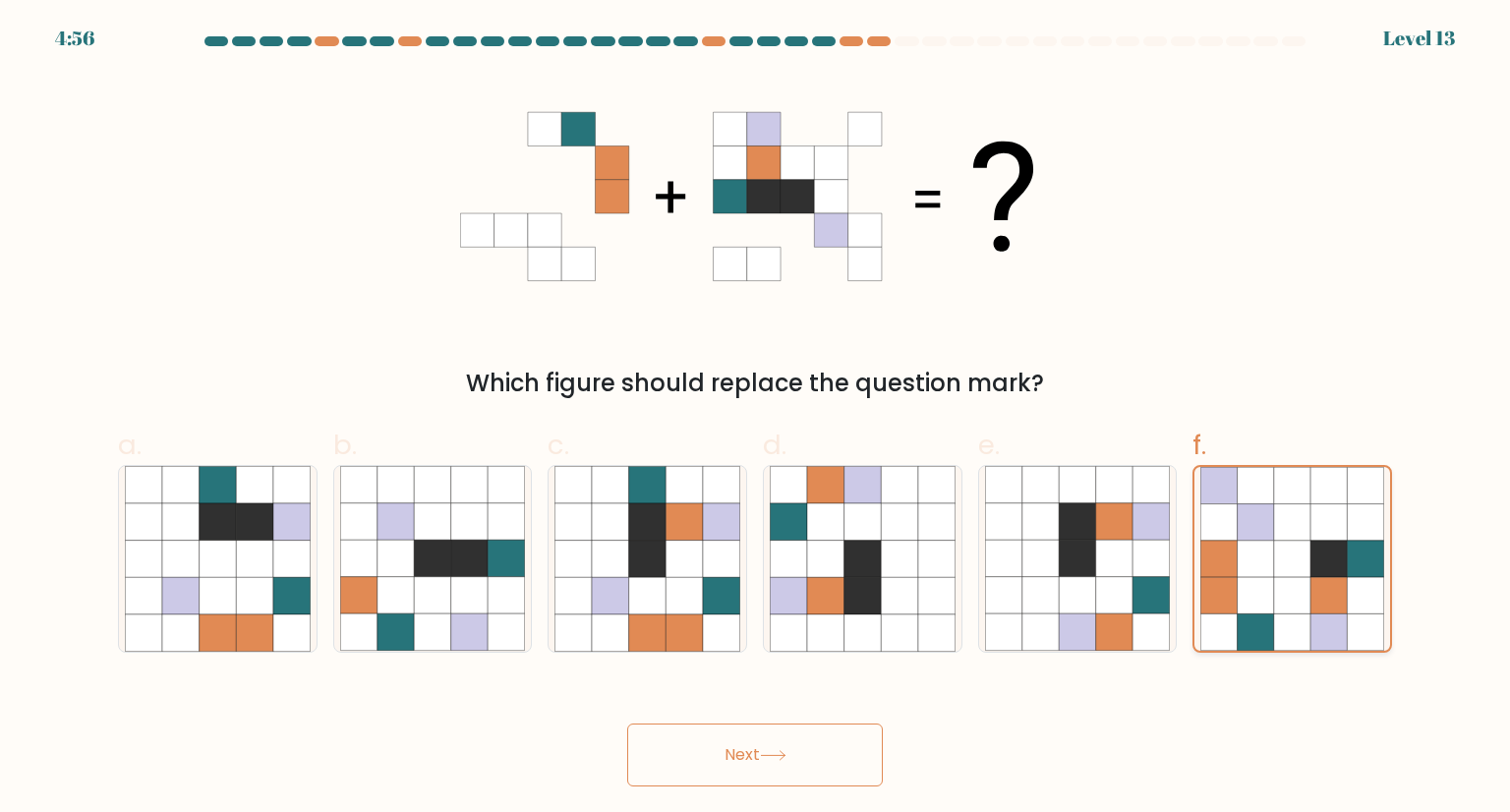 click on "Next" at bounding box center (755, 755) 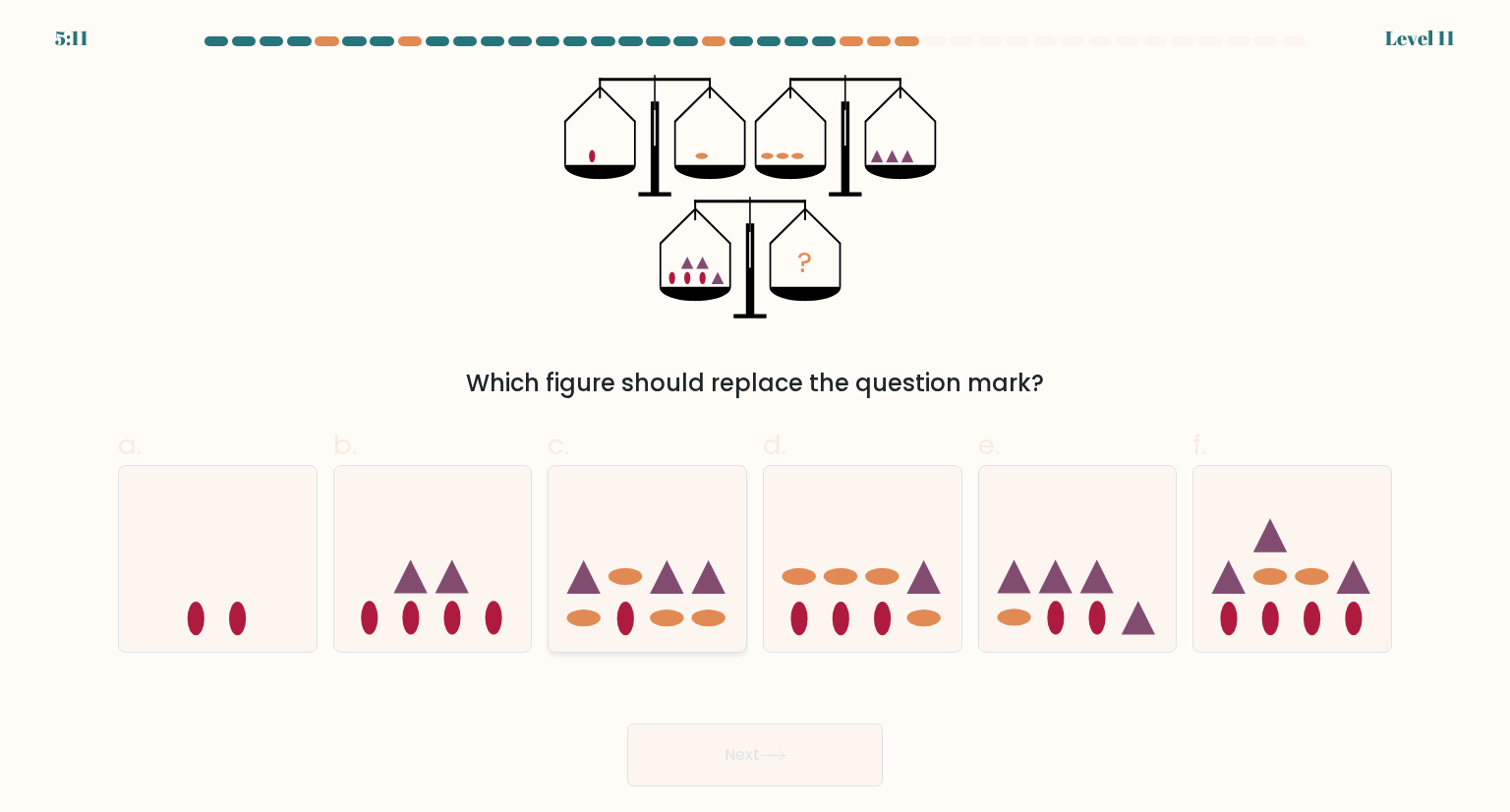 click at bounding box center (647, 558) 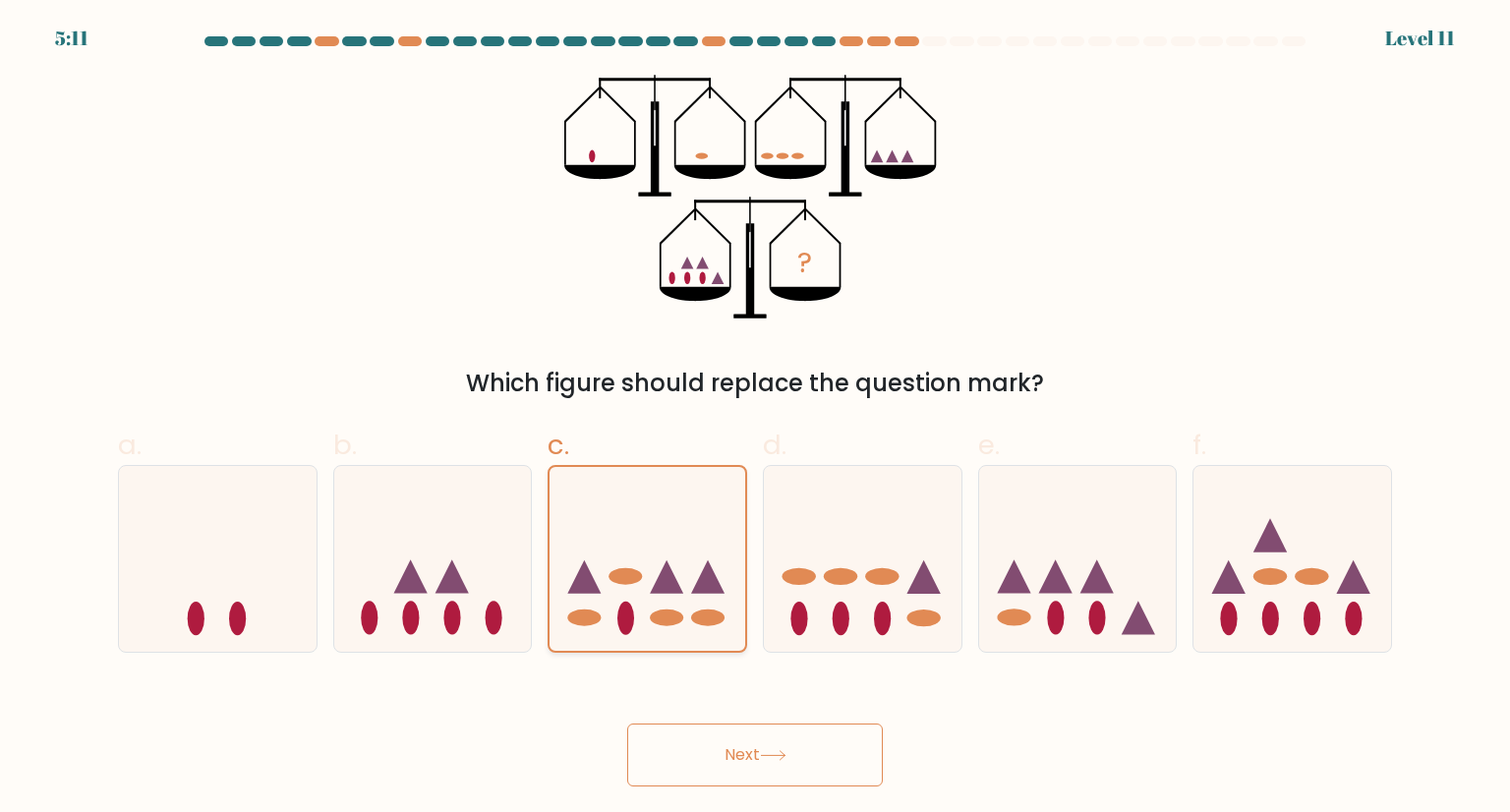 click on "Next" at bounding box center [755, 755] 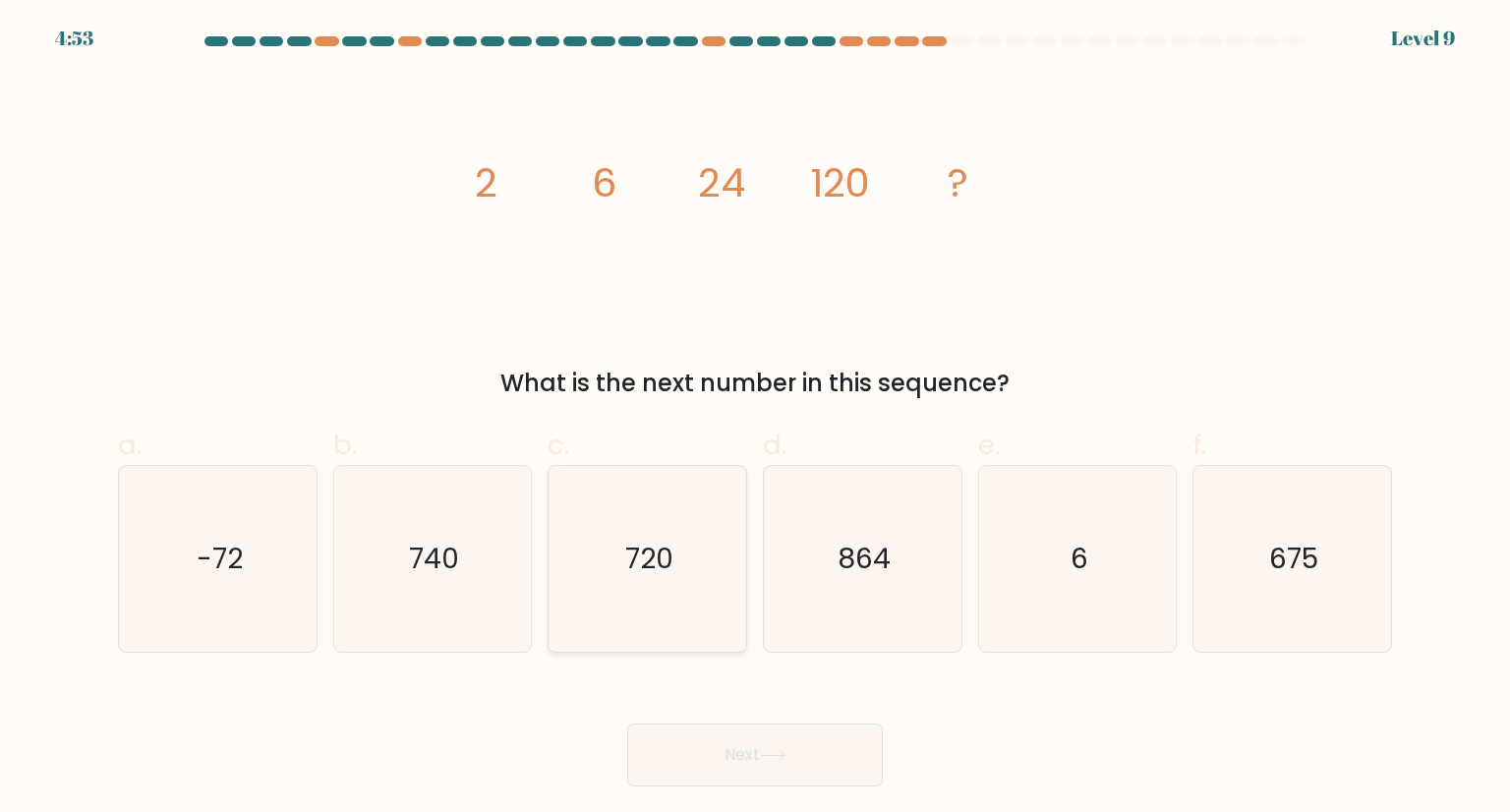 click on "720" at bounding box center (647, 558) 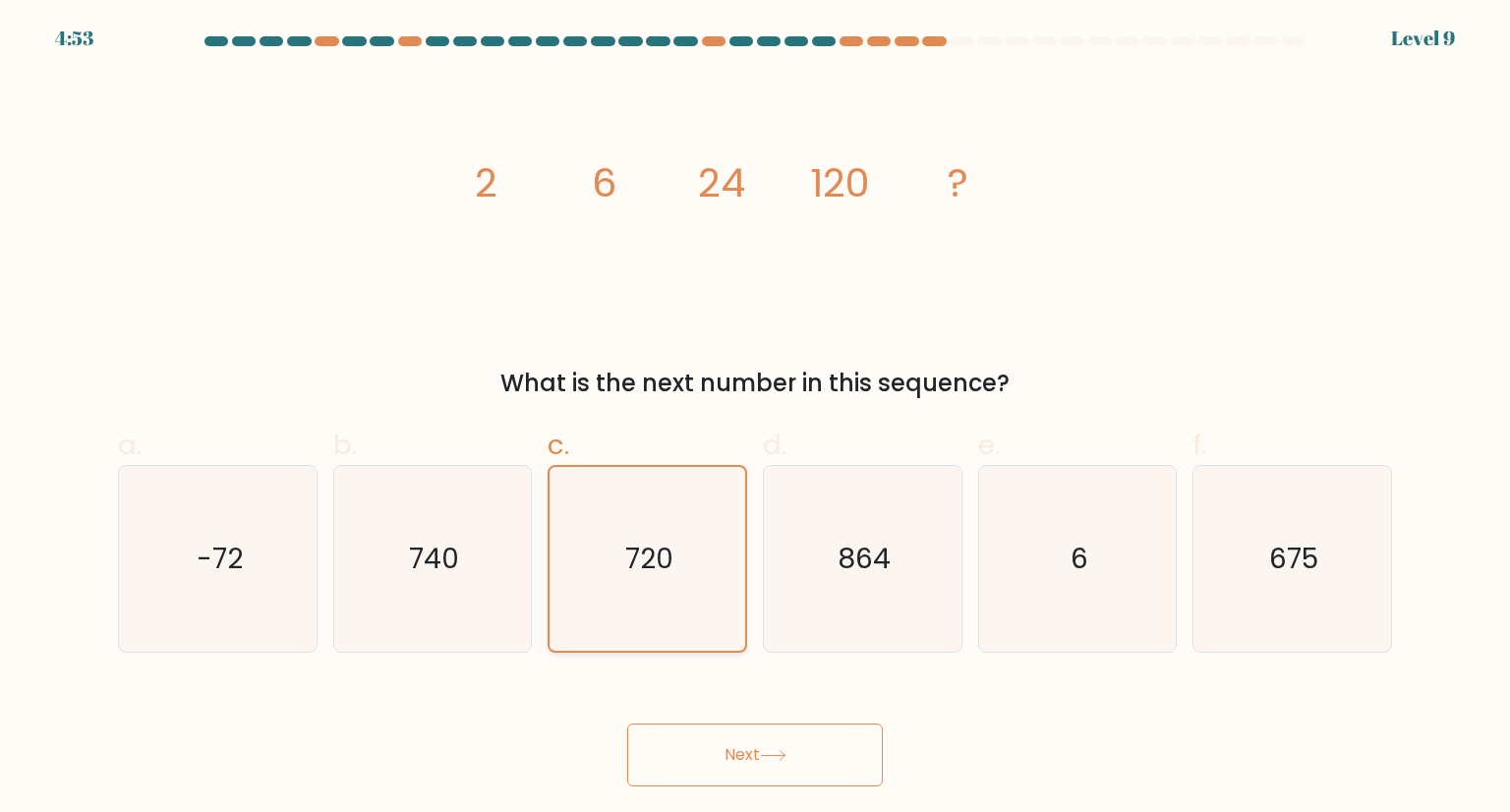 click on "Next" at bounding box center [755, 755] 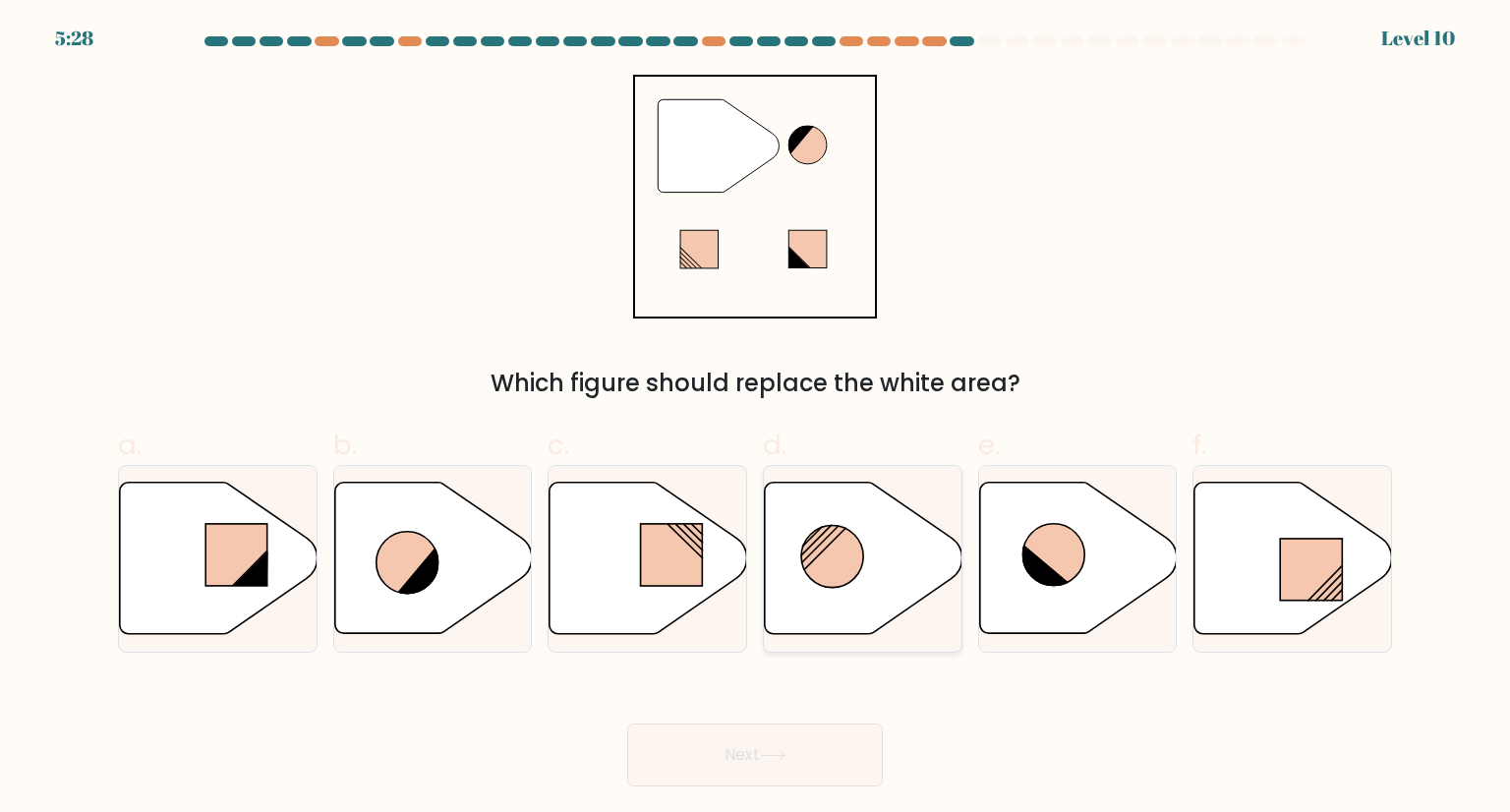 click at bounding box center (832, 555) 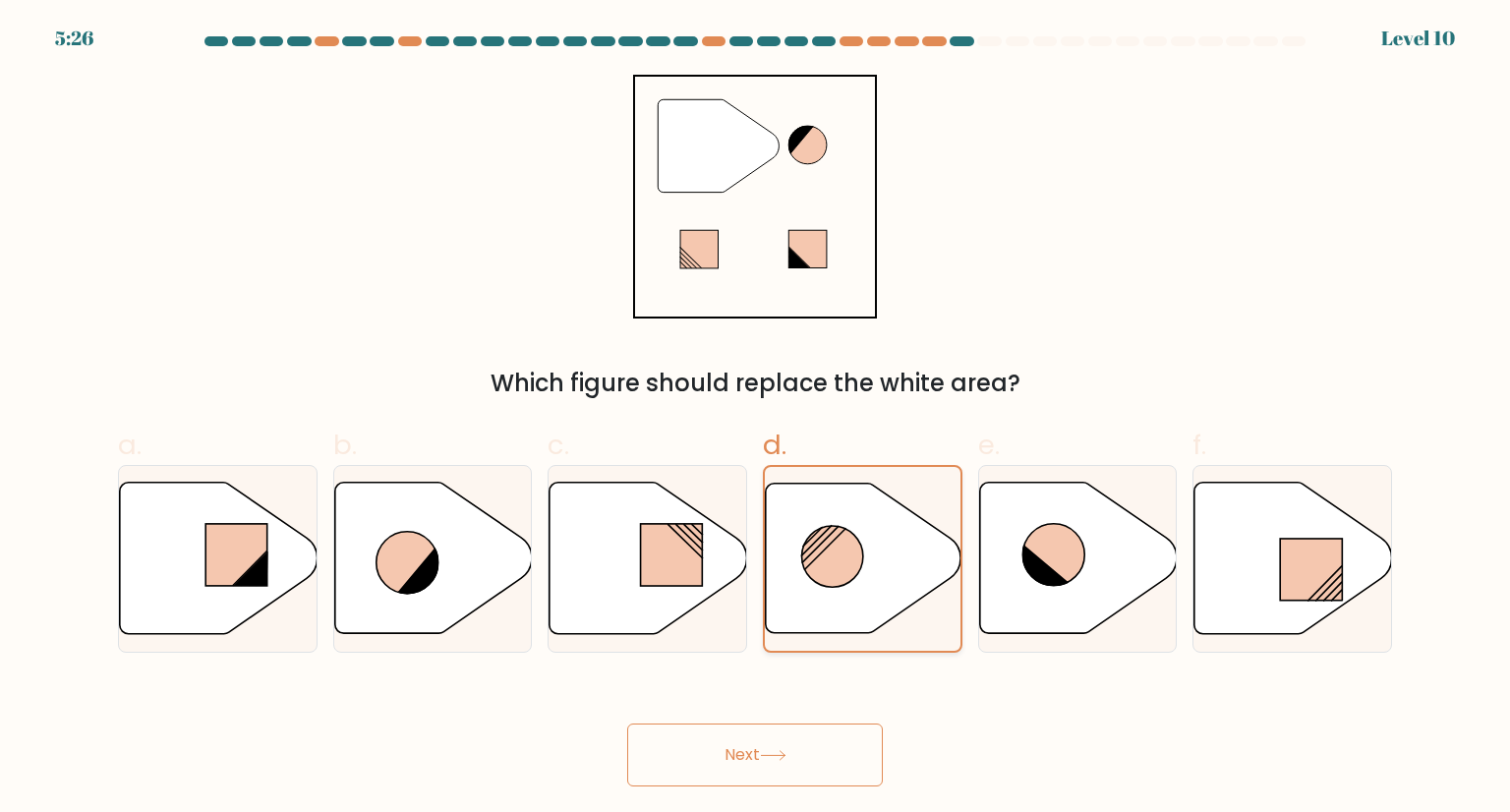 click on "Next" at bounding box center (755, 755) 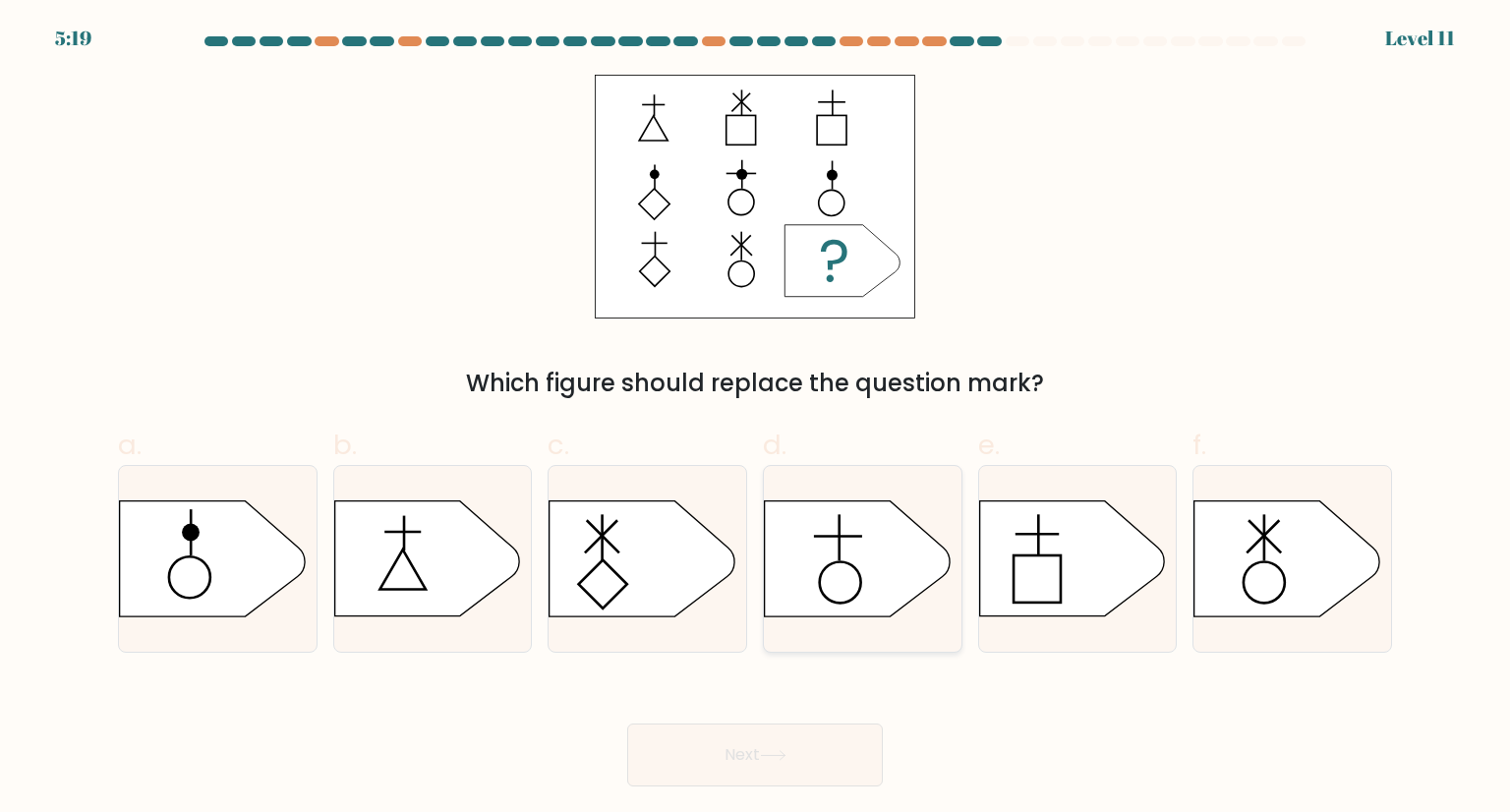 click at bounding box center (857, 558) 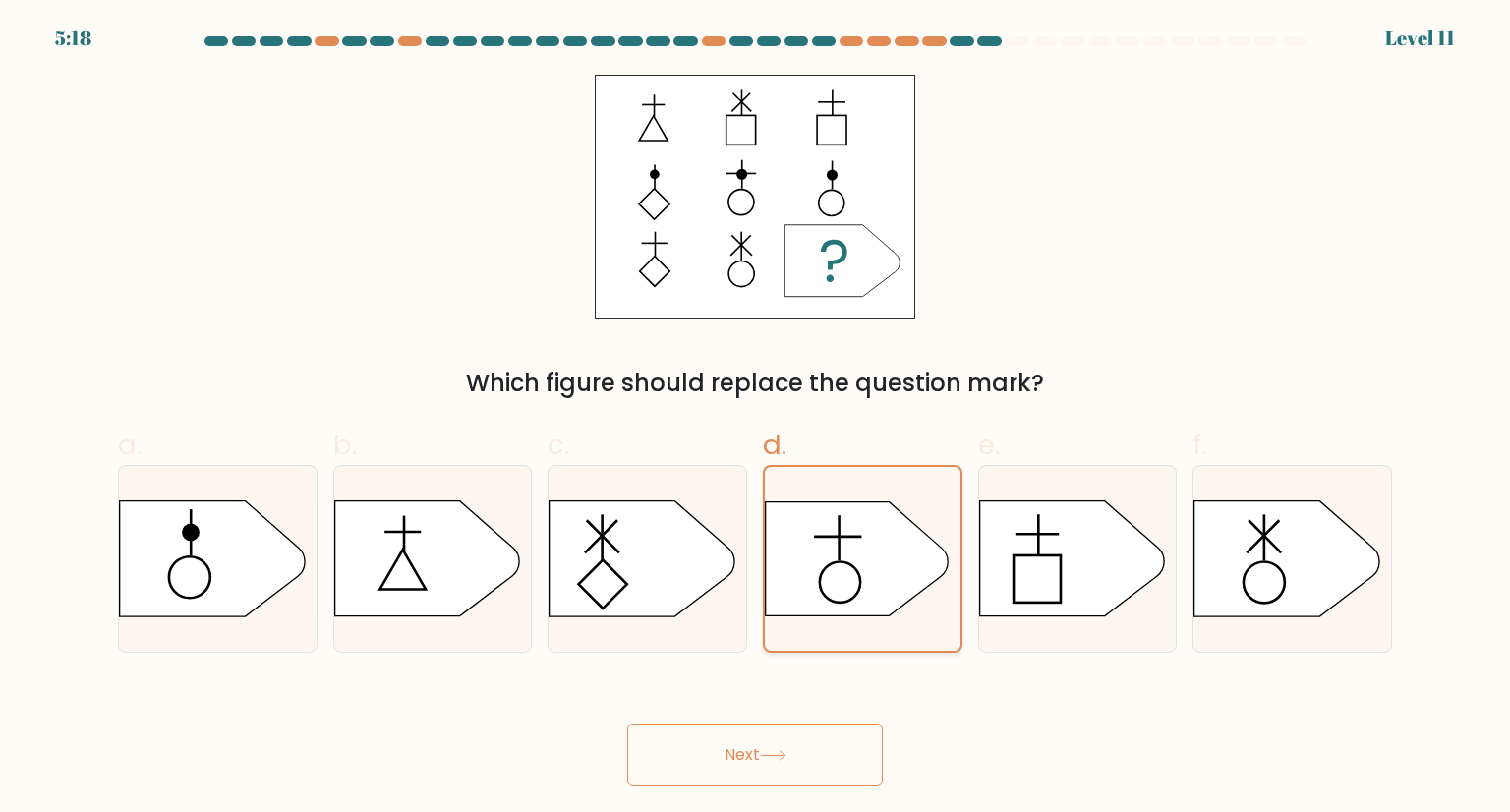 click on "Next" at bounding box center [755, 755] 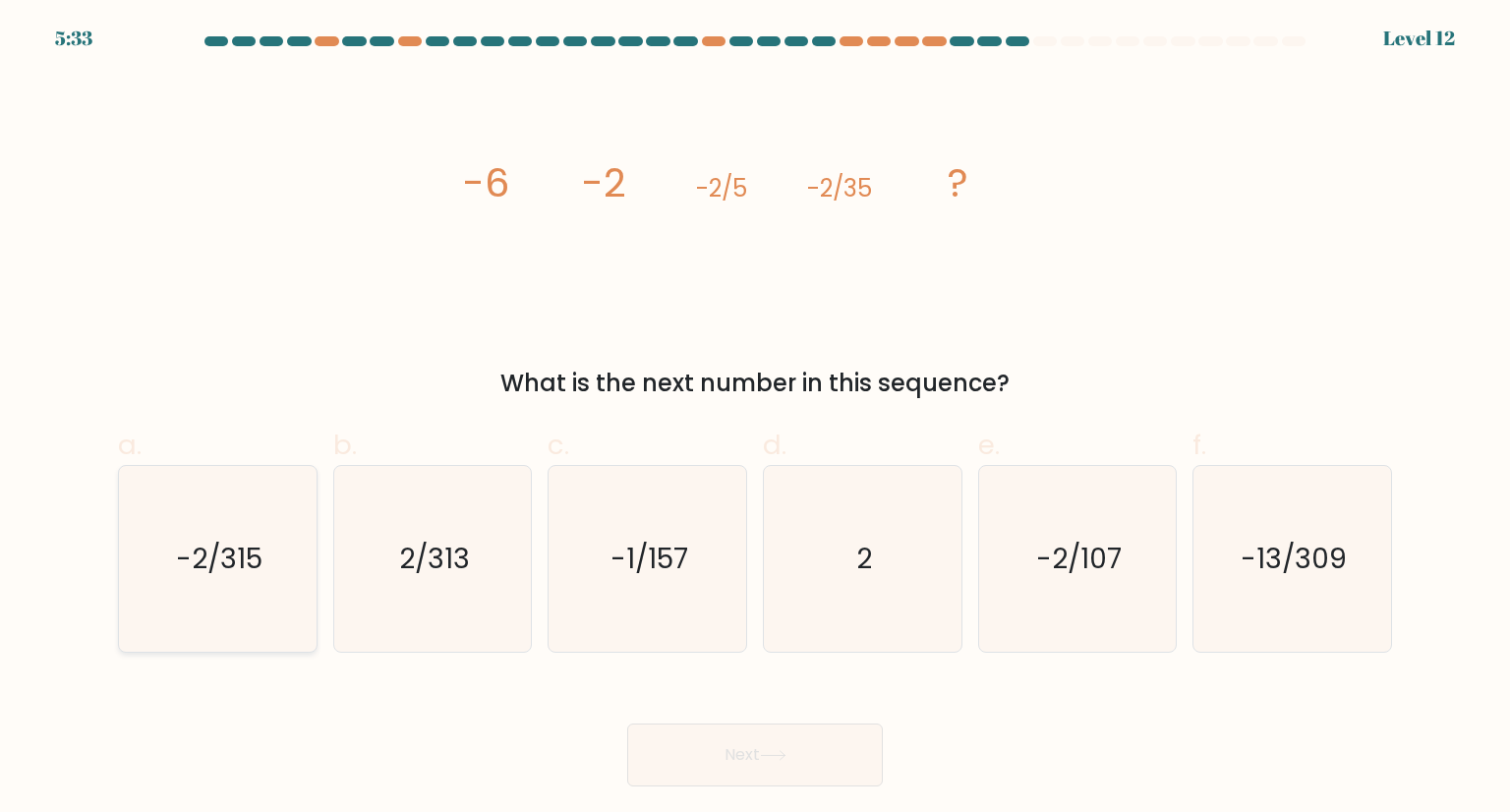 click on "-2/315" at bounding box center [217, 558] 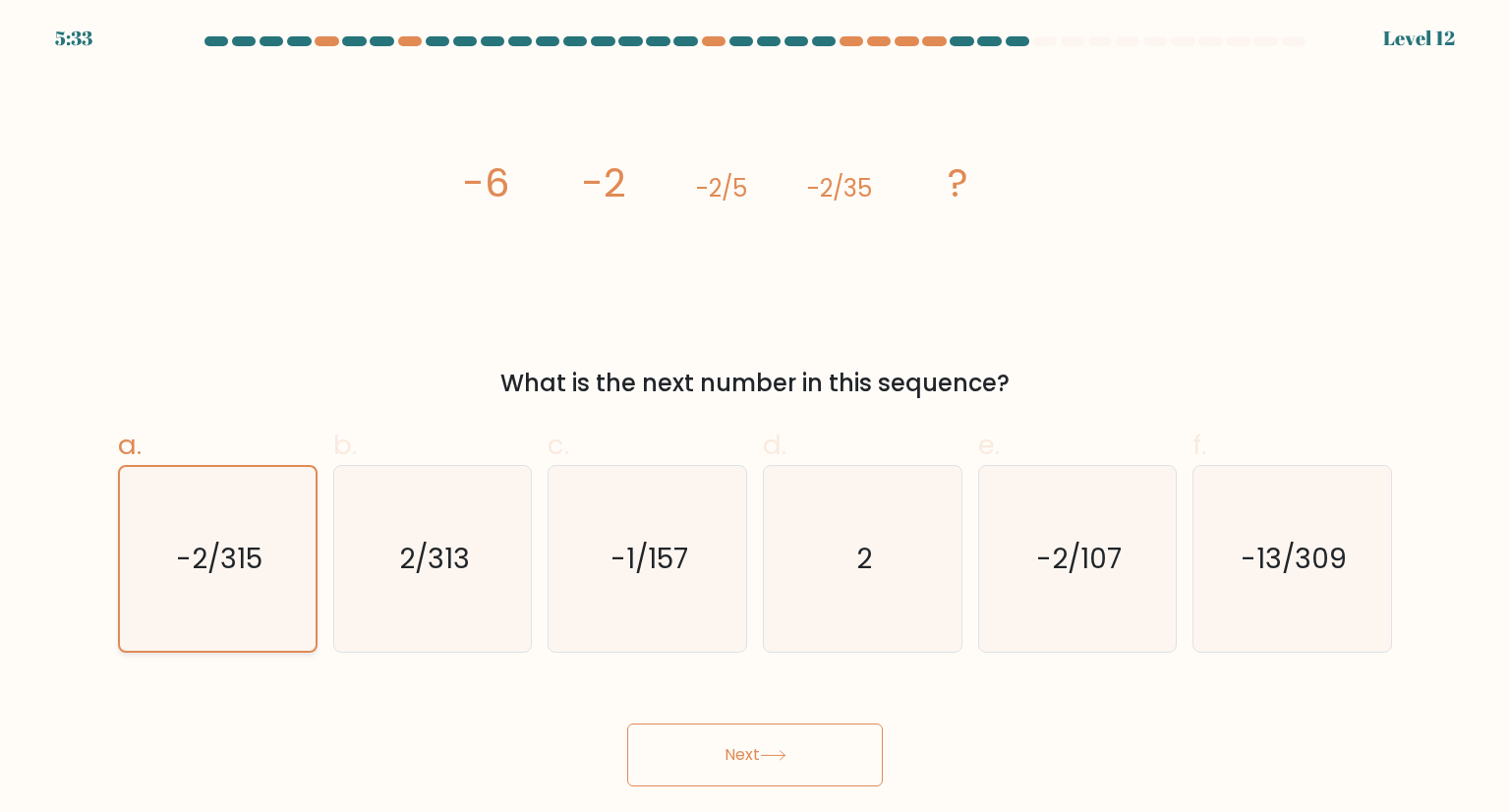 click on "Next" at bounding box center (755, 755) 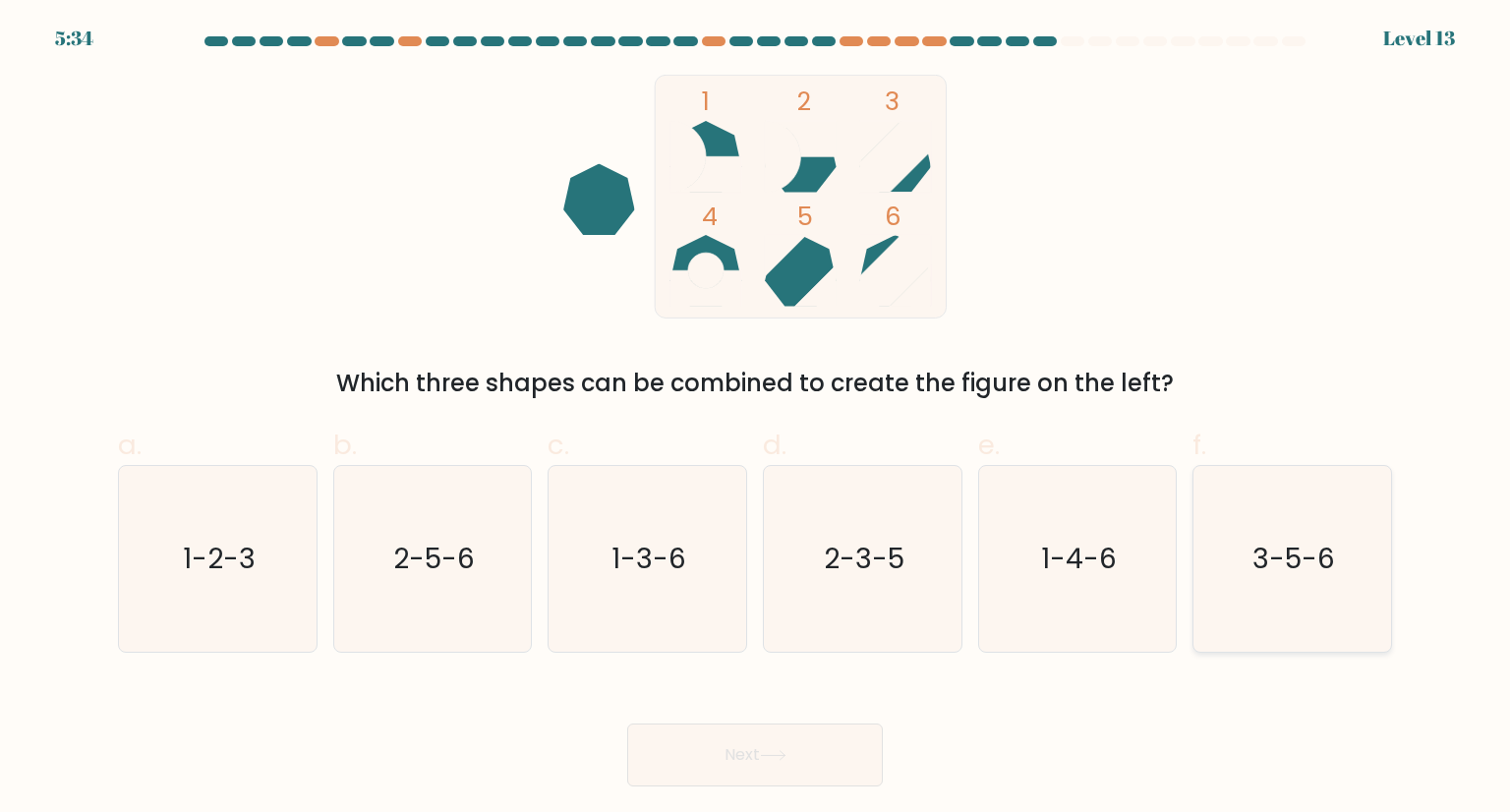 click on "3-5-6" at bounding box center (1292, 558) 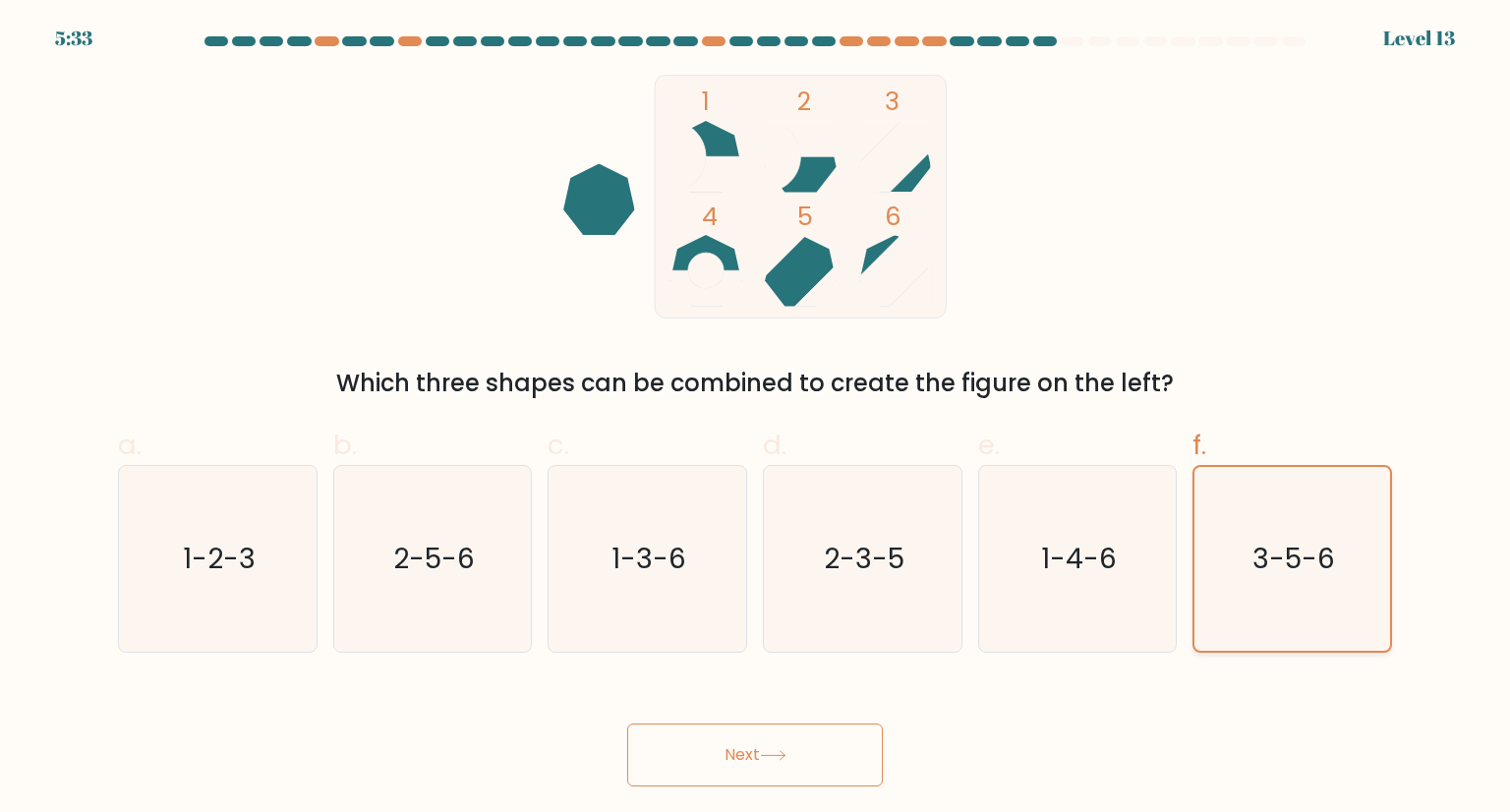 click on "Next" at bounding box center (755, 755) 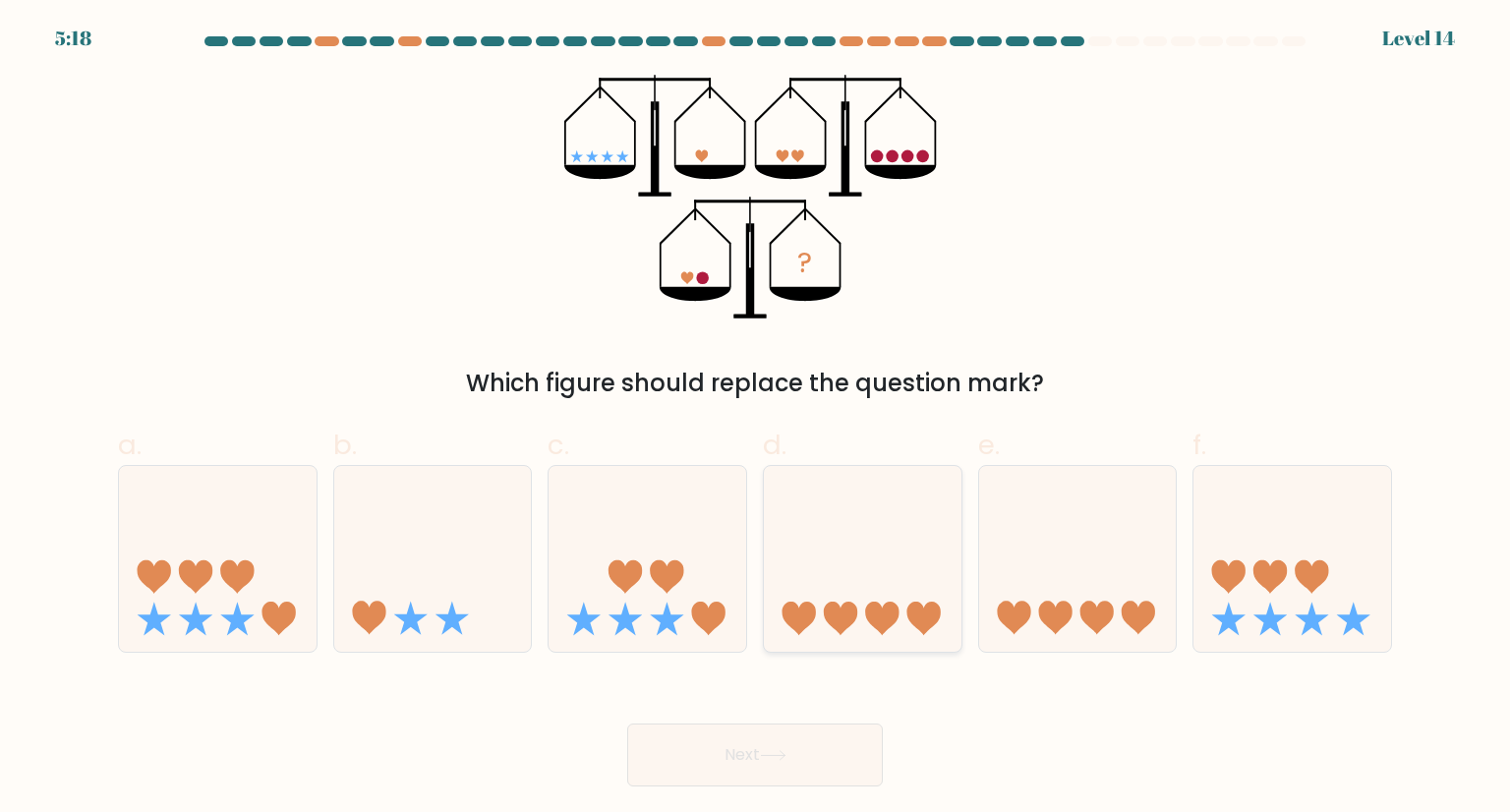 click at bounding box center (841, 618) 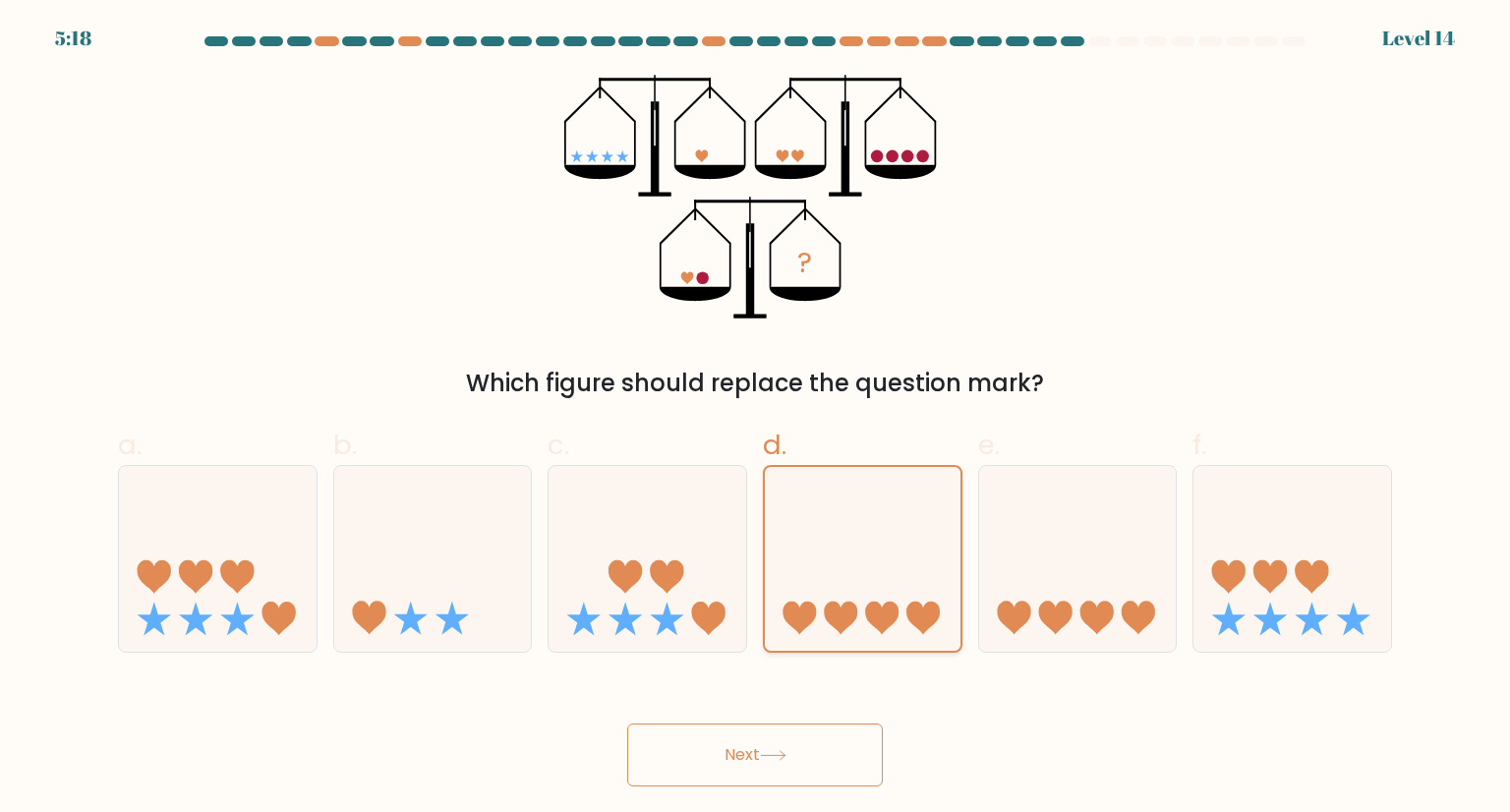 click on "Next" at bounding box center [755, 755] 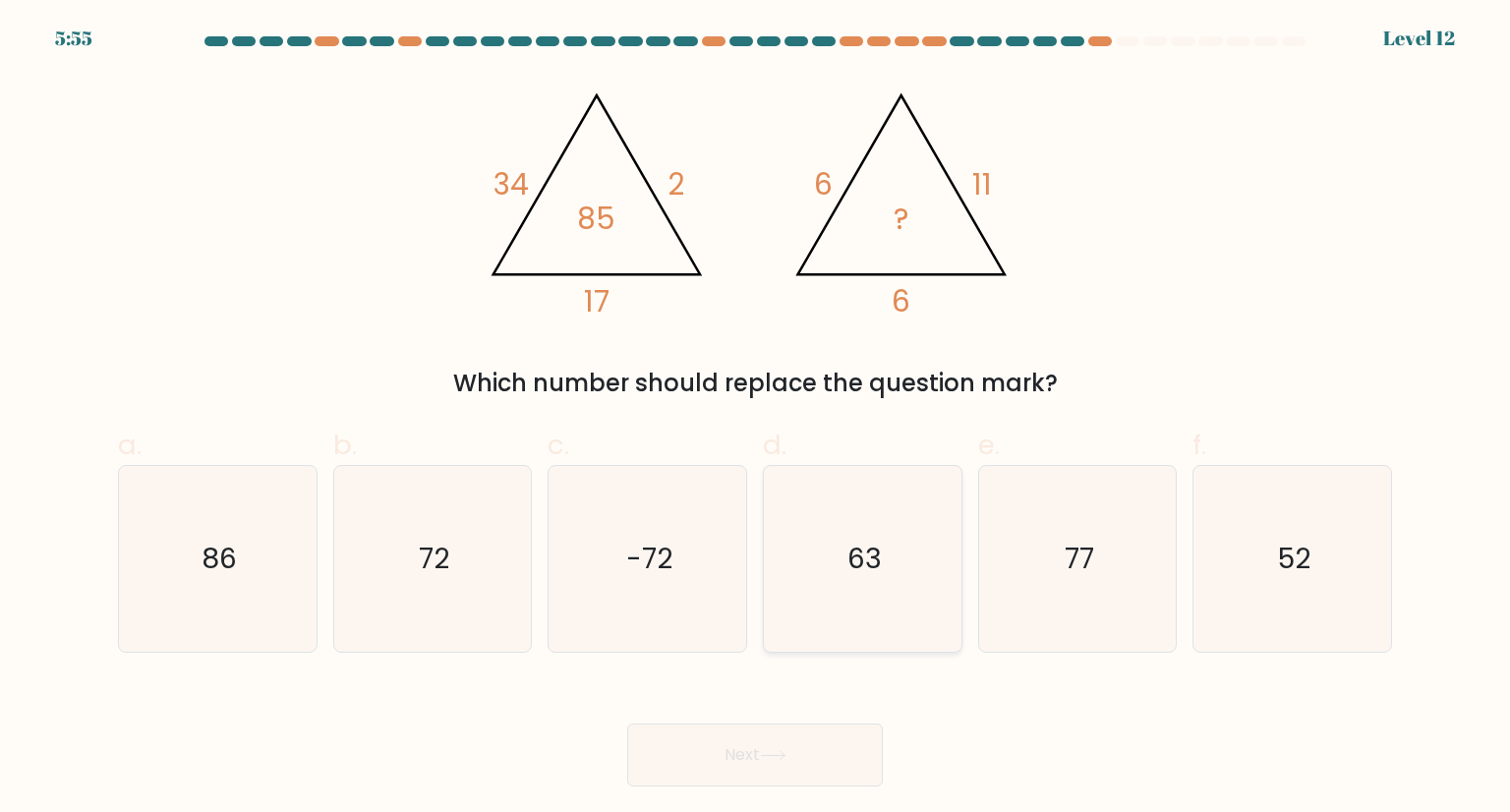 click on "63" at bounding box center [864, 558] 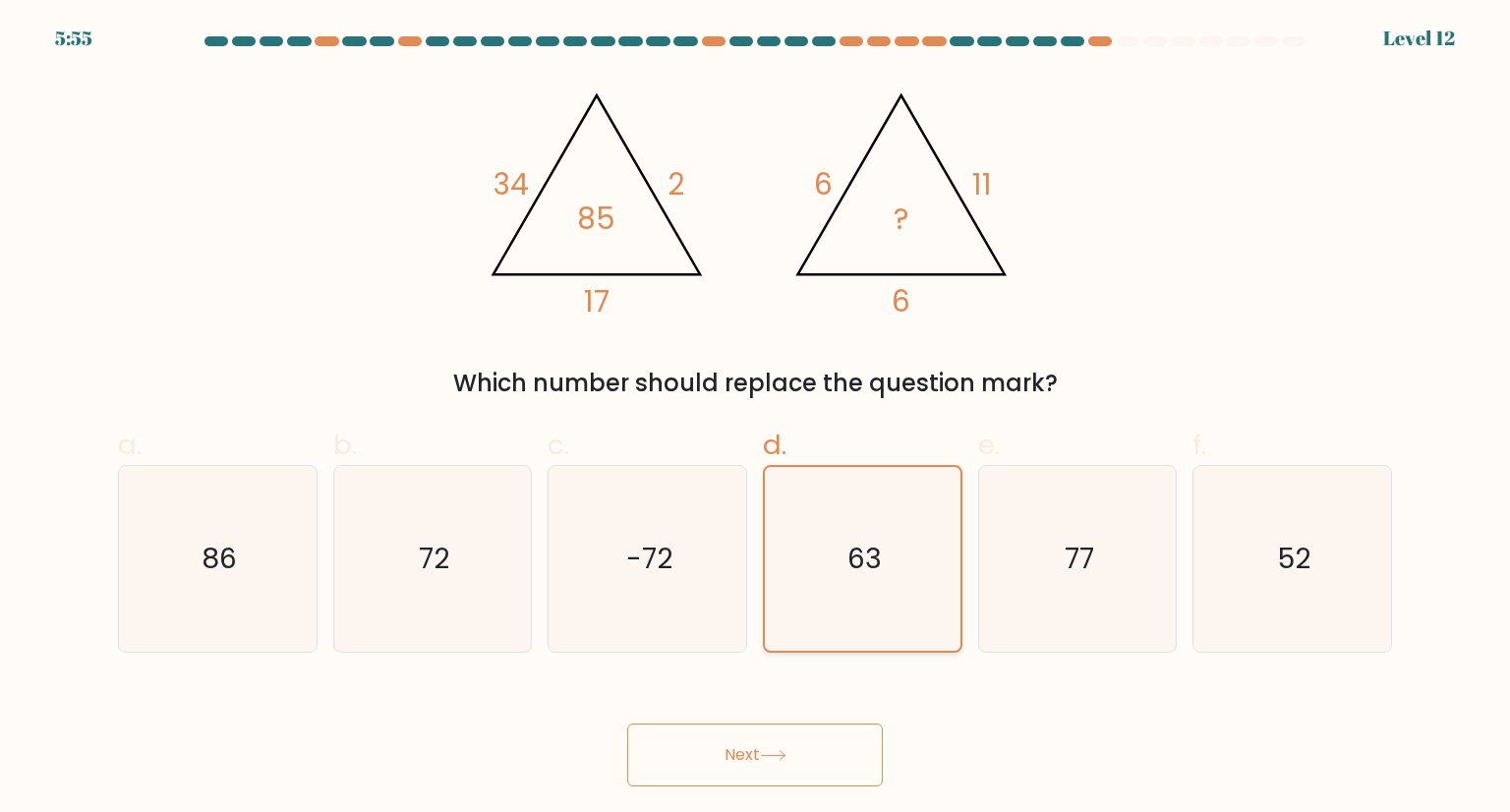 click on "Next" at bounding box center [755, 755] 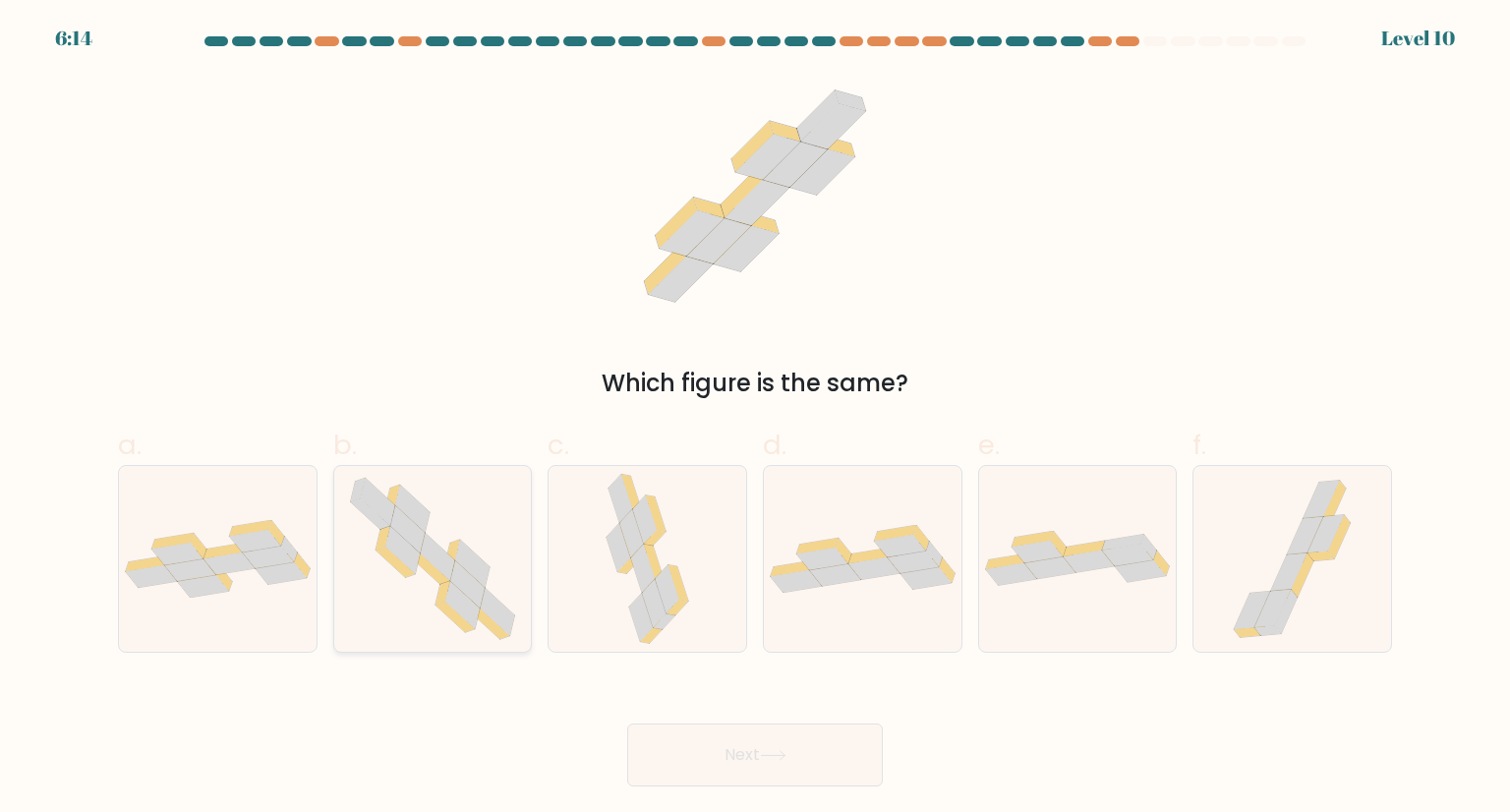click at bounding box center (430, 568) 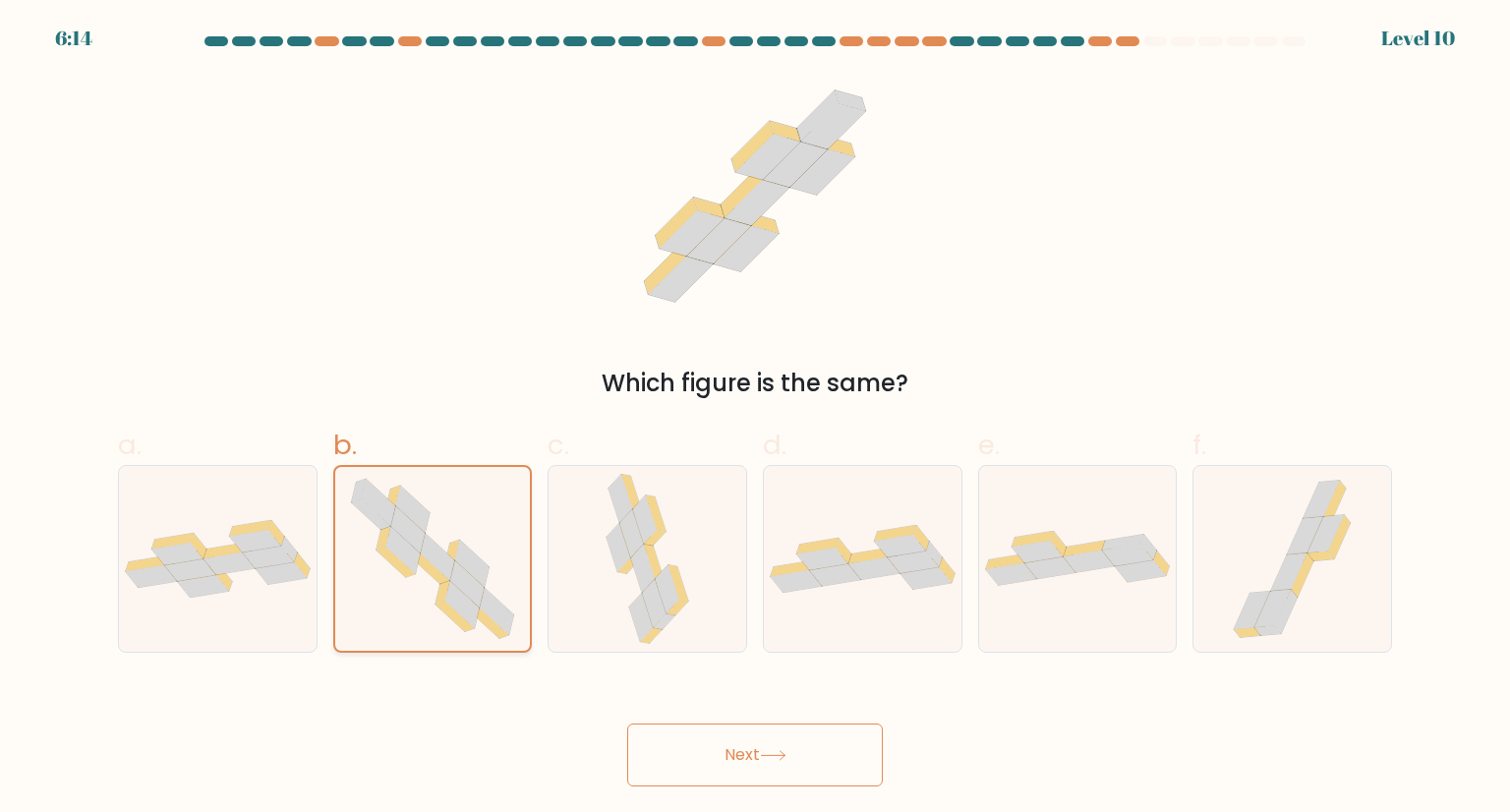 click on "Next" at bounding box center [755, 755] 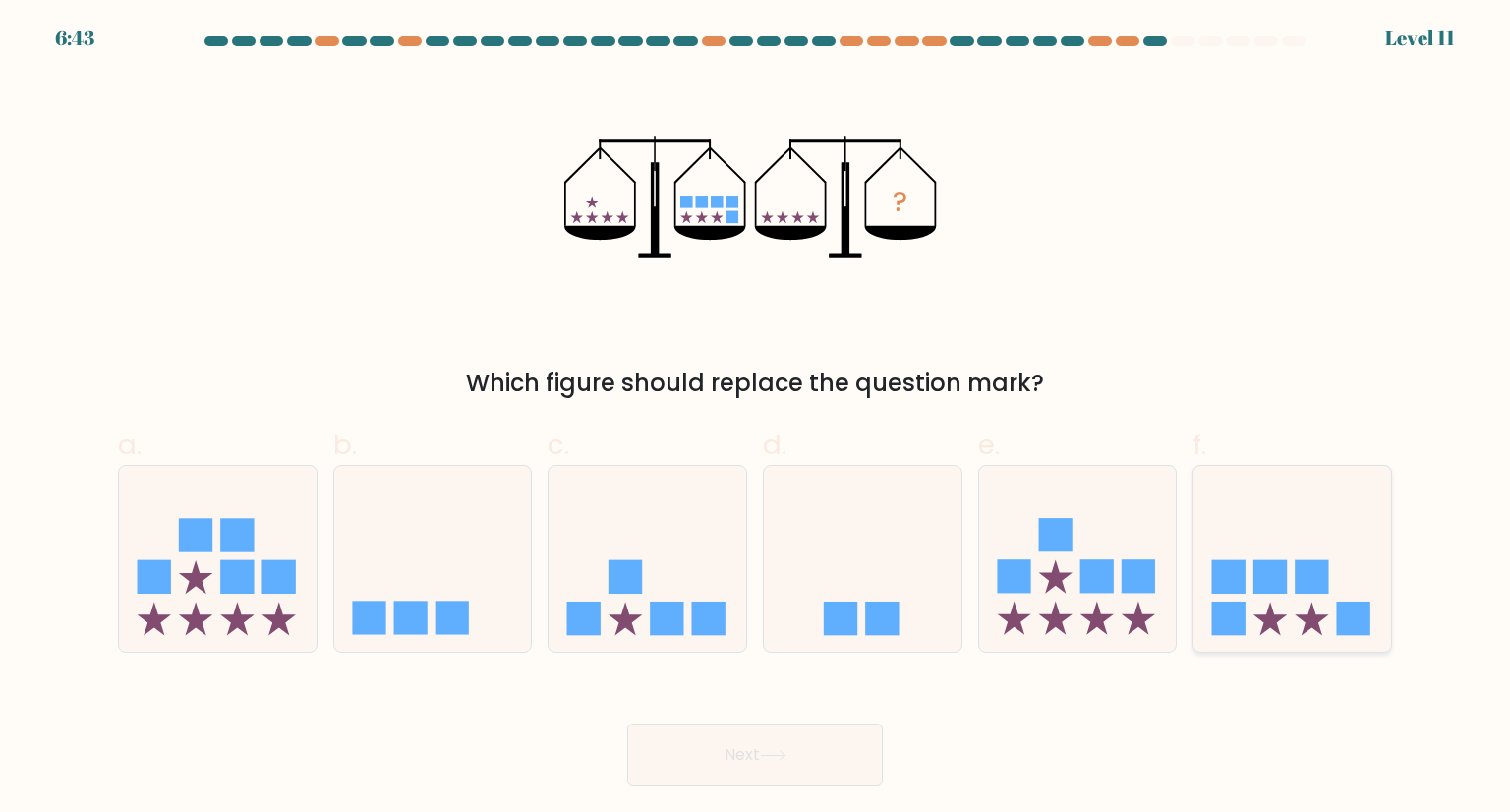 click at bounding box center (1292, 558) 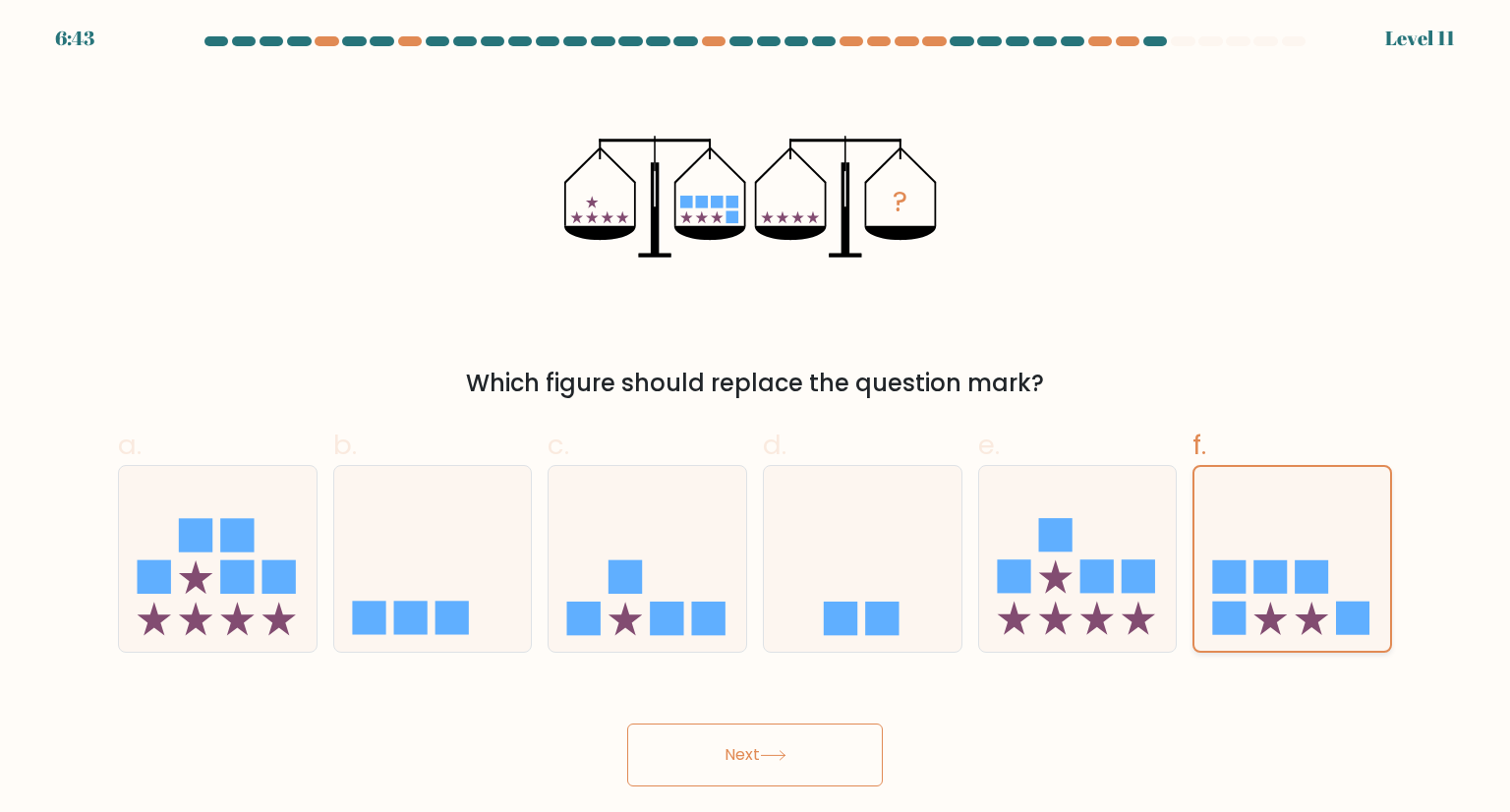 click on "Next" at bounding box center [755, 755] 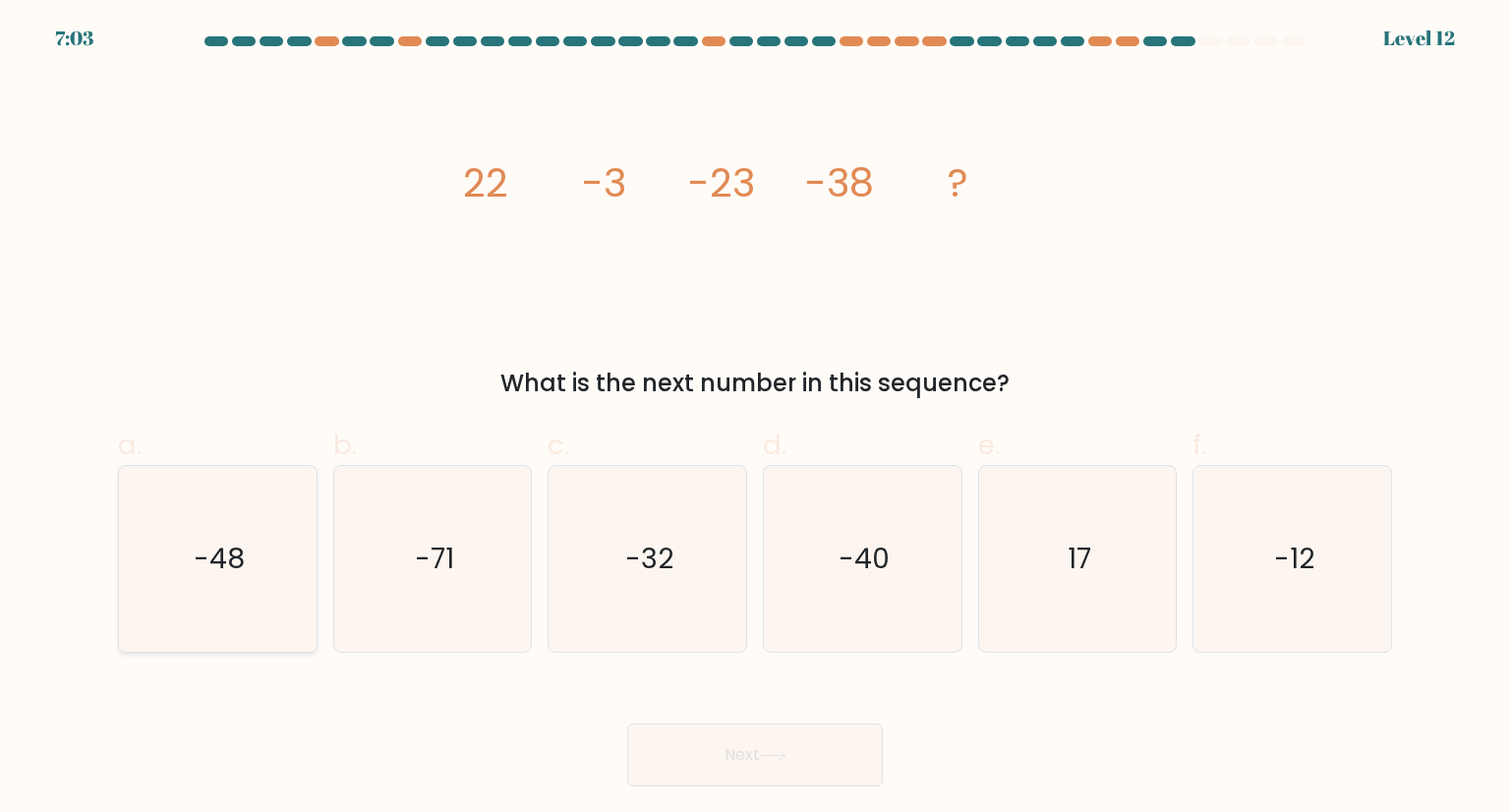 click on "-48" at bounding box center [219, 558] 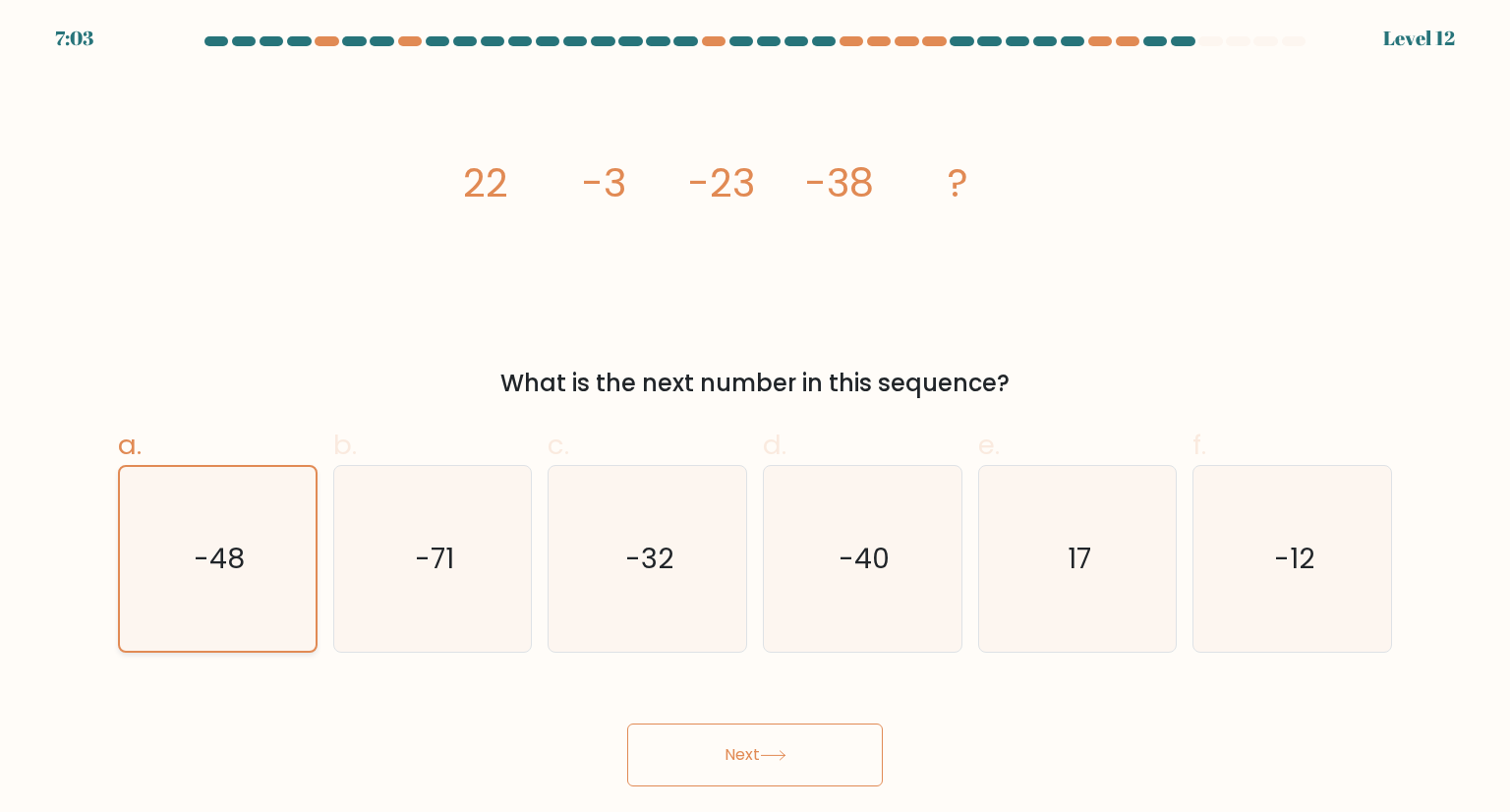 click on "Next" at bounding box center [755, 755] 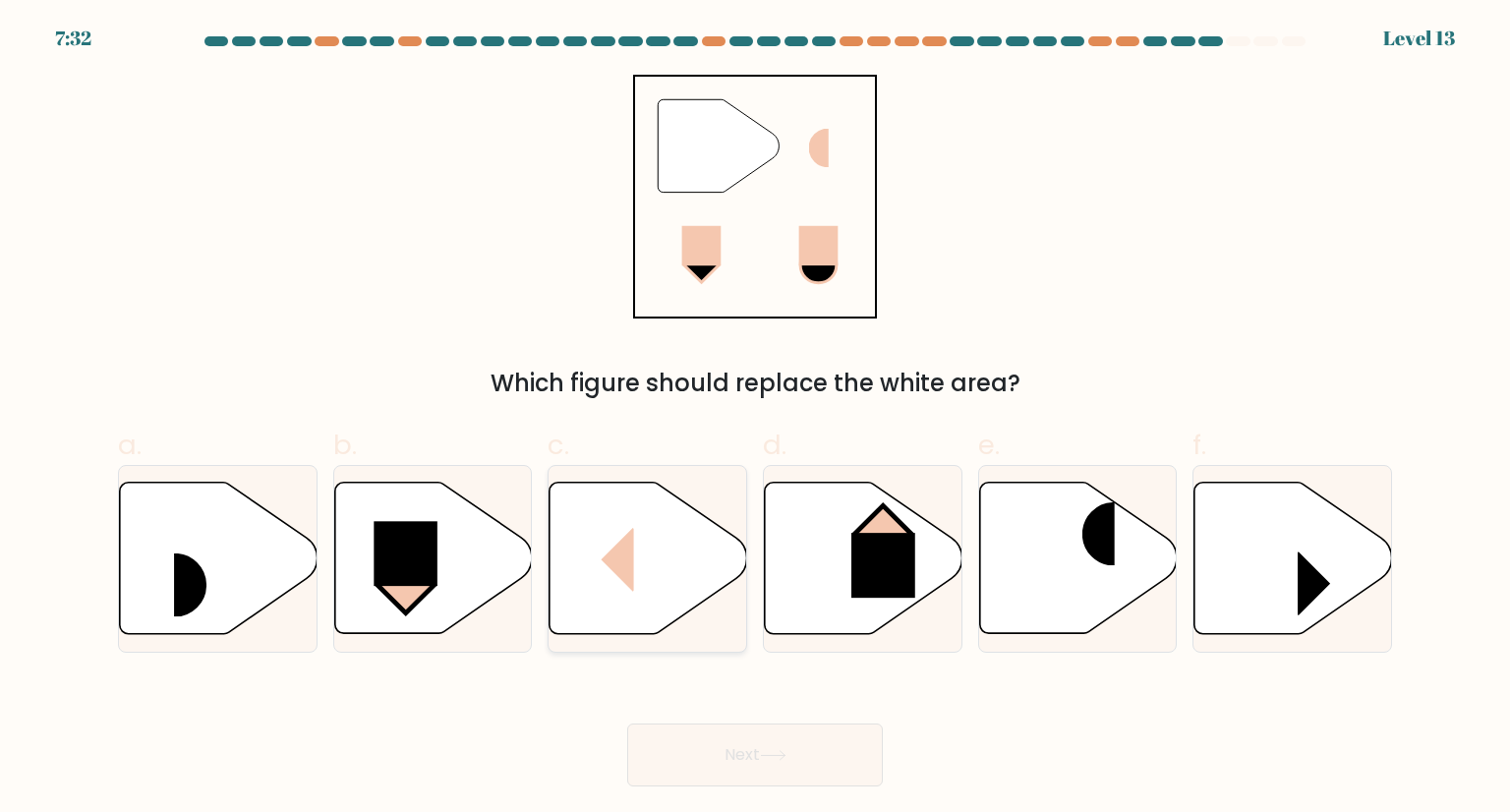 click at bounding box center [794, 560] 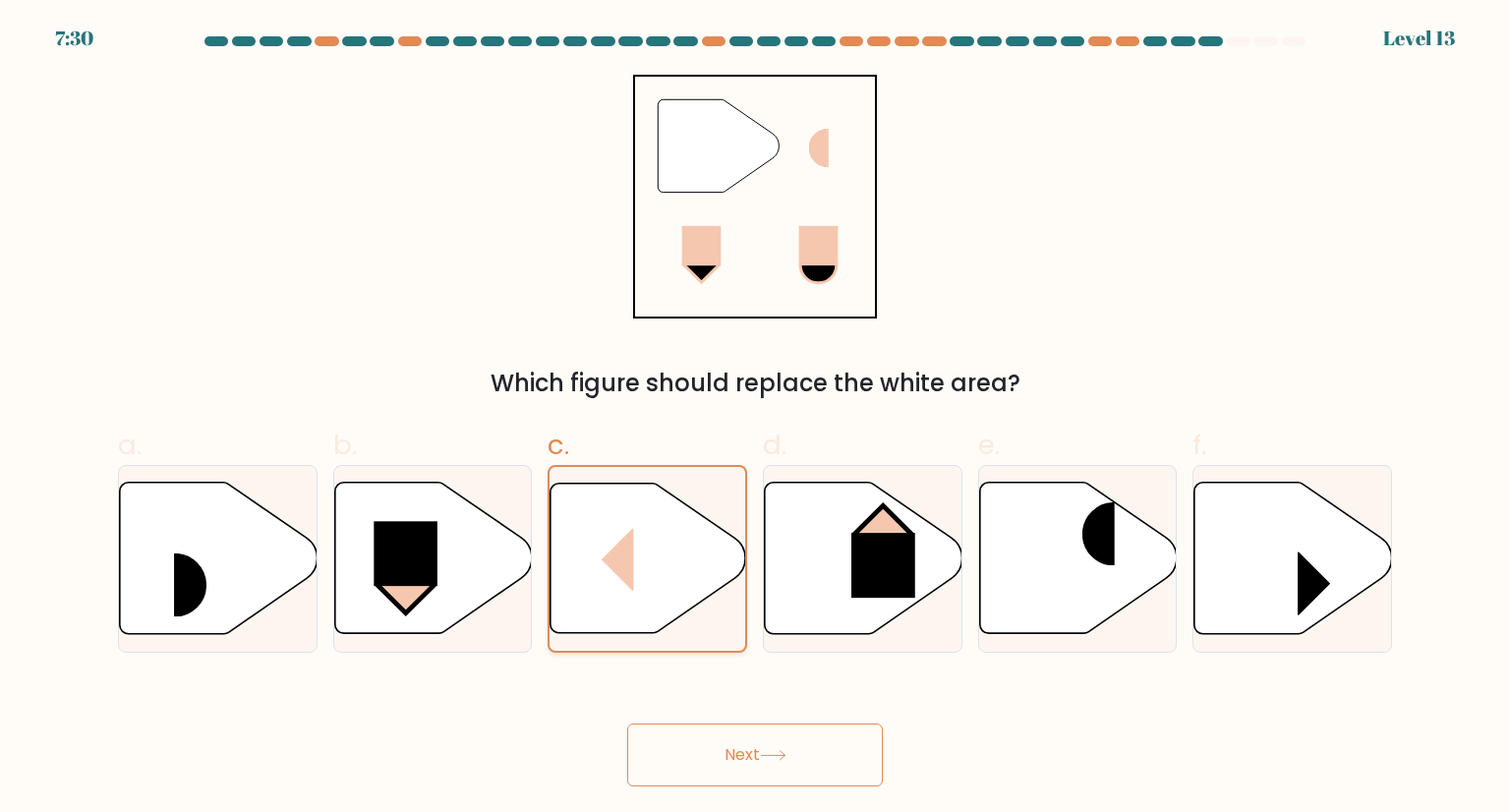 click on "Next" at bounding box center (755, 755) 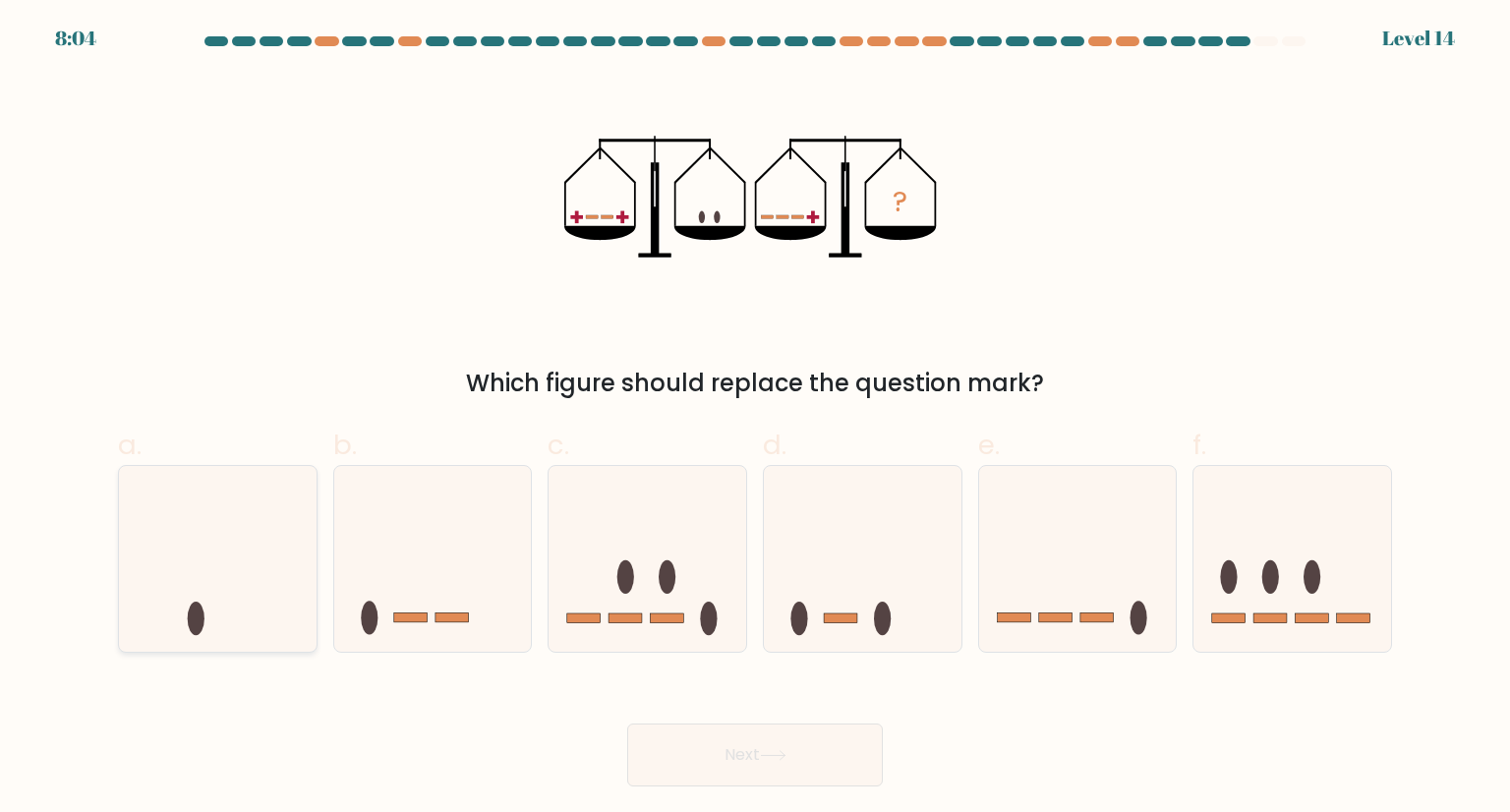 click at bounding box center [217, 558] 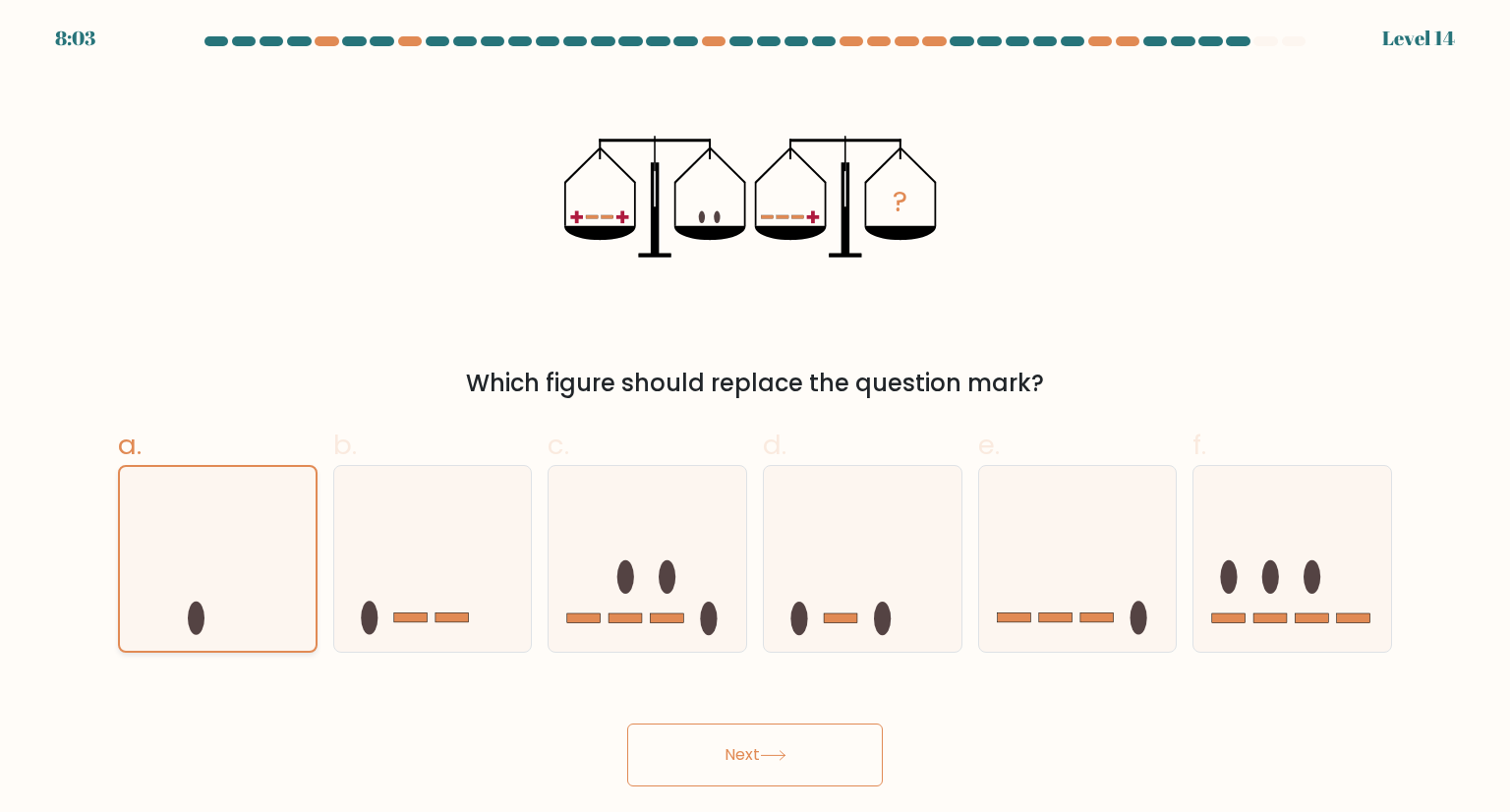 click on "Next" at bounding box center [755, 755] 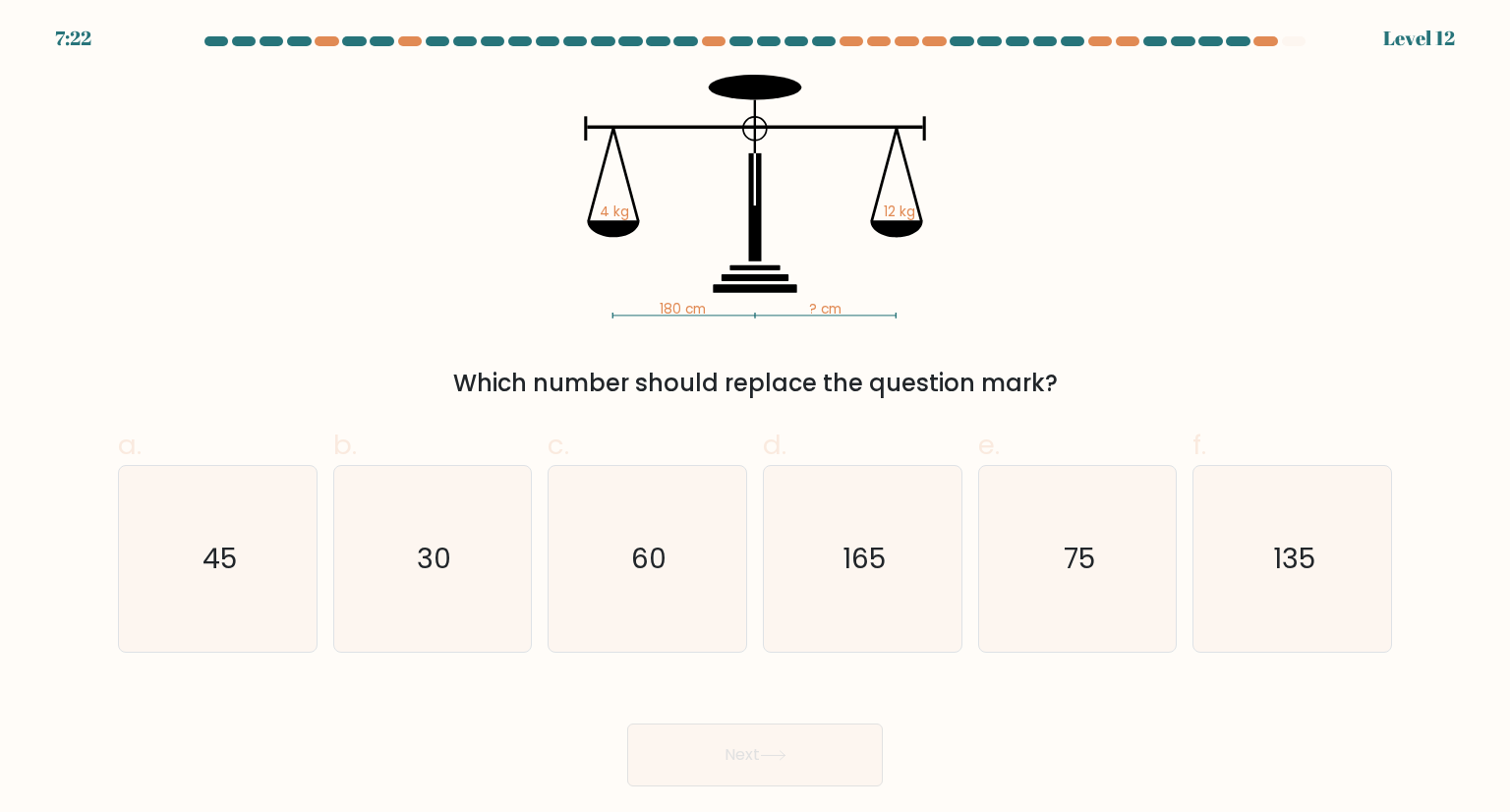 click on "180 cm   ? cm   4 kg   12 kg
Which number should replace the question mark?" at bounding box center [755, 238] 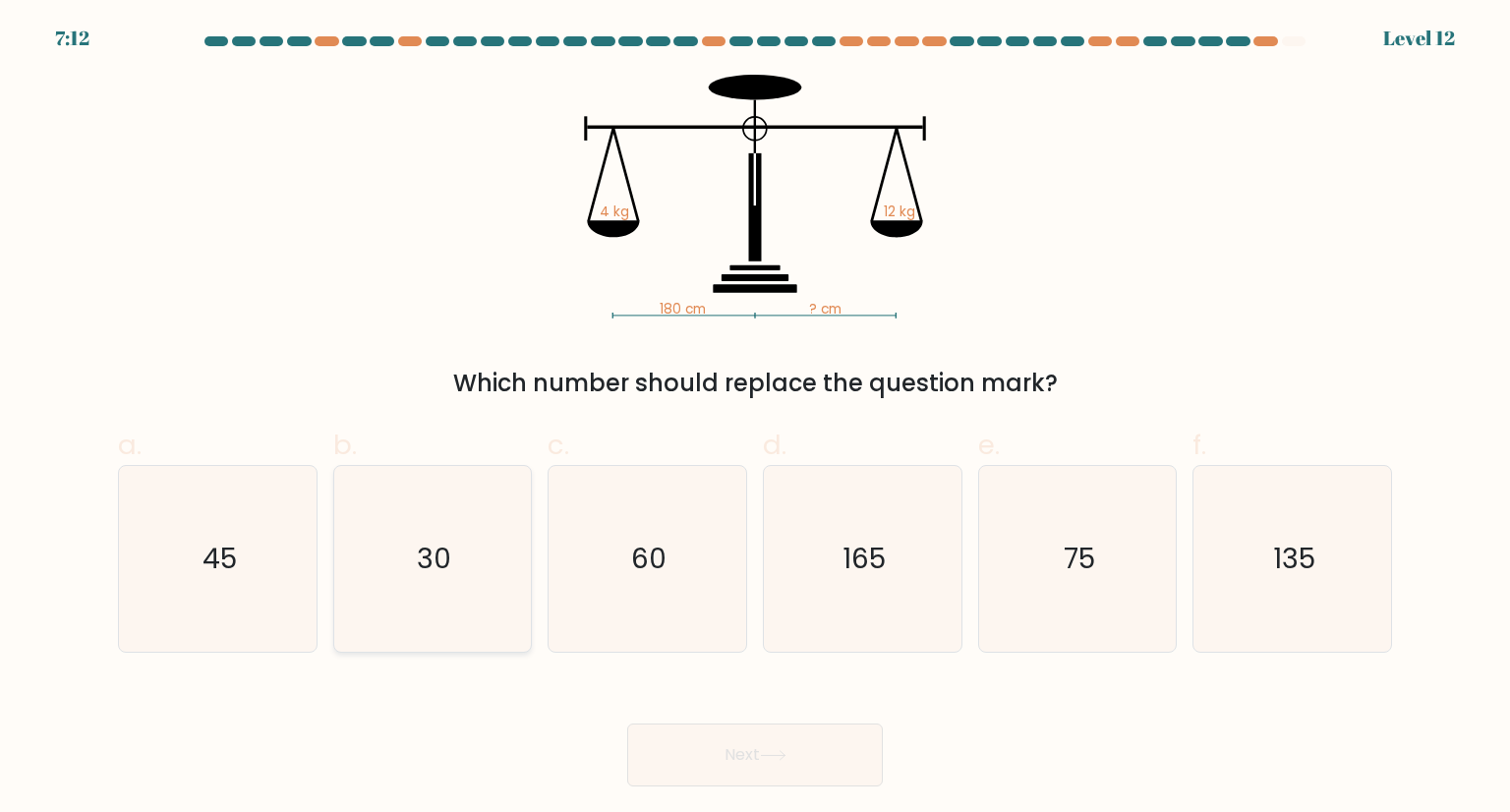 click on "30" at bounding box center (434, 558) 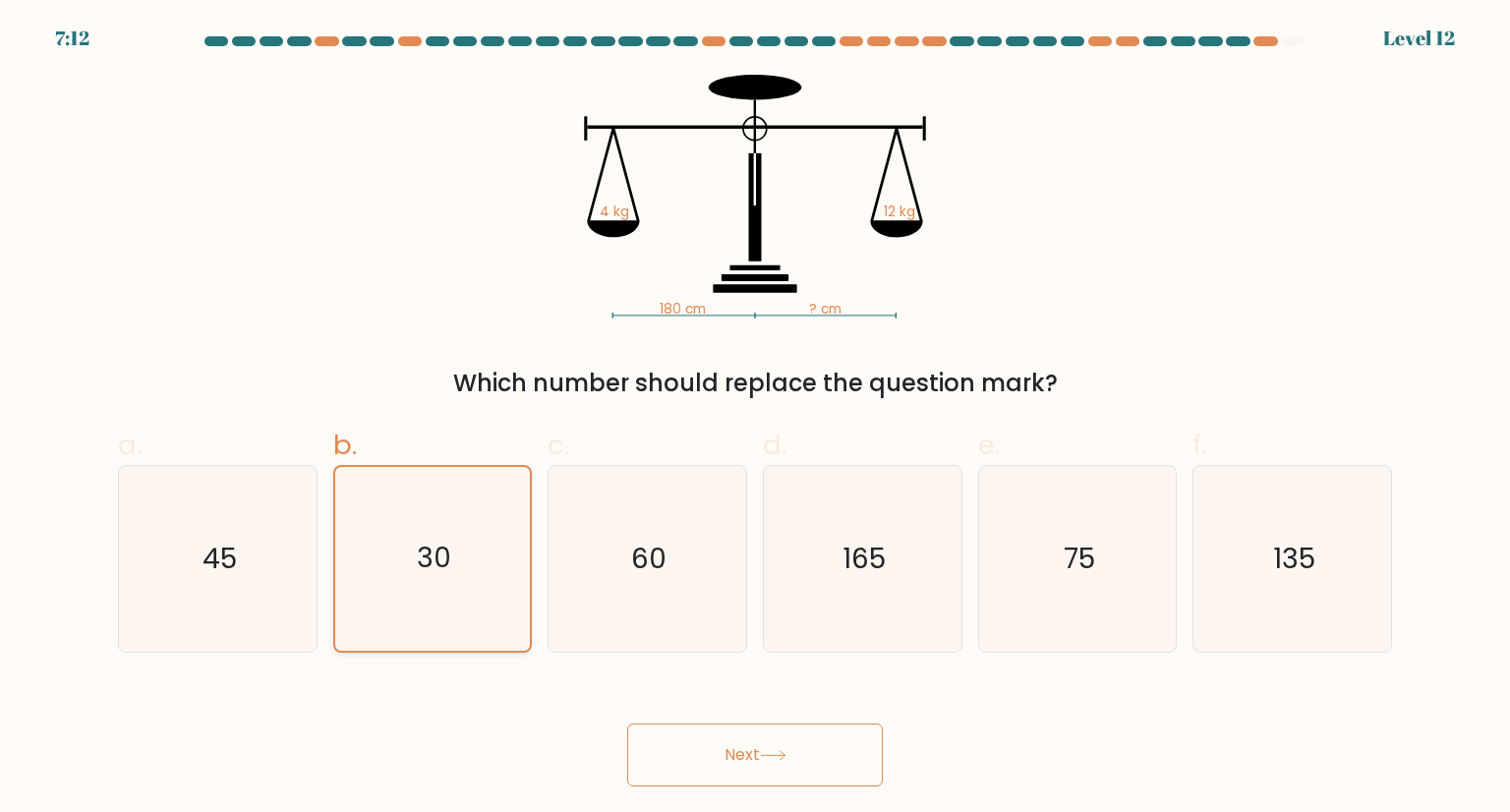 click on "Next" at bounding box center (755, 755) 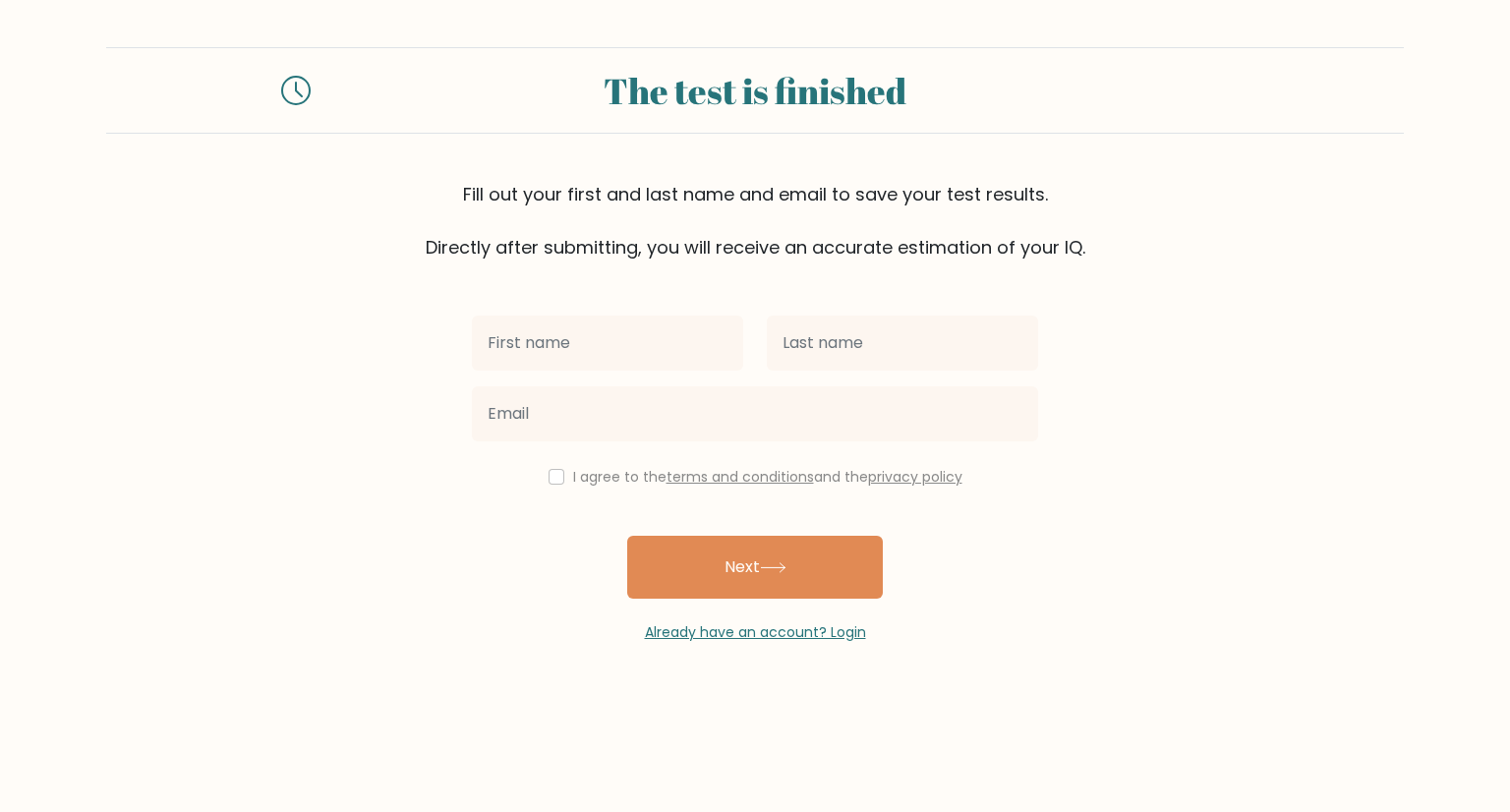 scroll, scrollTop: 0, scrollLeft: 0, axis: both 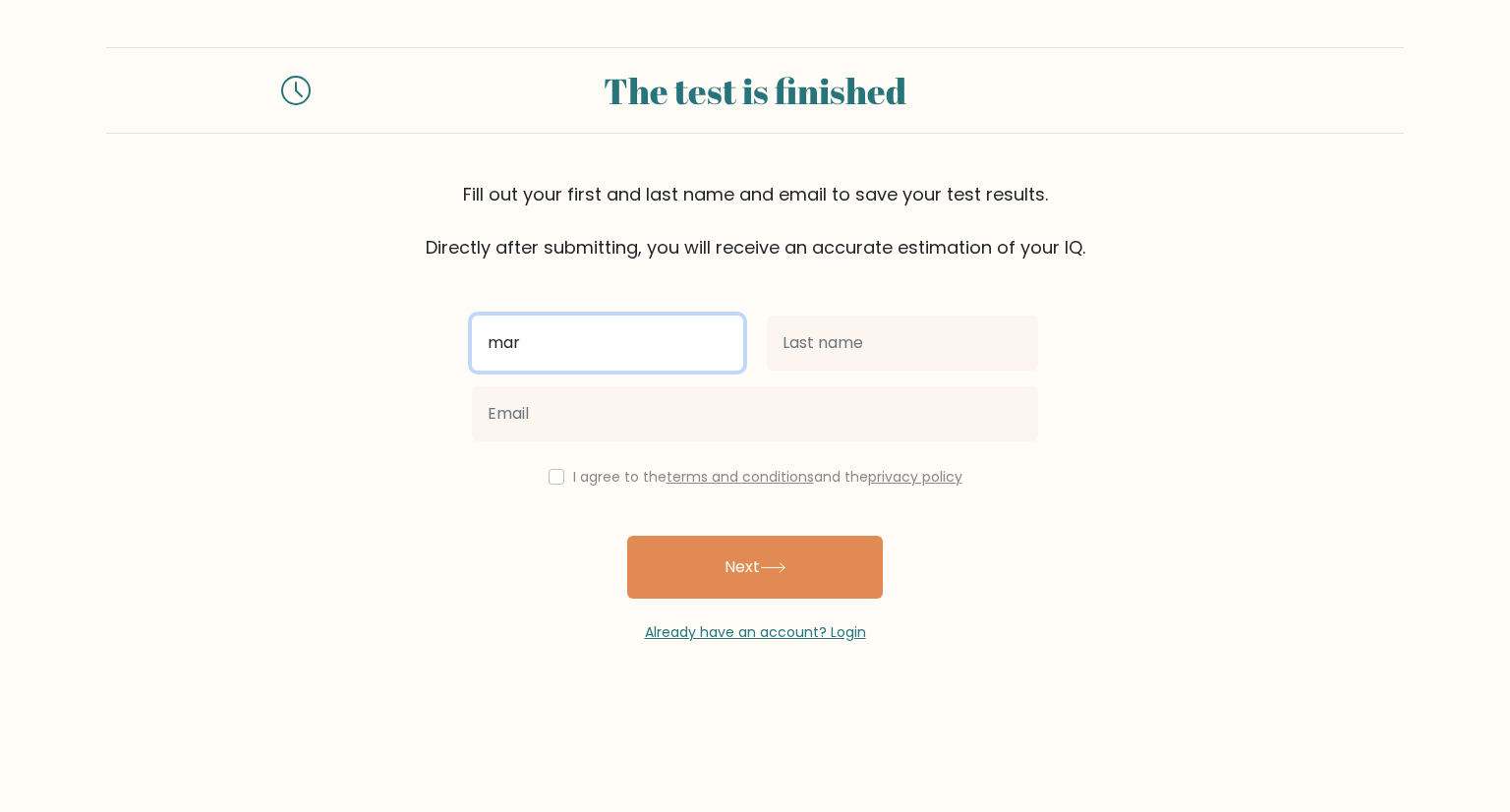 type on "Mark Anthony" 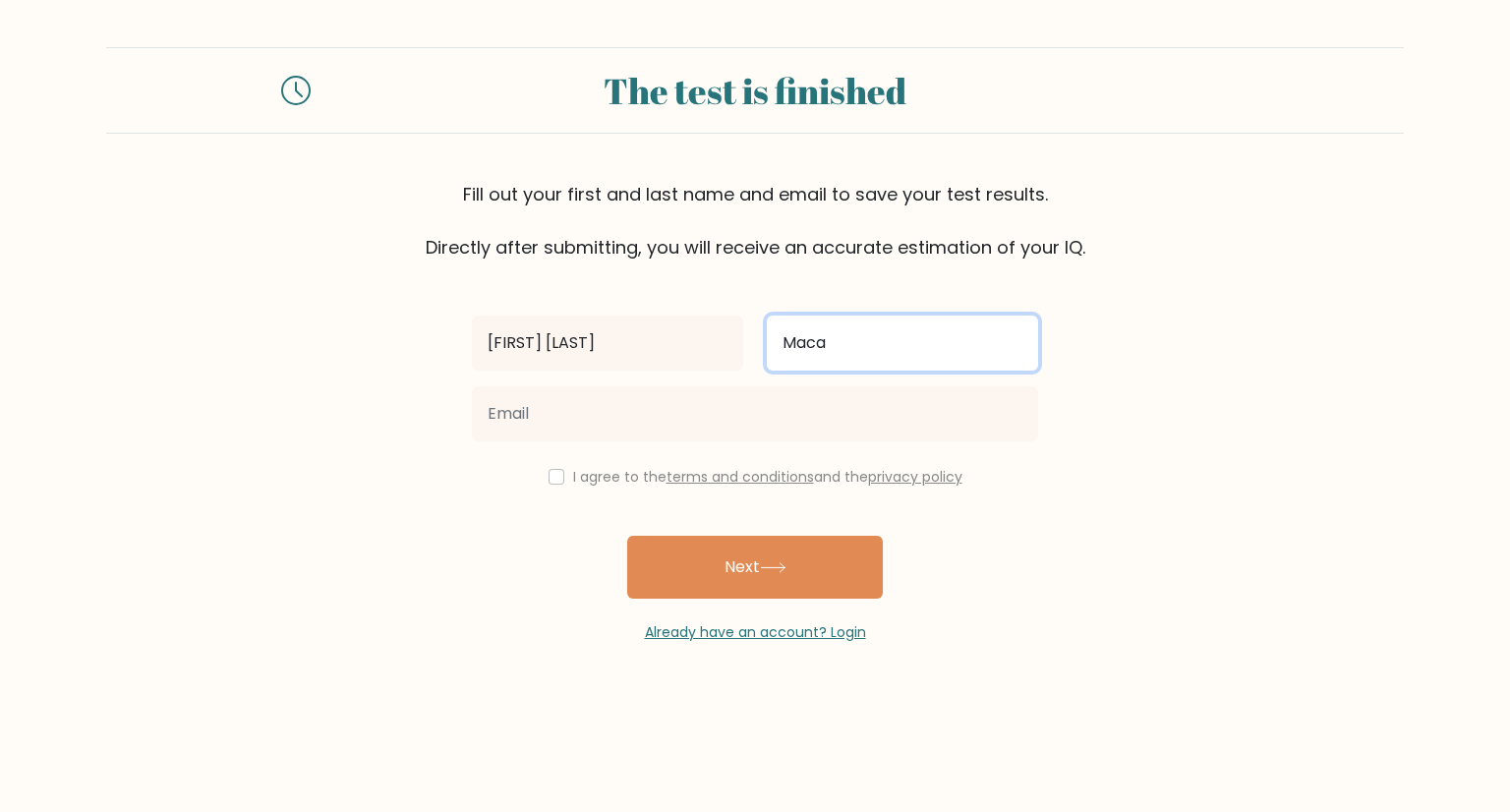 type on "Macasaet" 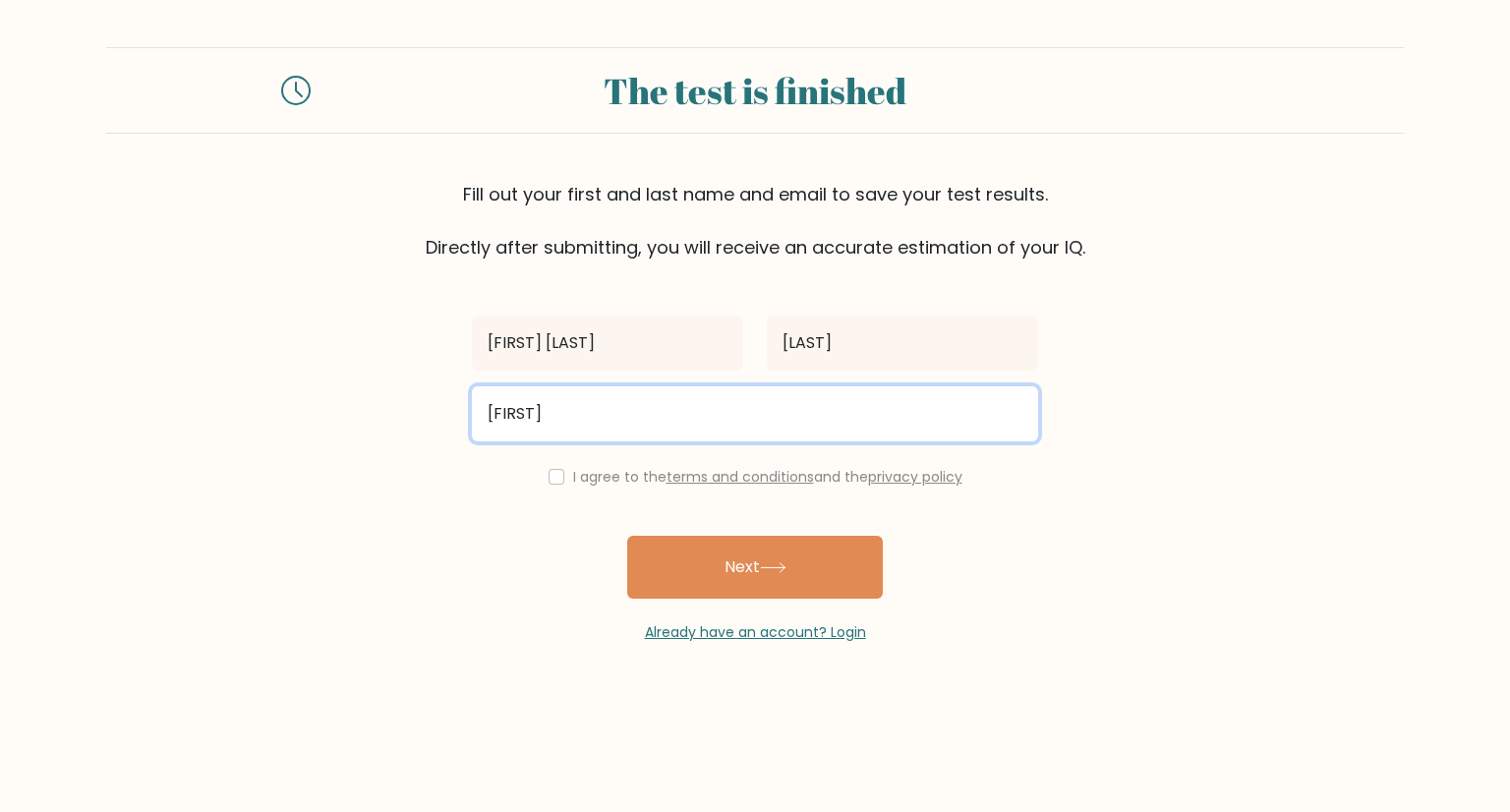 type on "thonymark2@gmail.com" 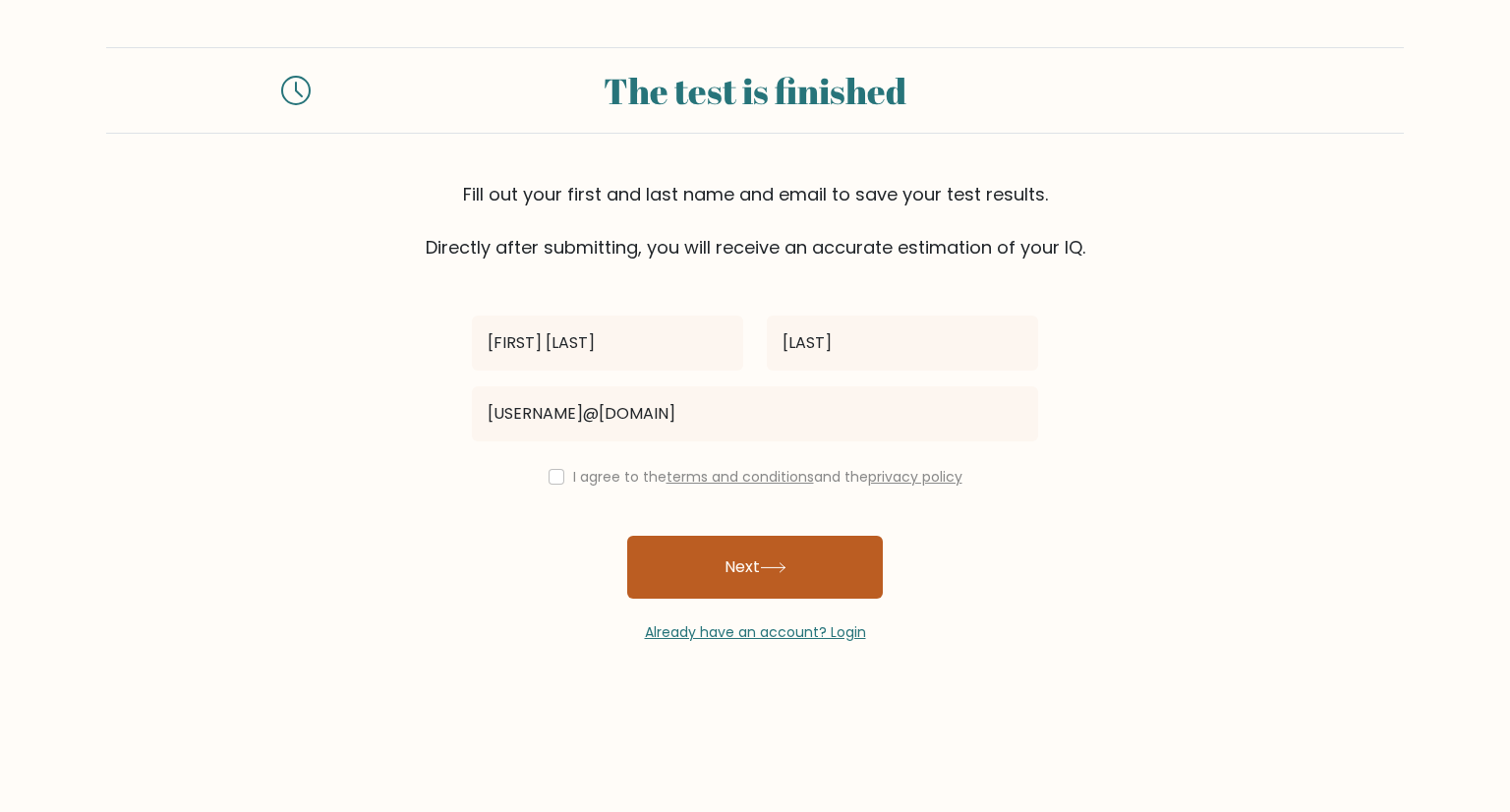 click on "Next" at bounding box center (755, 567) 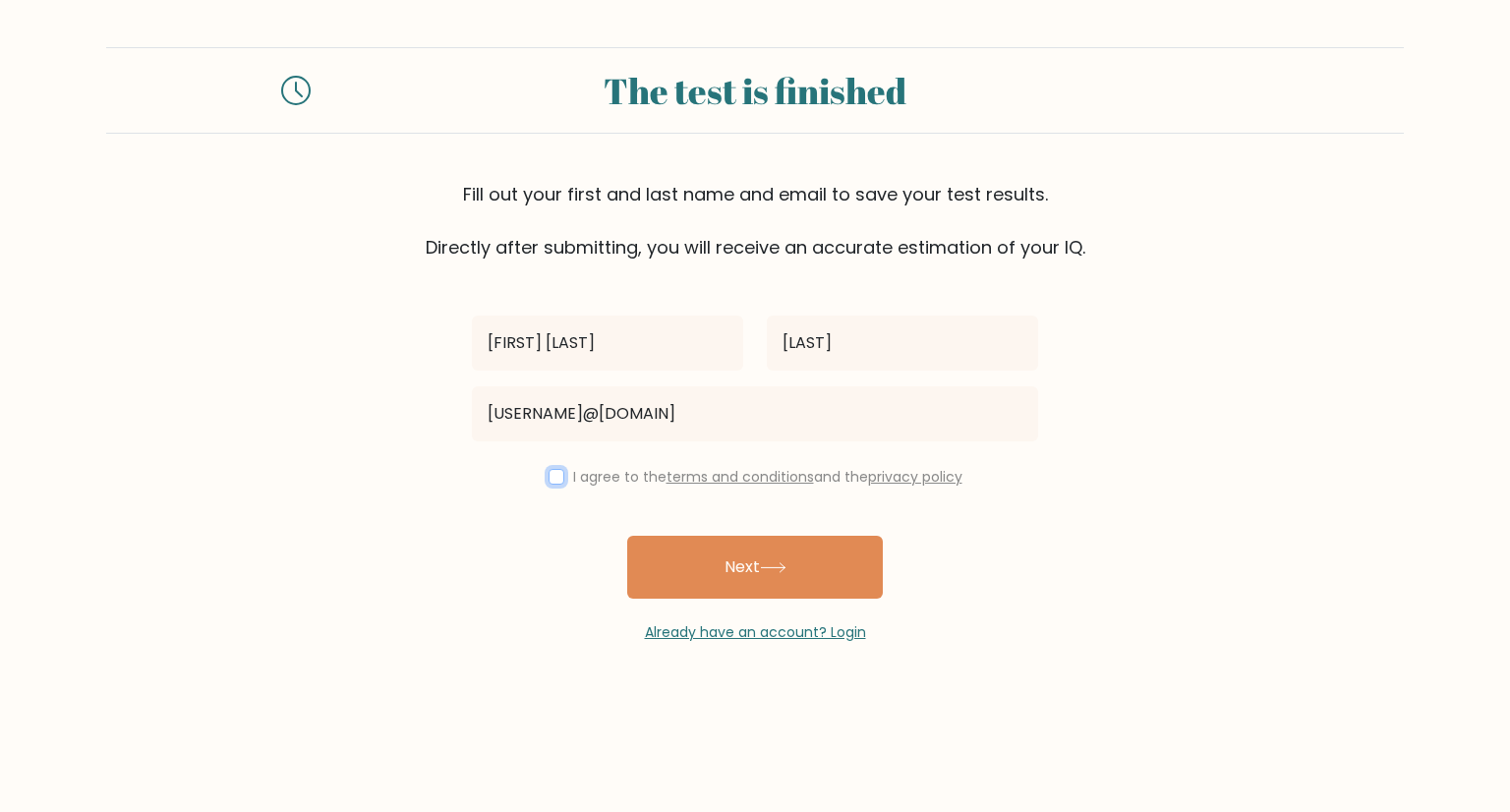 click at bounding box center [556, 477] 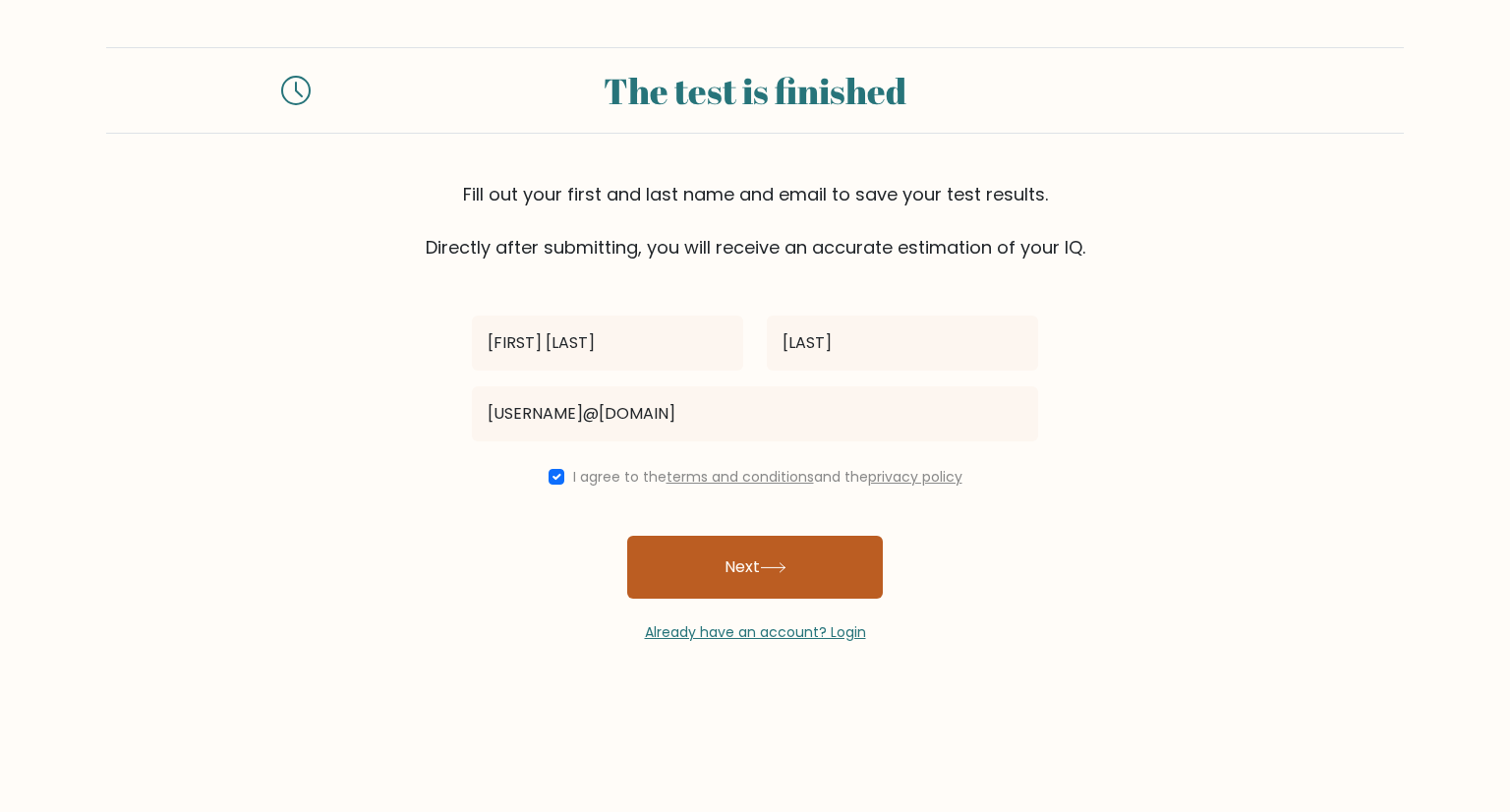 click on "Next" at bounding box center [755, 567] 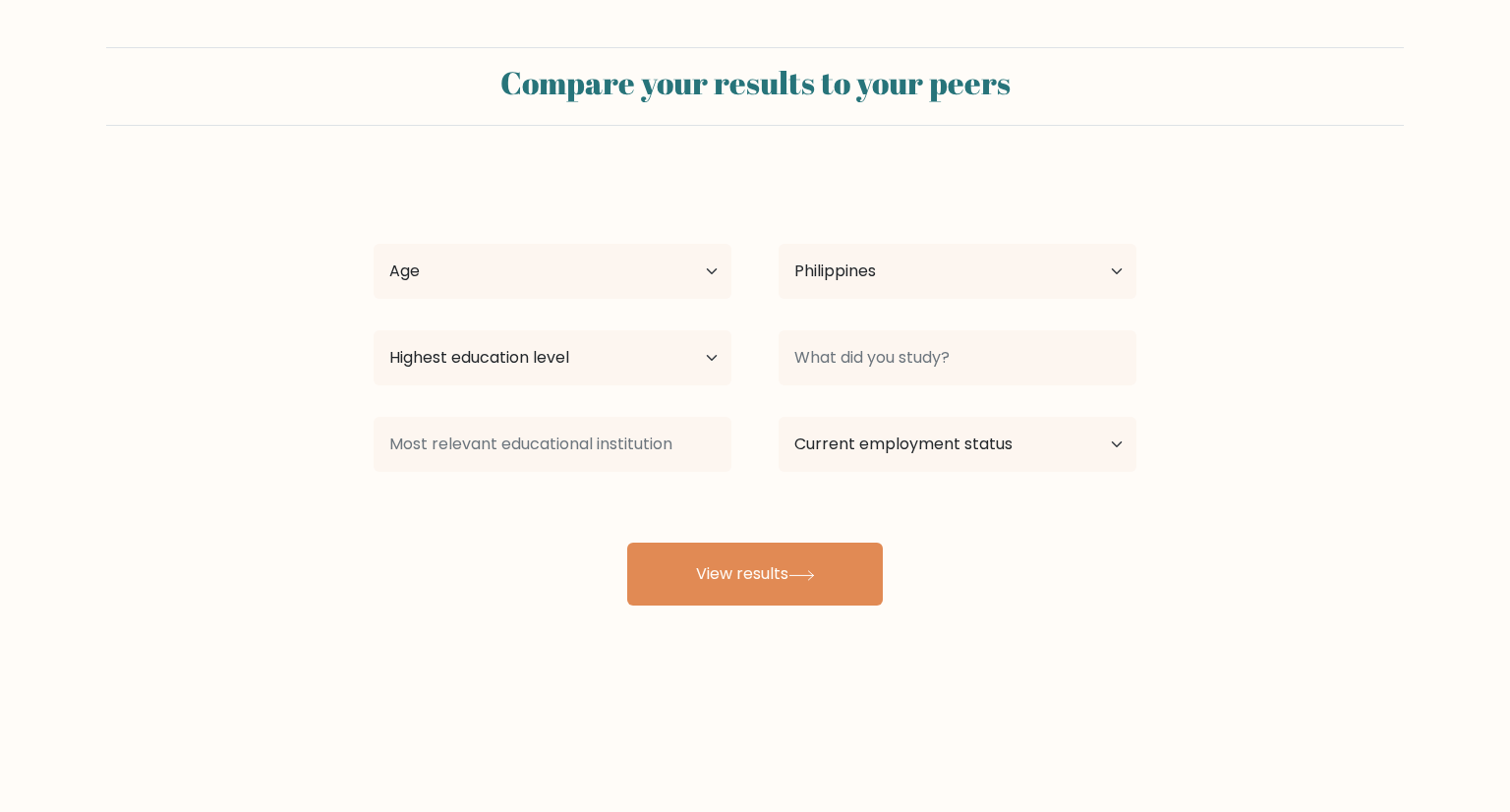 scroll, scrollTop: 0, scrollLeft: 0, axis: both 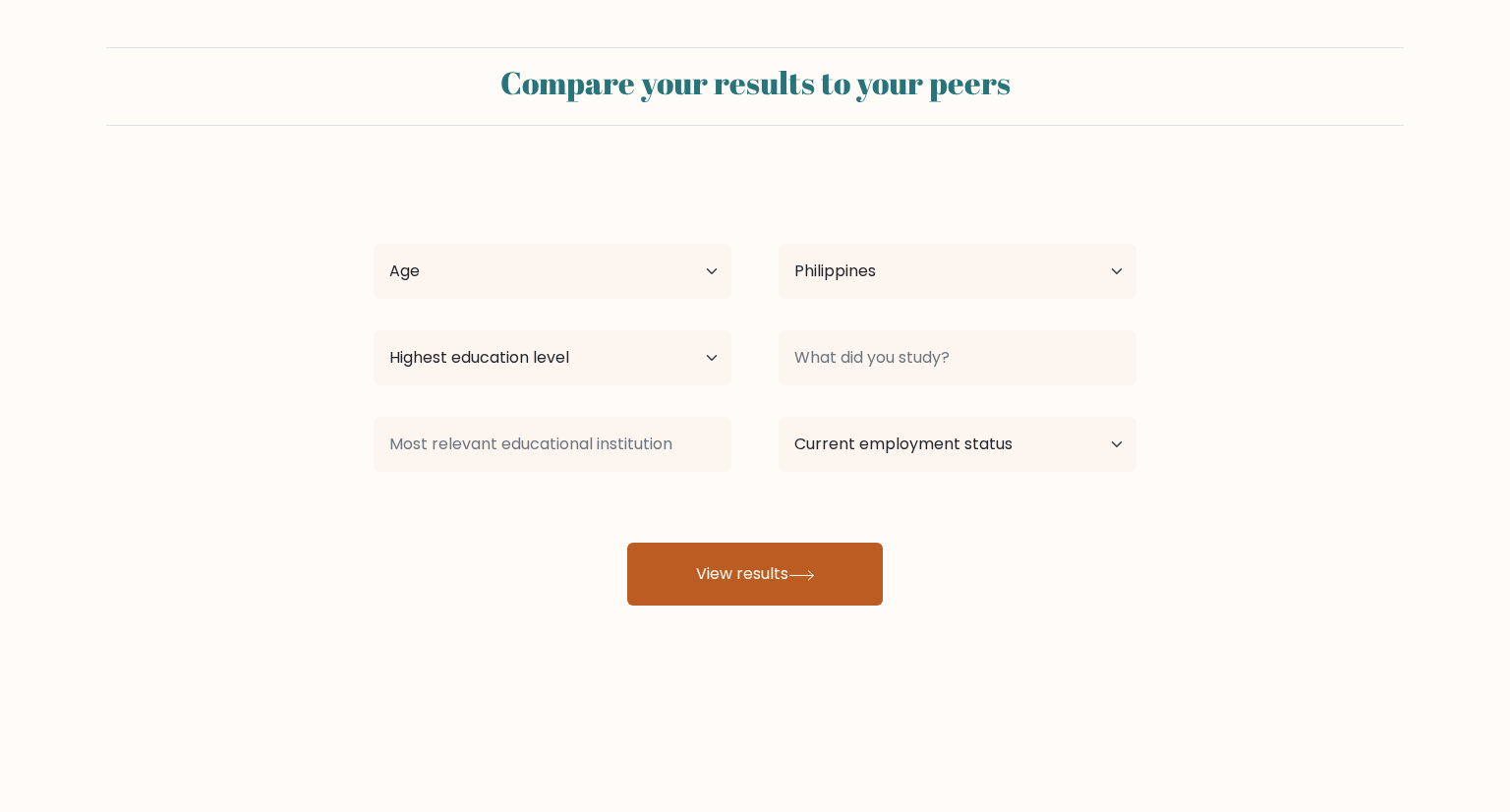 click on "View results" at bounding box center (755, 574) 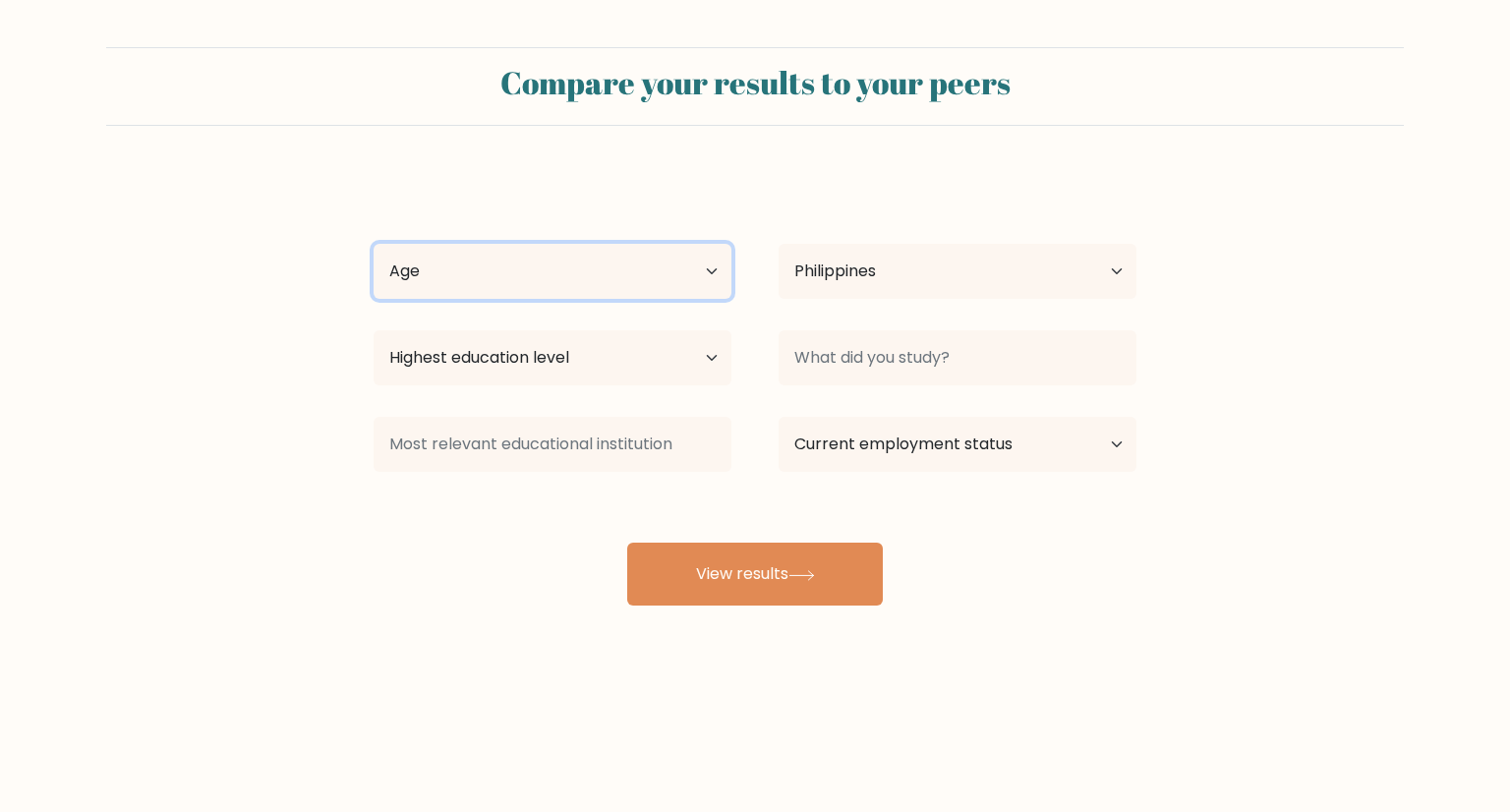 click on "Age
Under 18 years old
18-24 years old
25-34 years old
35-44 years old
45-54 years old
55-64 years old
65 years old and above" at bounding box center [552, 271] 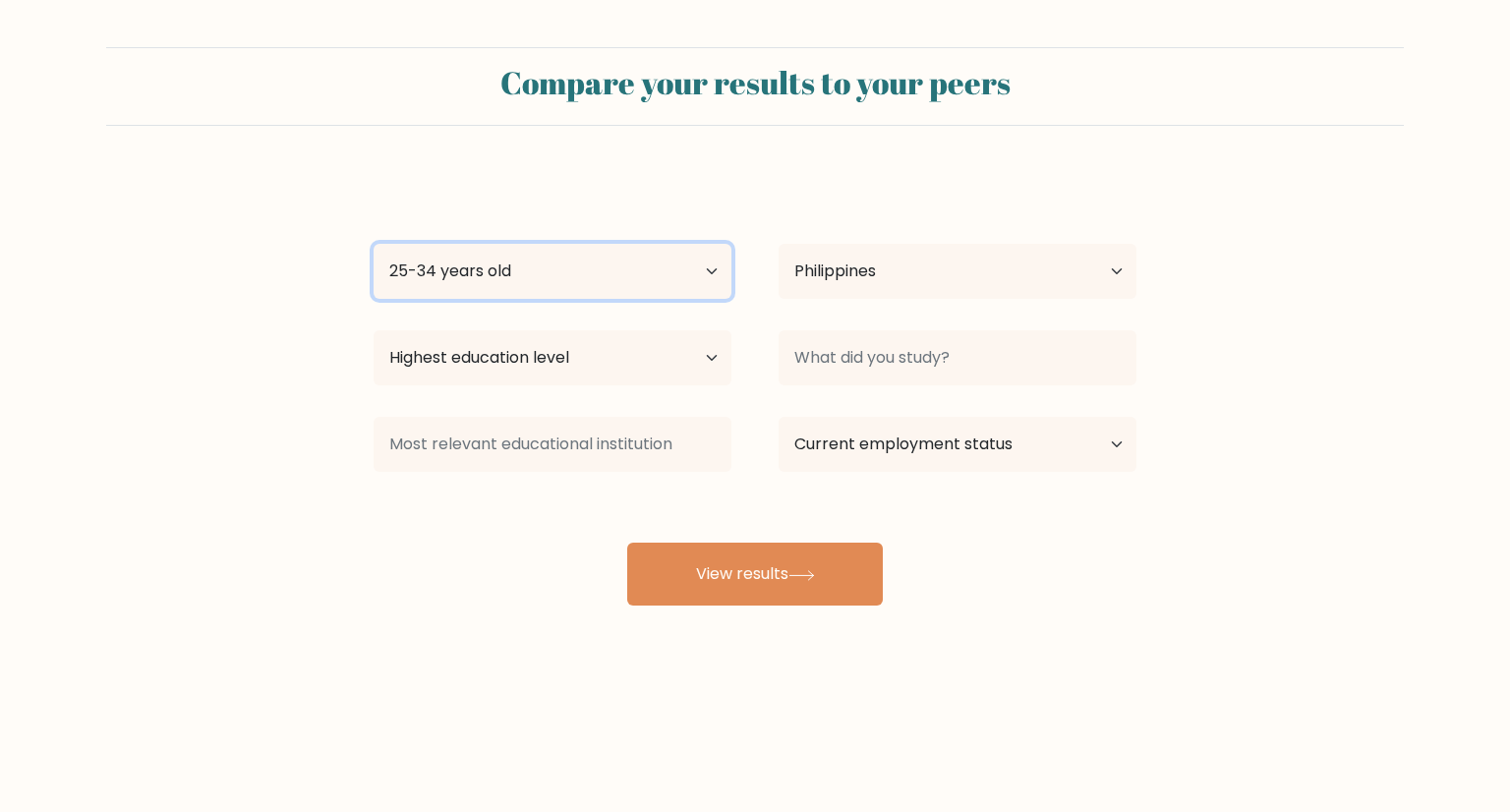 click on "Age
Under 18 years old
18-24 years old
25-34 years old
35-44 years old
45-54 years old
55-64 years old
65 years old and above" at bounding box center [552, 271] 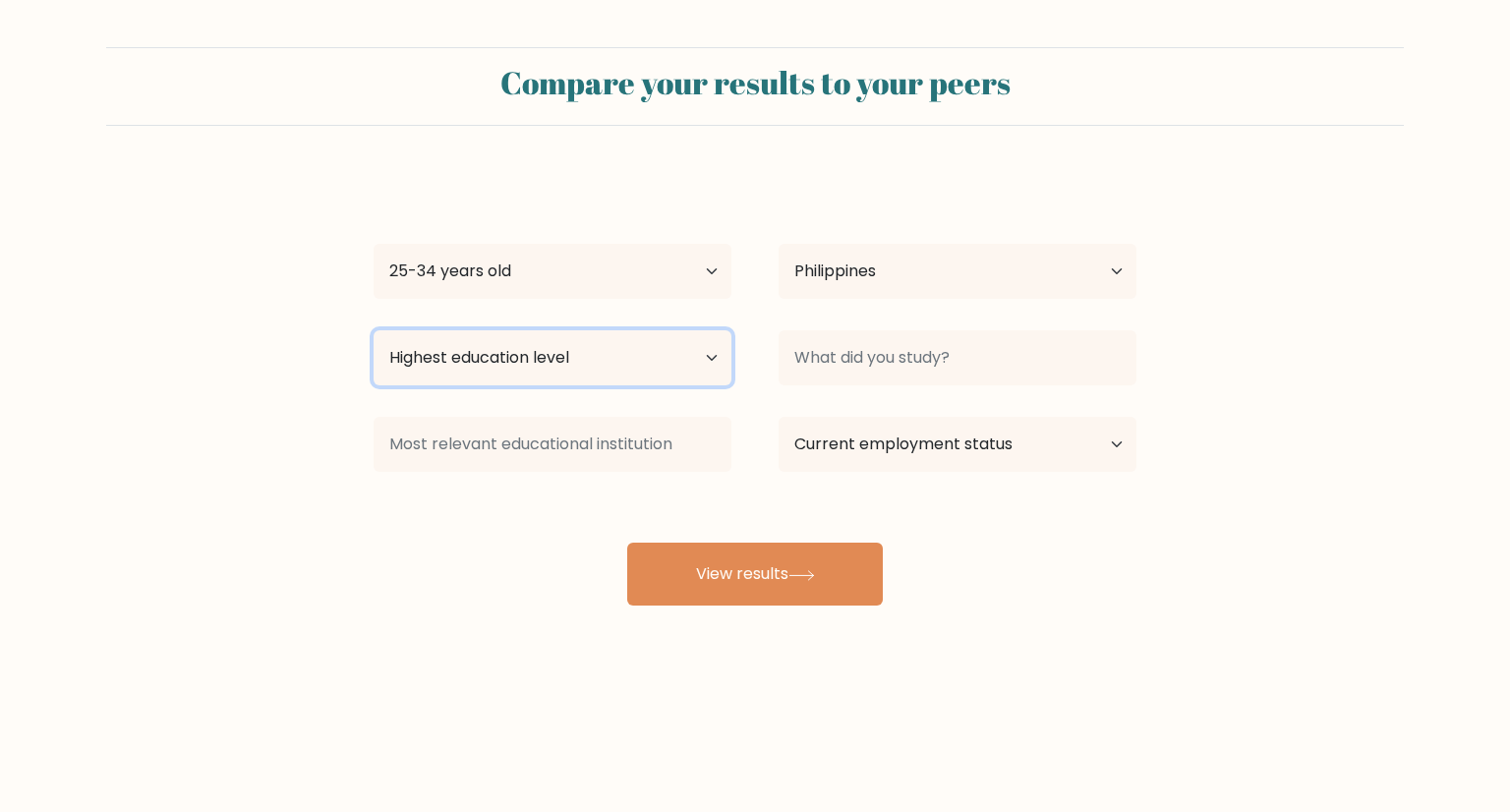 click on "Highest education level
No schooling
Primary
Lower Secondary
Upper Secondary
Occupation Specific
Bachelor's degree
Master's degree
Doctoral degree" at bounding box center (552, 358) 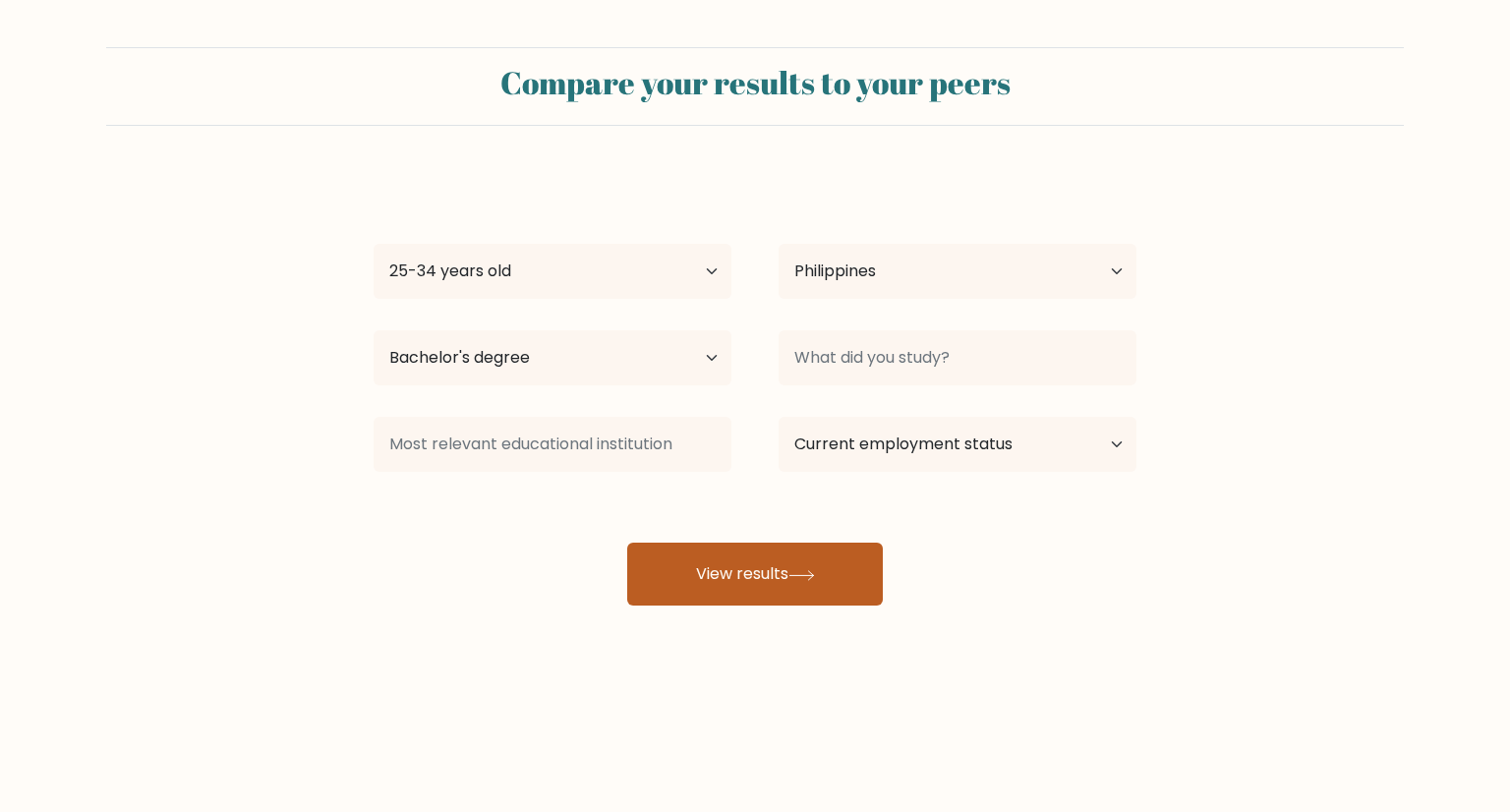 click at bounding box center [801, 575] 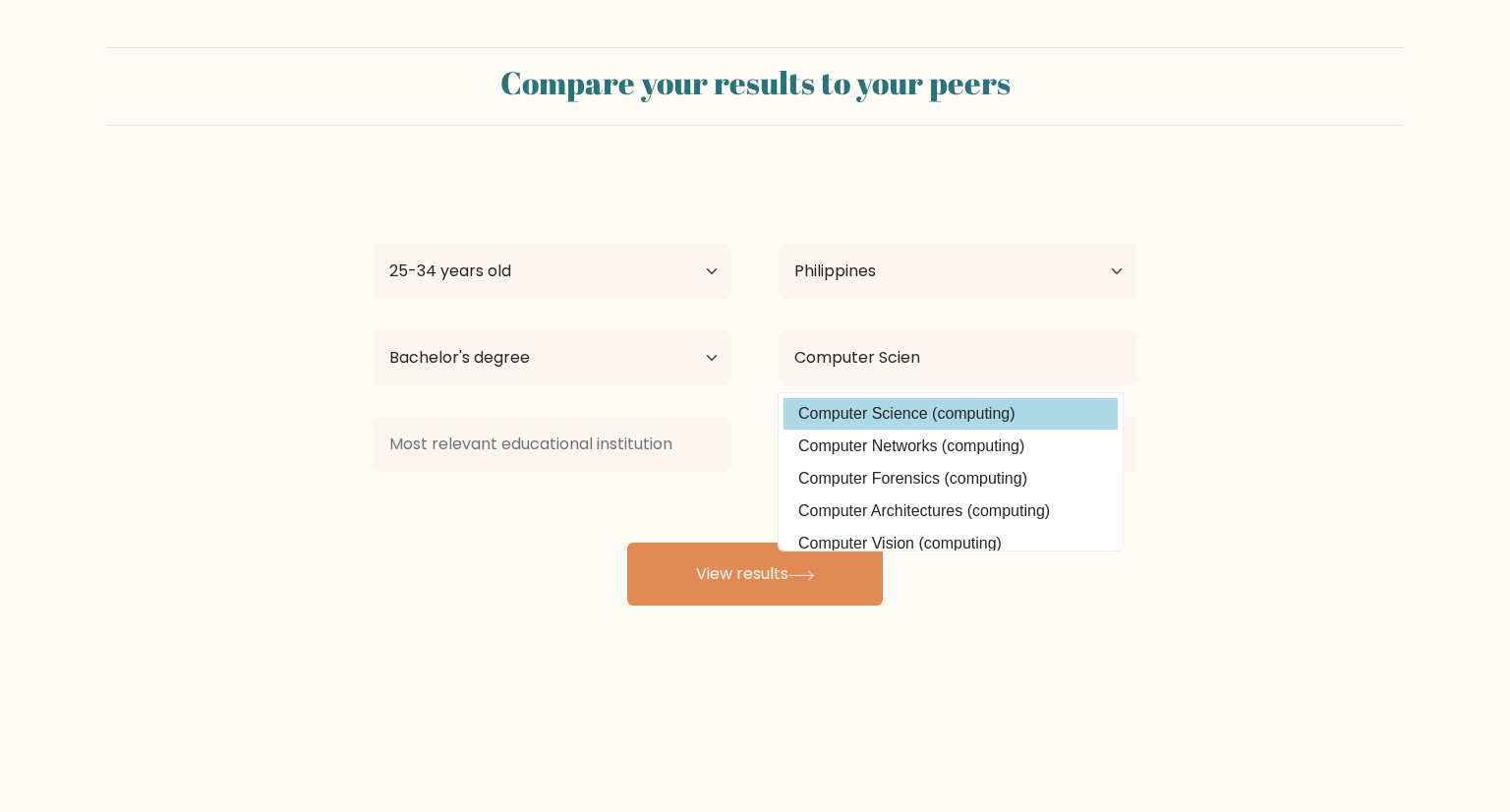 click on "[FIRST] [LAST]
[LAST]
Age
Under [AGE] years old
[AGE]-[AGE] years old
[AGE]-[AGE] years old
[AGE]-[AGE] years old
[AGE]-[AGE] years old
[AGE]-[AGE] years old
[AGE] years old and above
Country
Afghanistan
Albania
Algeria
American Samoa
Andorra
Angola
Anguilla
Antarctica
Antigua and Barbuda
Argentina
Armenia
Aruba
Australia
Austria
Azerbaijan
Bahamas
Bahrain
Bangladesh
Barbados
Belarus
Belgium
Belize
Benin
Bermuda
Bhutan
Bolivia
Bonaire, Sint Eustatius and Saba
Bosnia and Herzegovina
Botswana
Bouvet Island
Brazil" at bounding box center (755, 389) 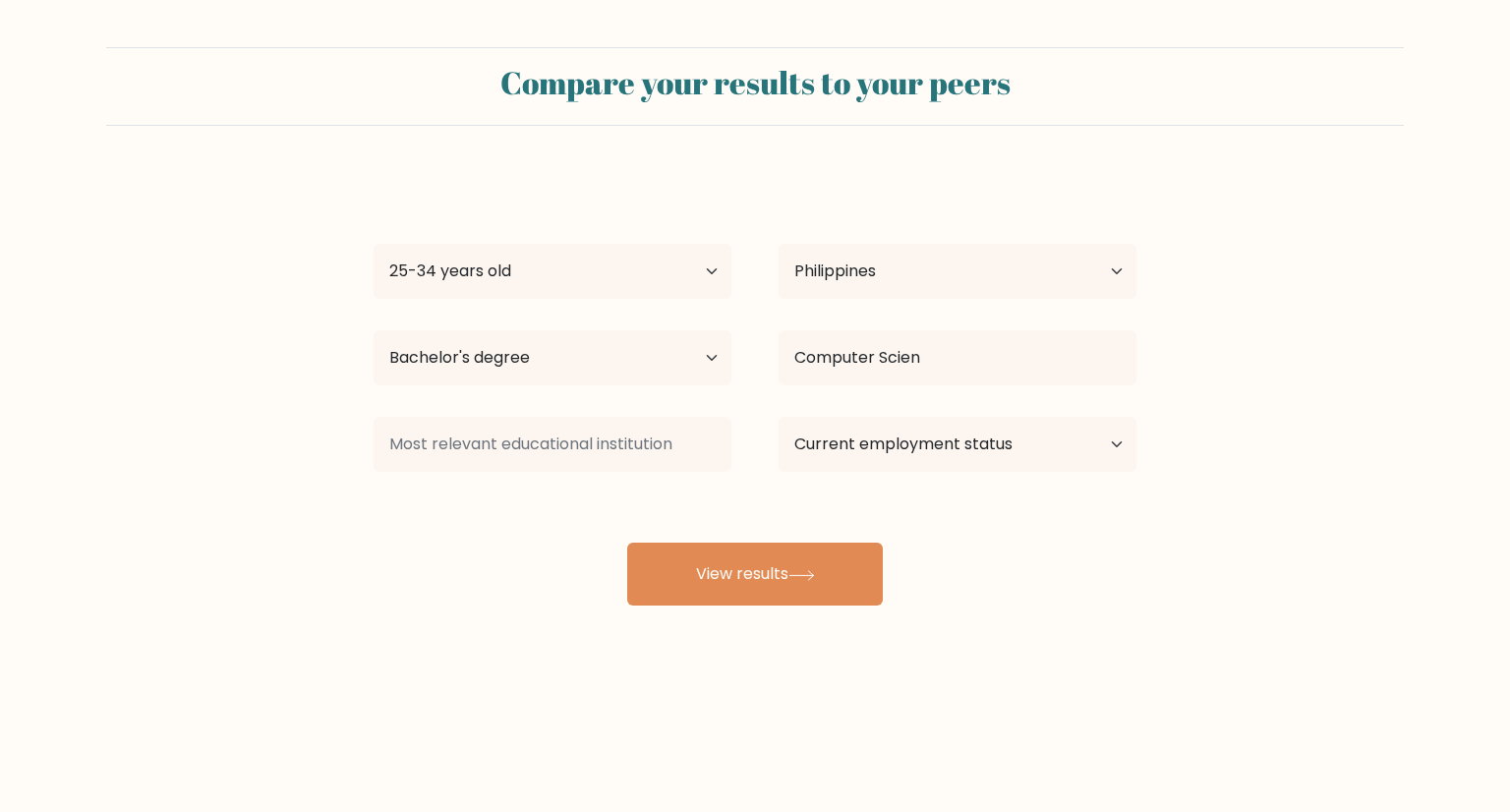 click on "Computer Scien
Computer Science (computing)
Computer Networks (computing)
Computer Forensics (computing)
Computer Architectures (computing)
Computer Vision (computing)
Computer Games (computing)
Human-Computer Interaction (computing)
Computer Games Graphics (computing)
Computer Games Programming (computing)
Computer Games Design (computing)" at bounding box center (958, 271) 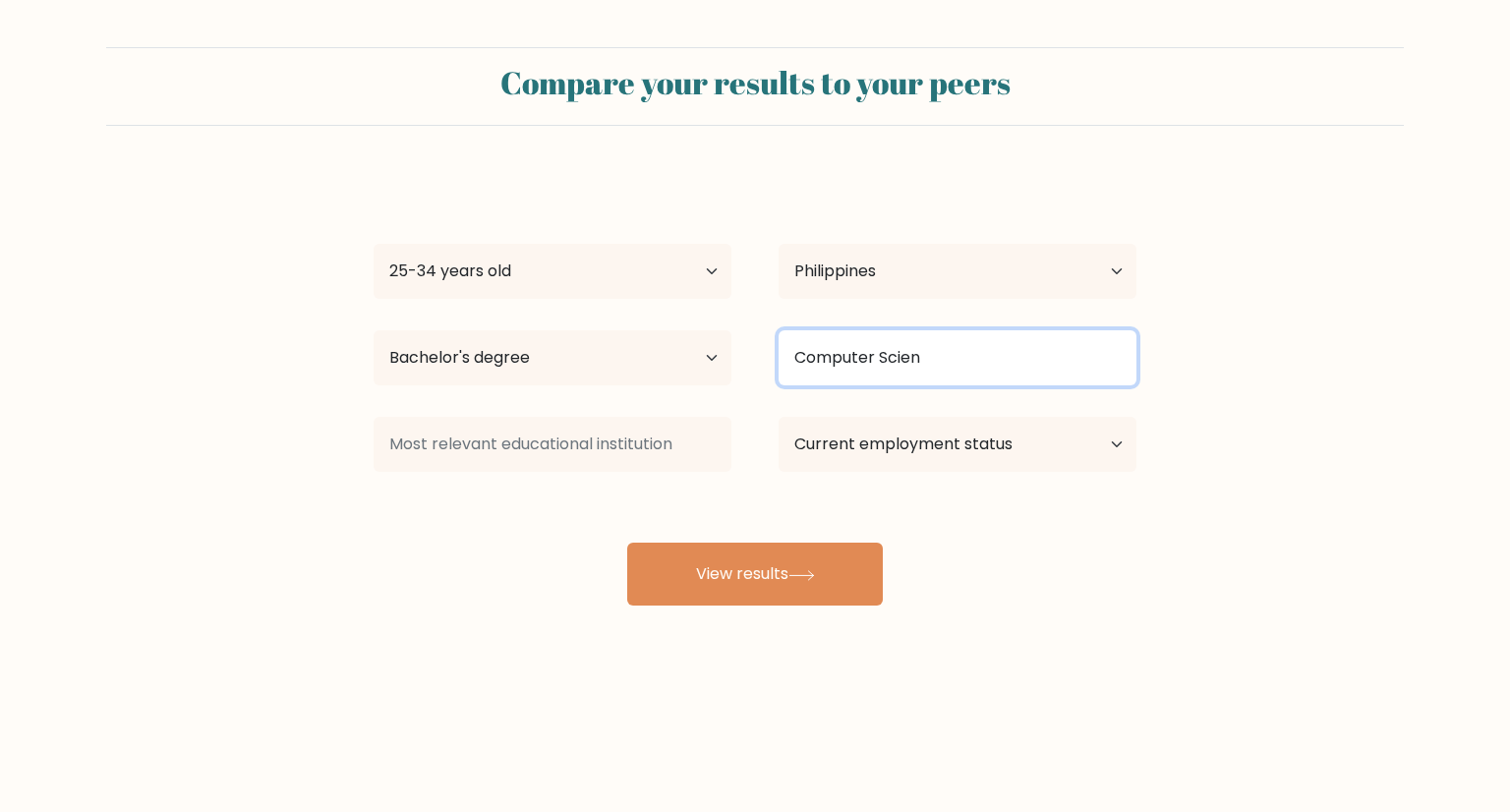 click on "Computer Scien" at bounding box center (958, 358) 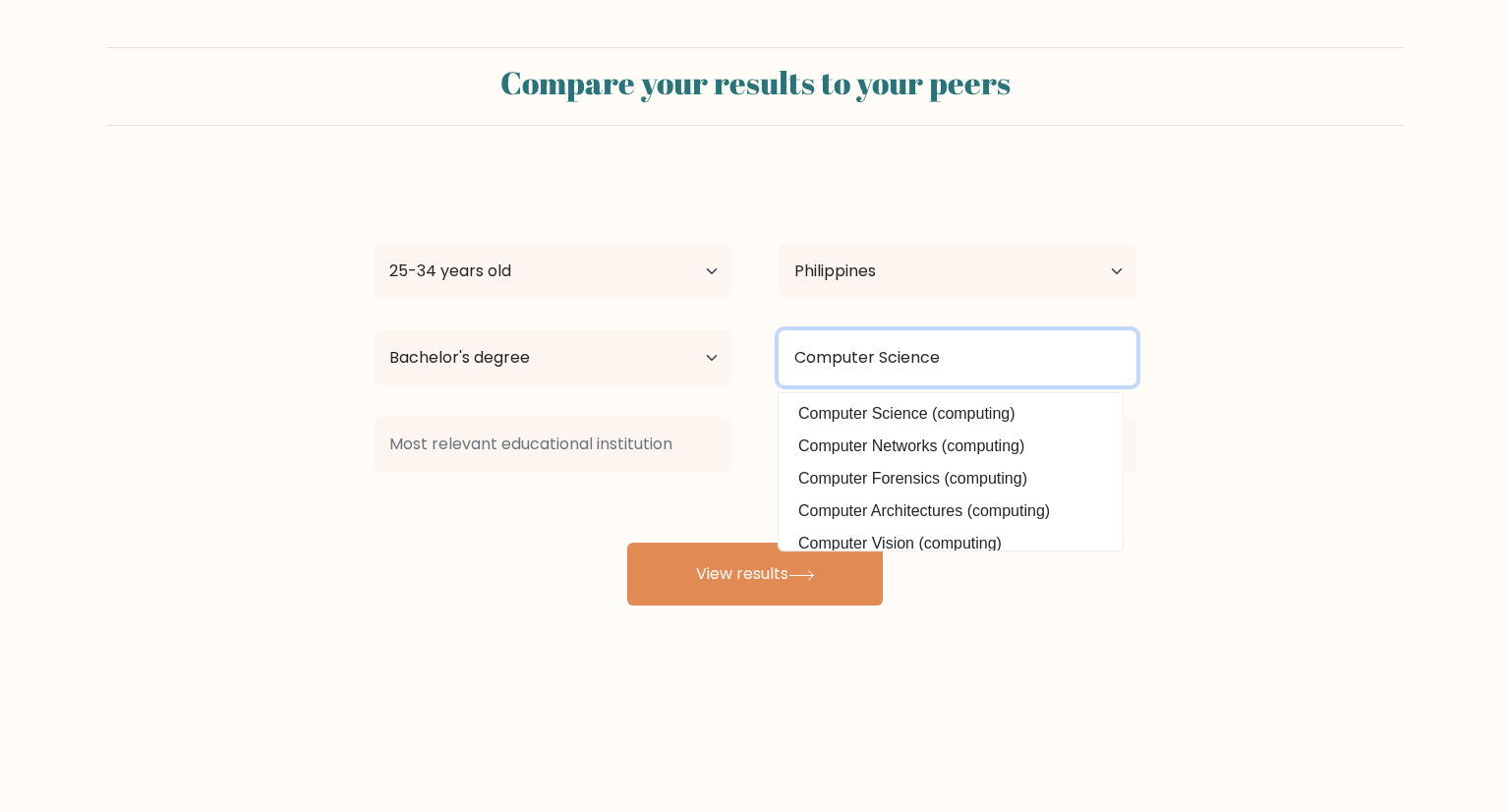 type on "Computer Science" 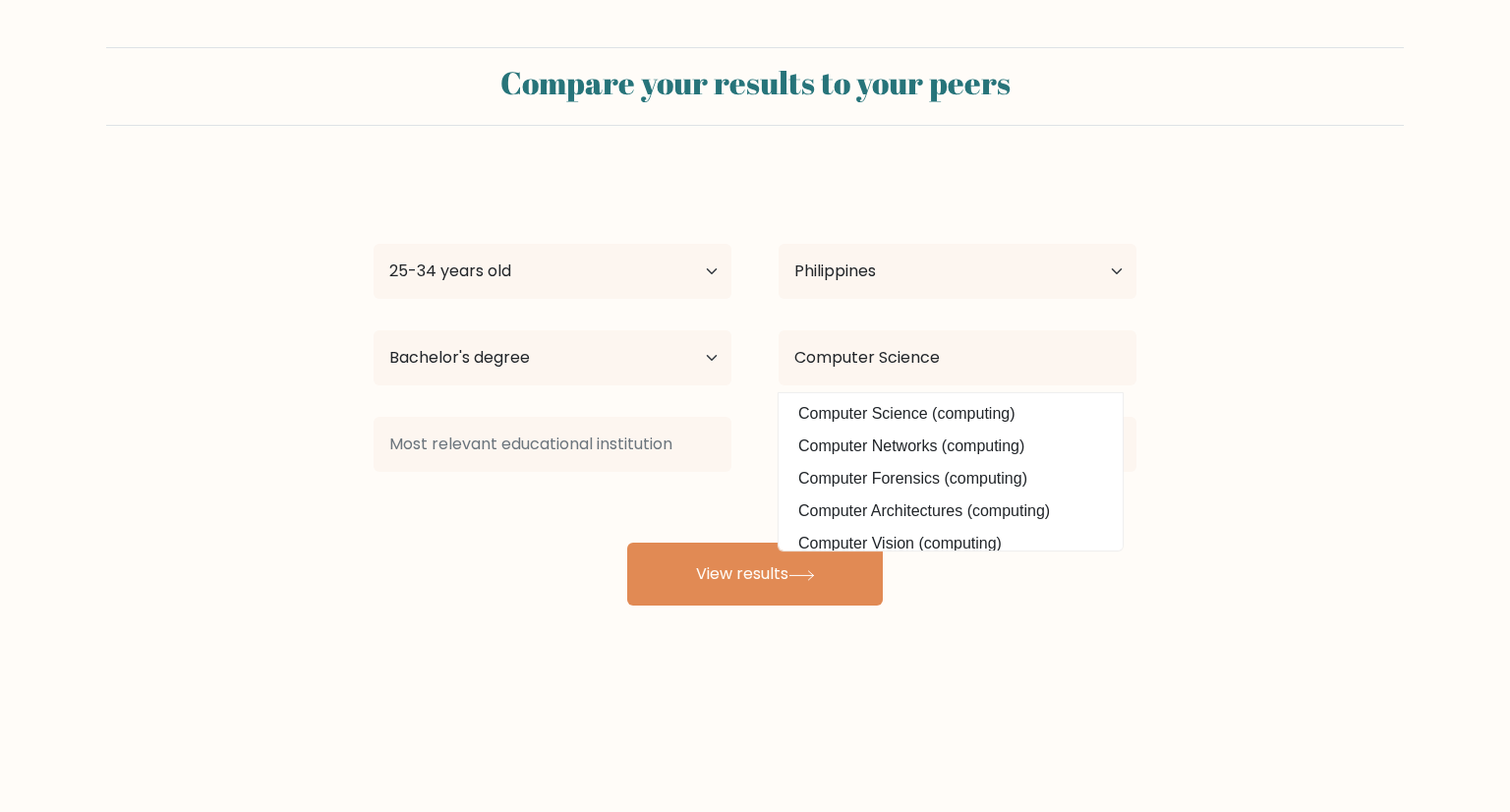 click at bounding box center [552, 271] 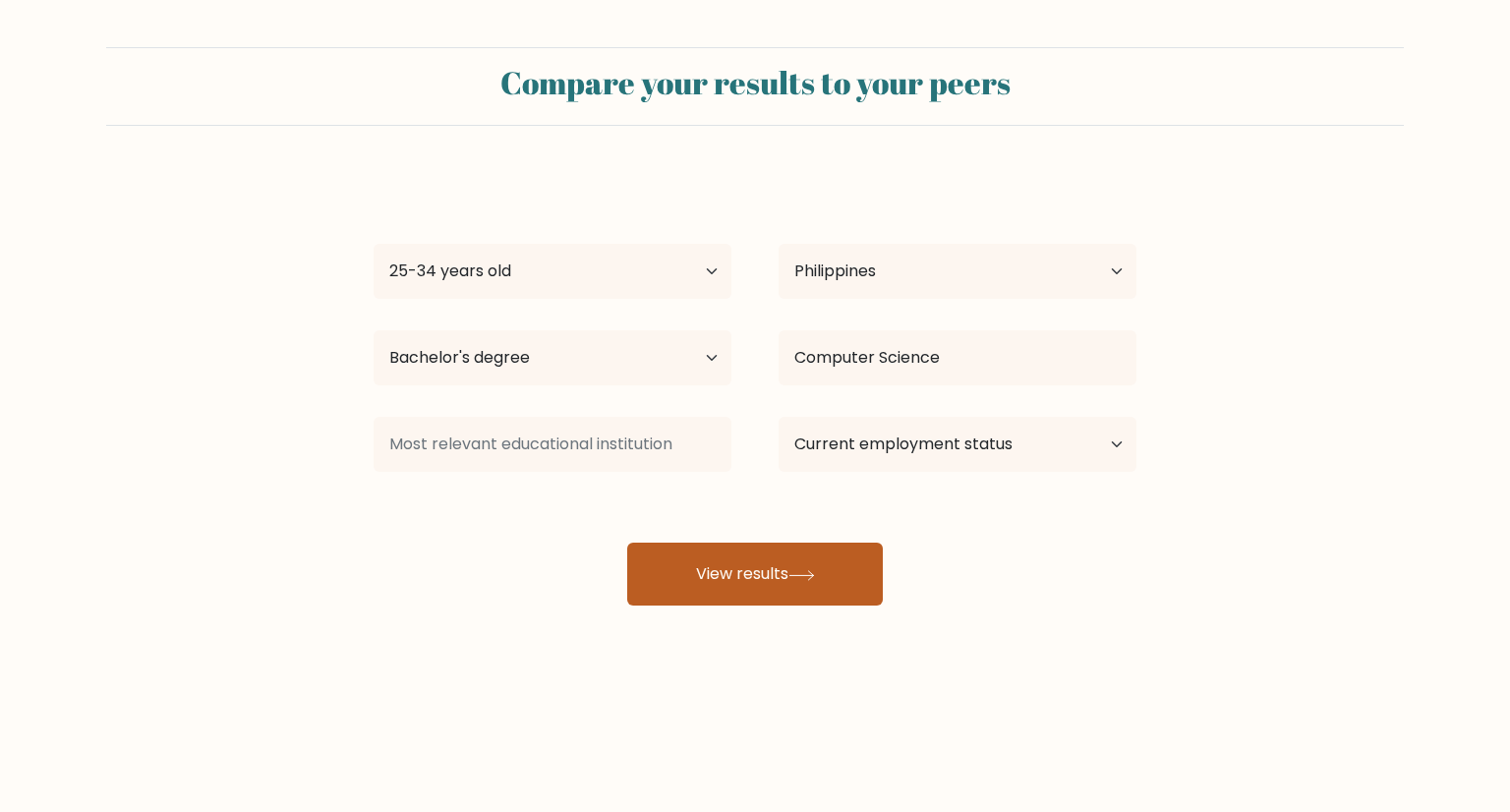 click on "View results" at bounding box center [755, 574] 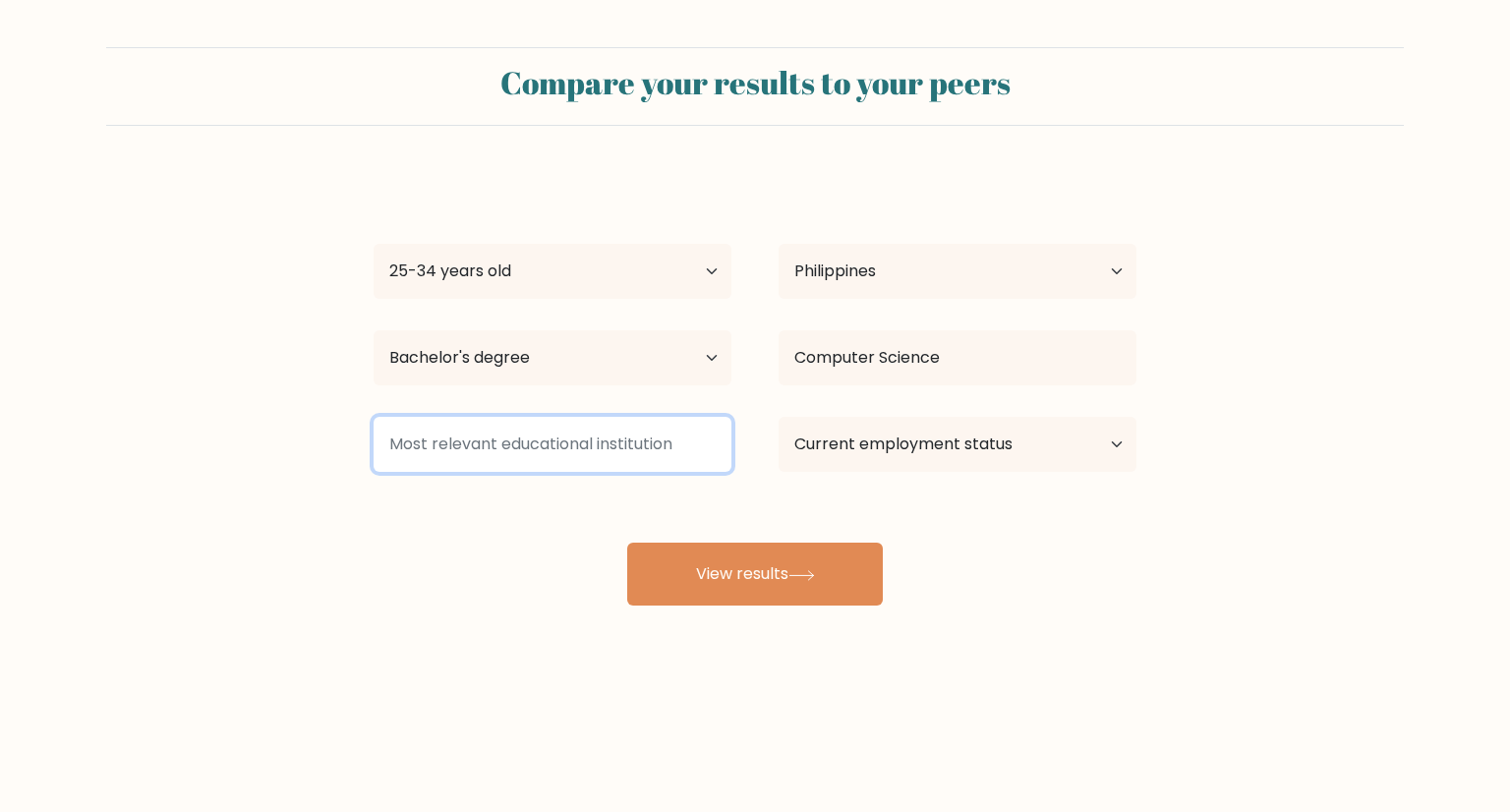click at bounding box center [552, 444] 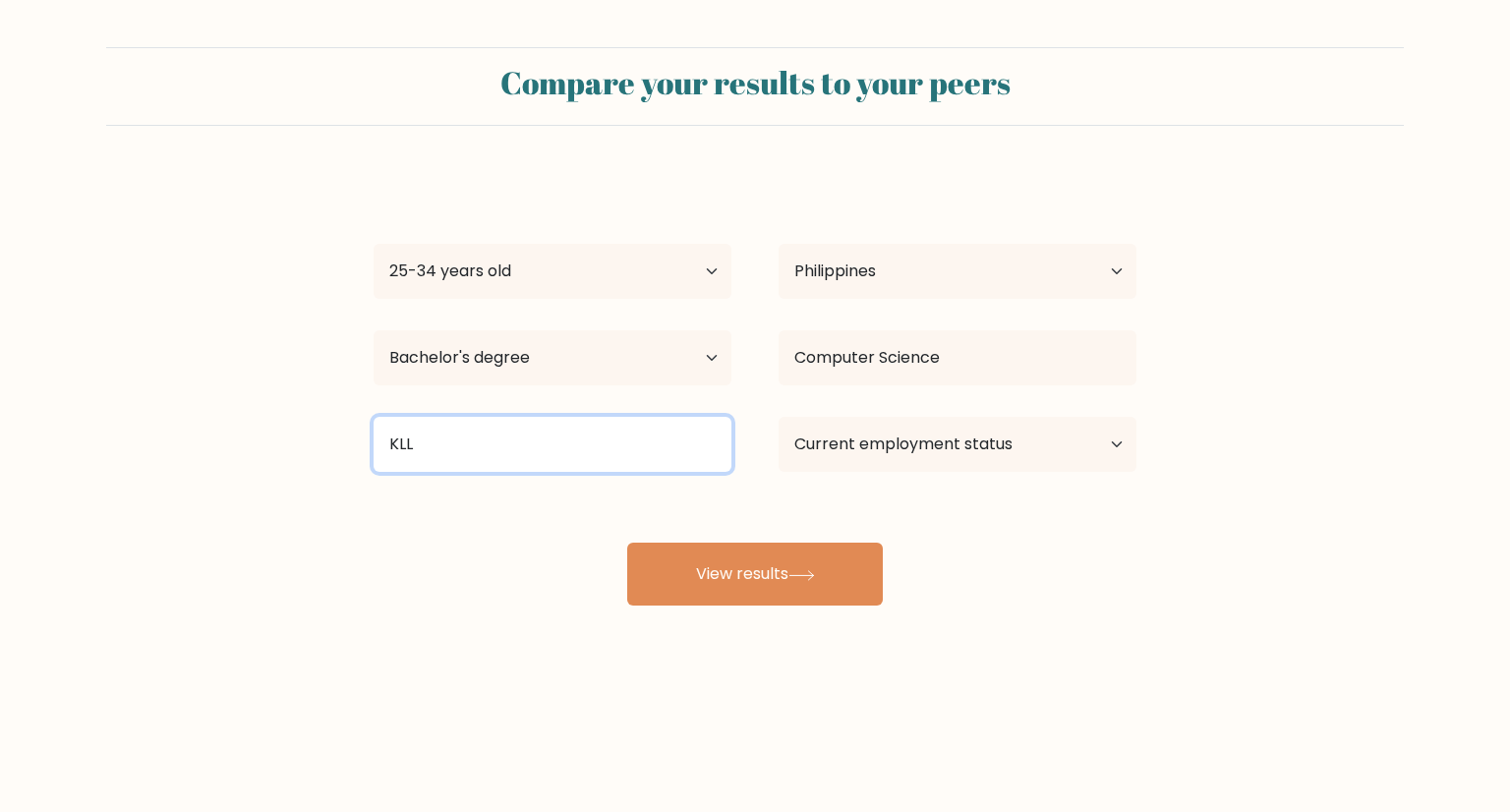 type on "KLL" 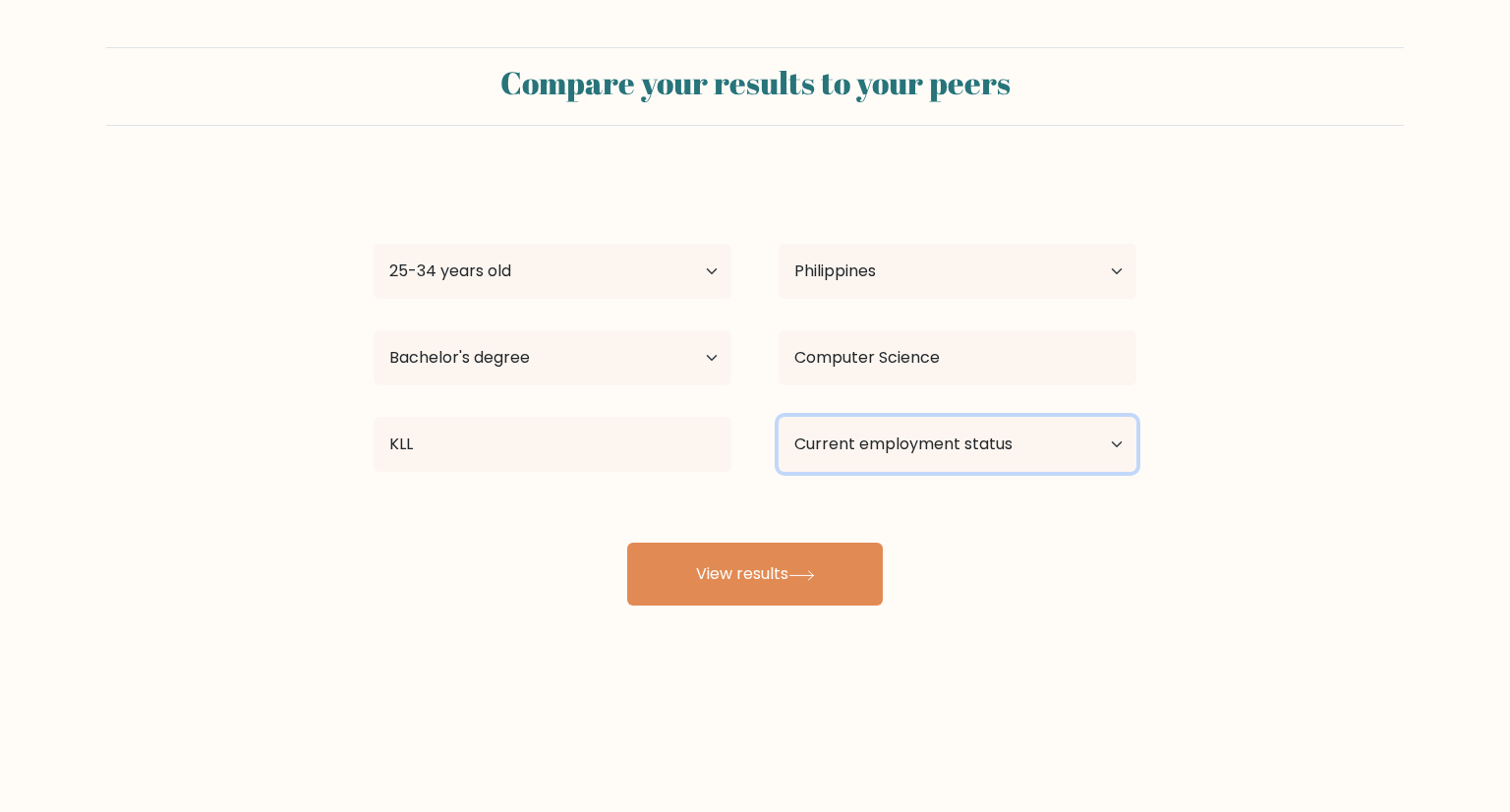 click on "Current employment status
Employed
Student
Retired
Other / prefer not to answer" at bounding box center (958, 444) 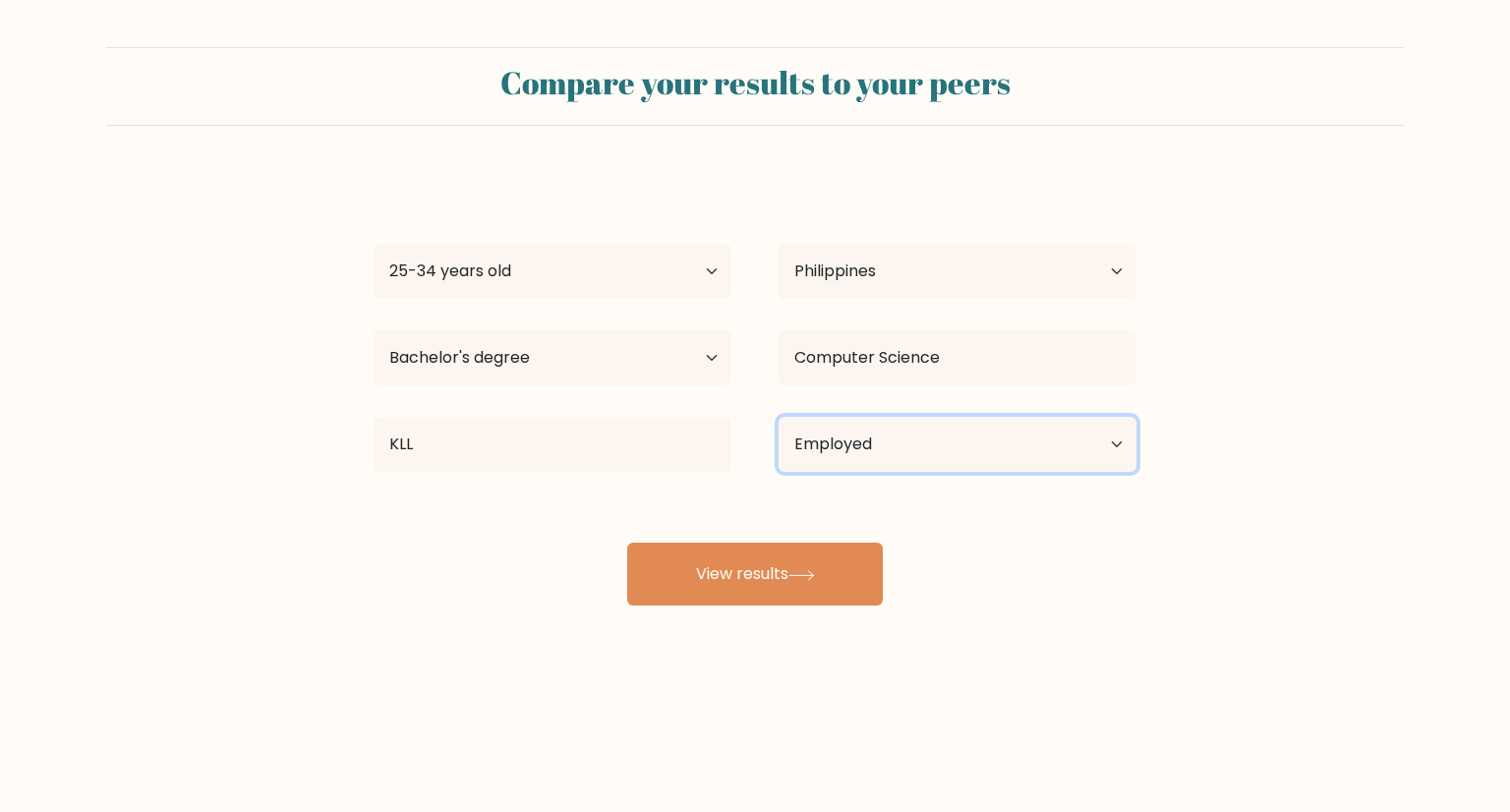 click on "Current employment status
Employed
Student
Retired
Other / prefer not to answer" at bounding box center [958, 444] 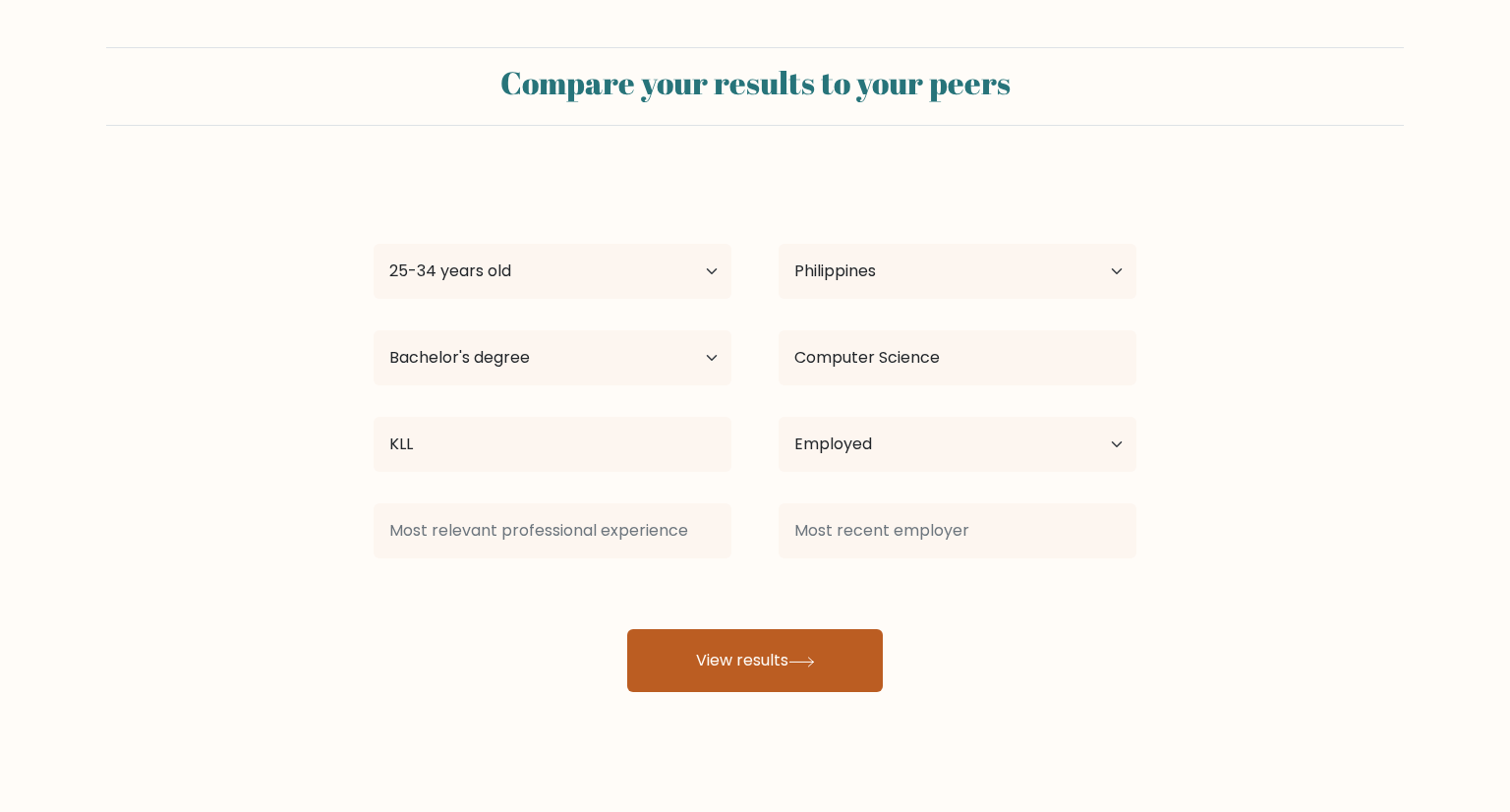 click on "View results" at bounding box center [755, 661] 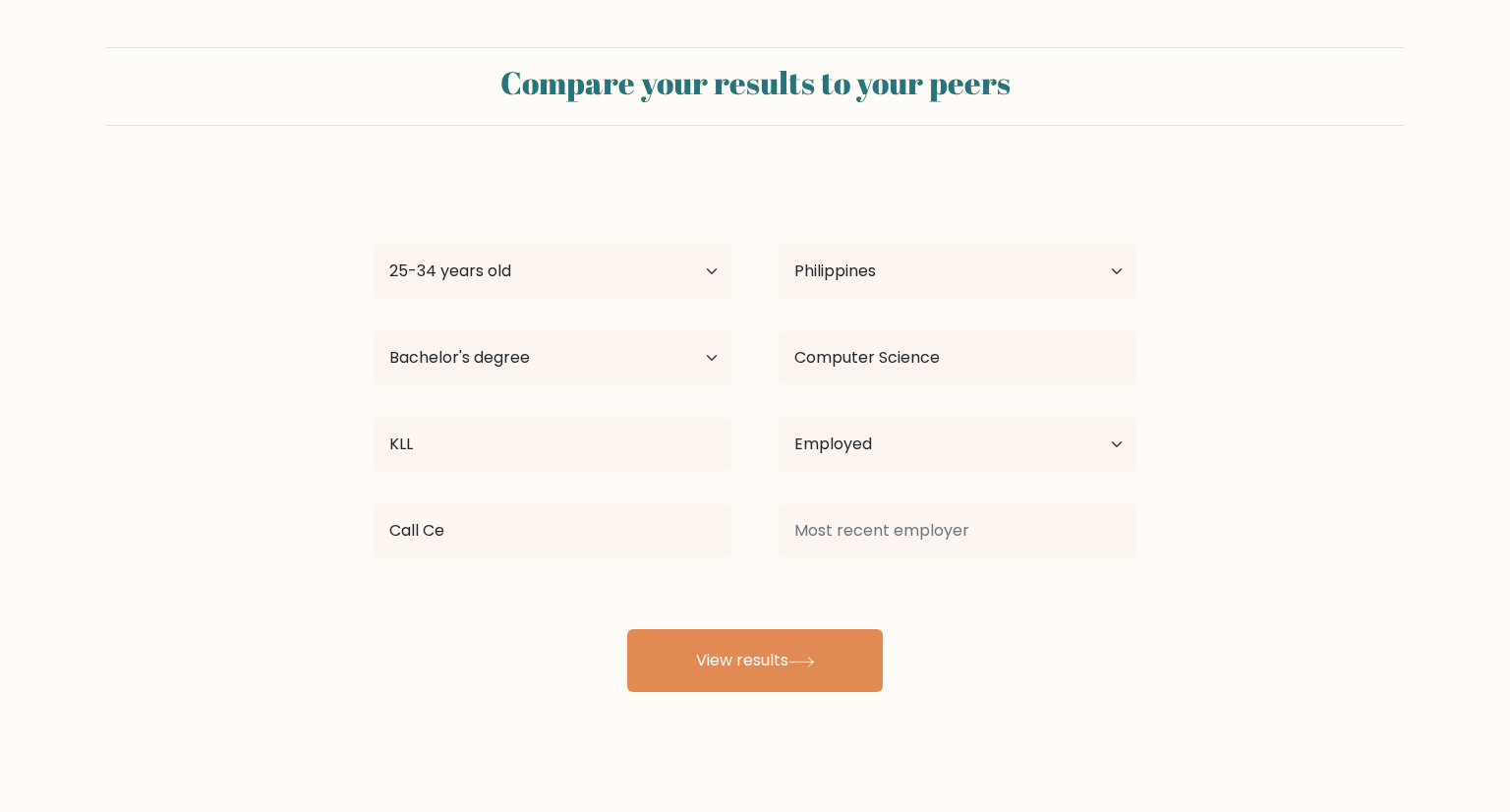 click on "[FIRST] [LAST]
[LAST]
Age
Under [AGE] years old
[AGE]-[AGE] years old
[AGE]-[AGE] years old
[AGE]-[AGE] years old
[AGE]-[AGE] years old
[AGE]-[AGE] years old
[AGE] years old and above
Country
Afghanistan
Albania
Algeria
American Samoa
Andorra
Angola
Anguilla
Antarctica
Antigua and Barbuda
Argentina
Armenia
Aruba
Australia
Austria
Azerbaijan
Bahamas
Bahrain
Bangladesh
Barbados
Belarus
Belgium
Belize
Benin
Bermuda
Bhutan
Bolivia
Bonaire, Sint Eustatius and Saba
Bosnia and Herzegovina
Botswana
Bouvet Island
Brazil" at bounding box center (755, 433) 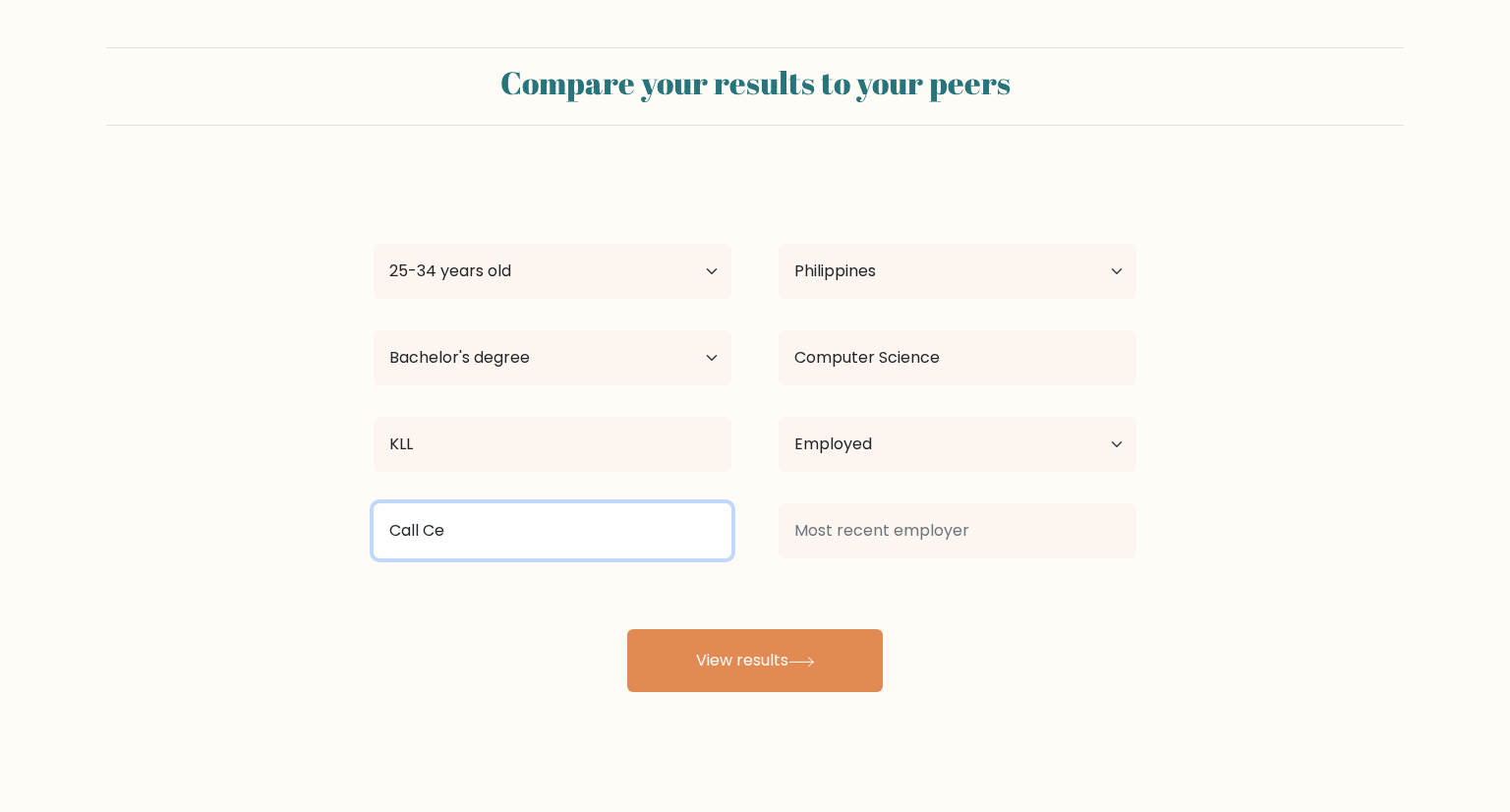 click on "Call Ce" at bounding box center (552, 531) 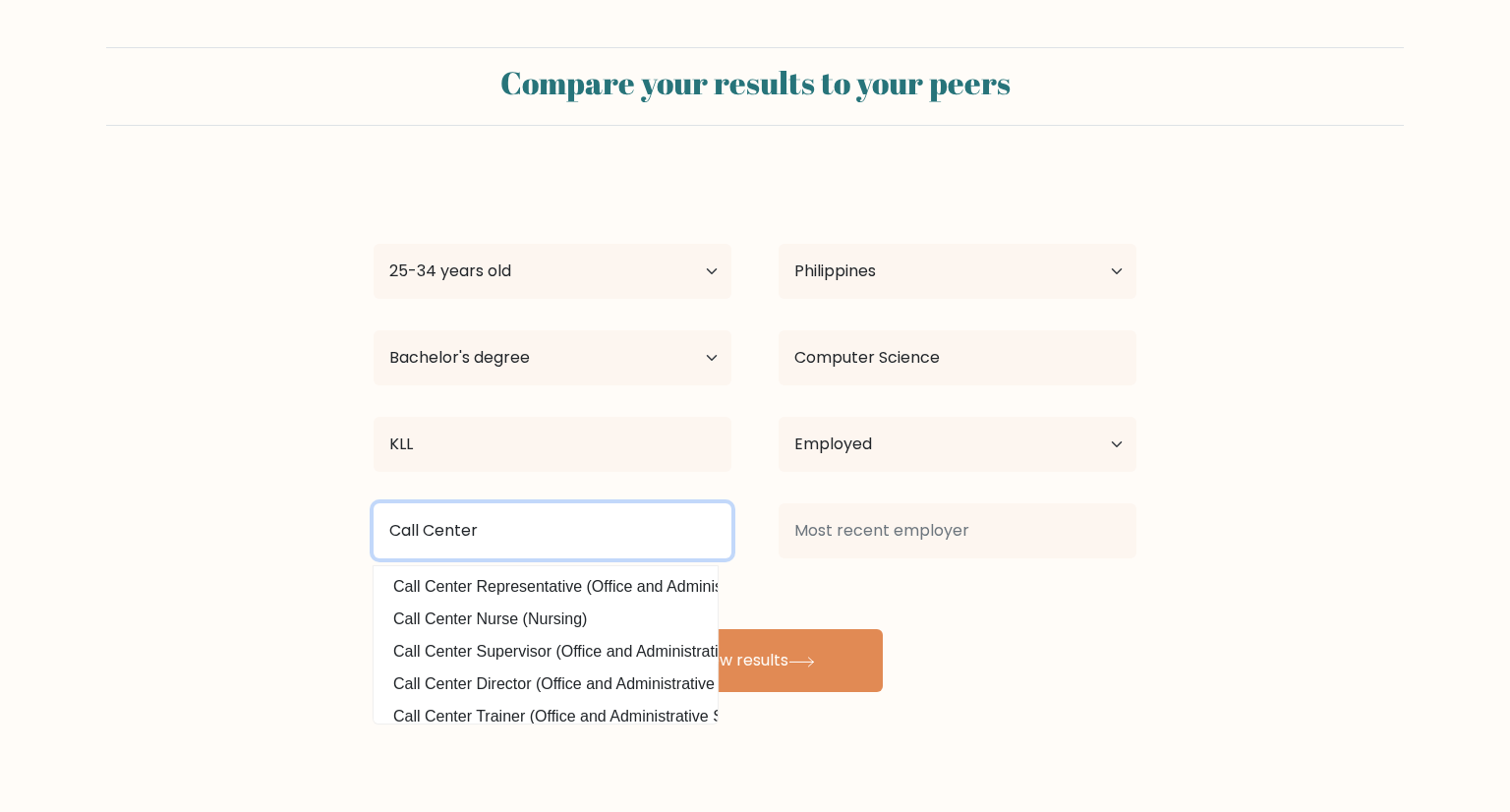 type on "Call Center" 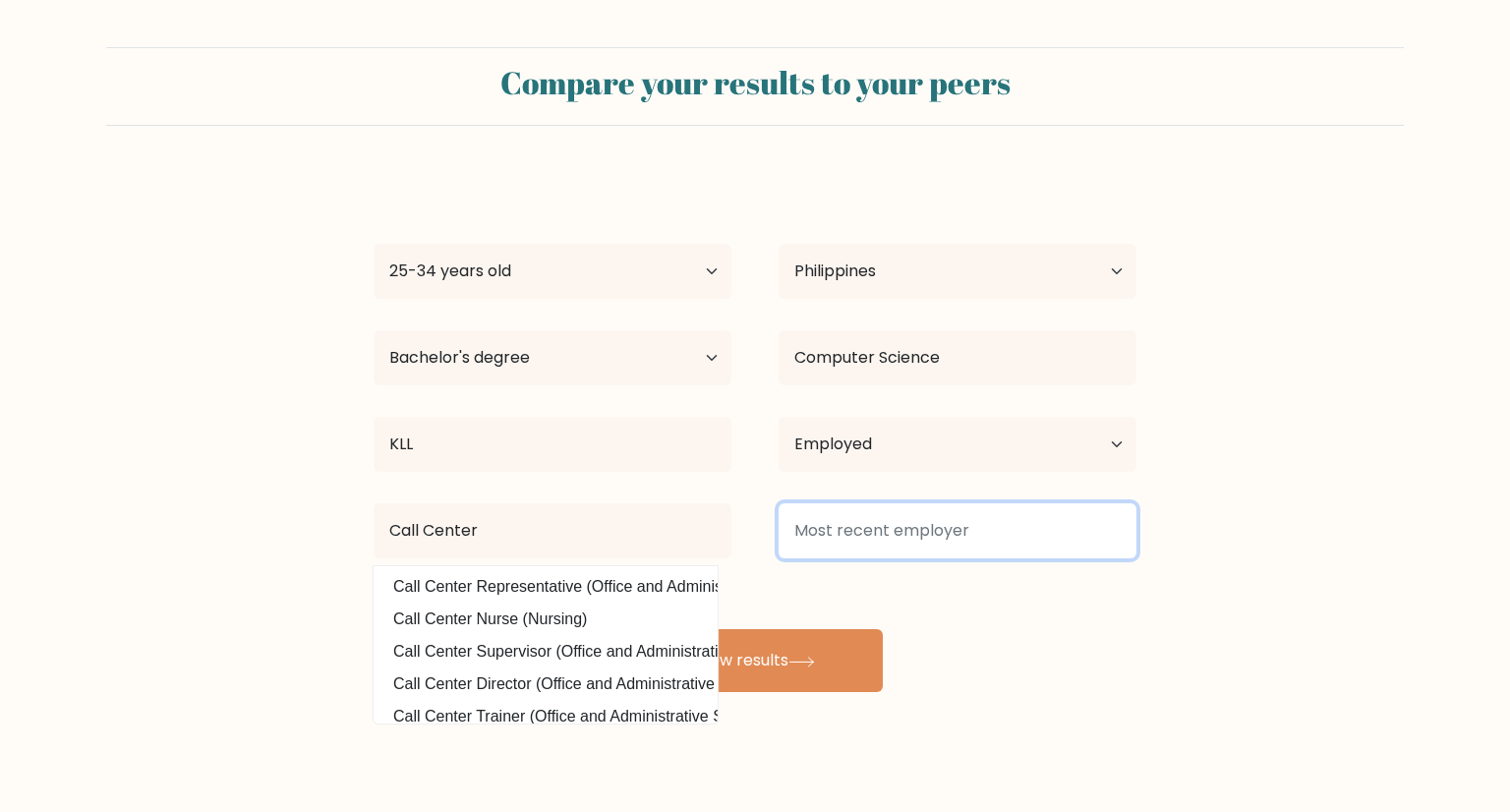 click at bounding box center (958, 531) 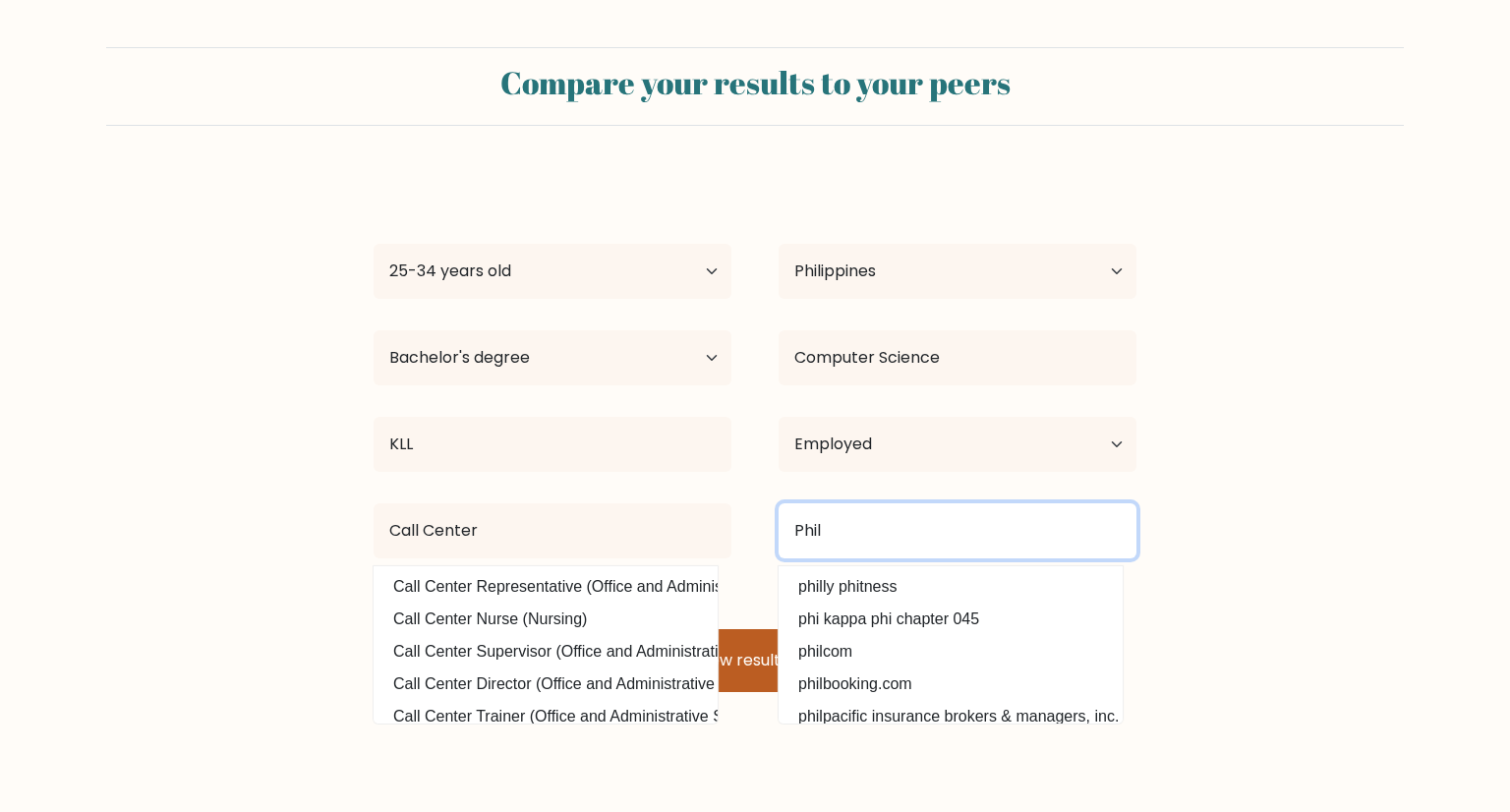 type on "Phil" 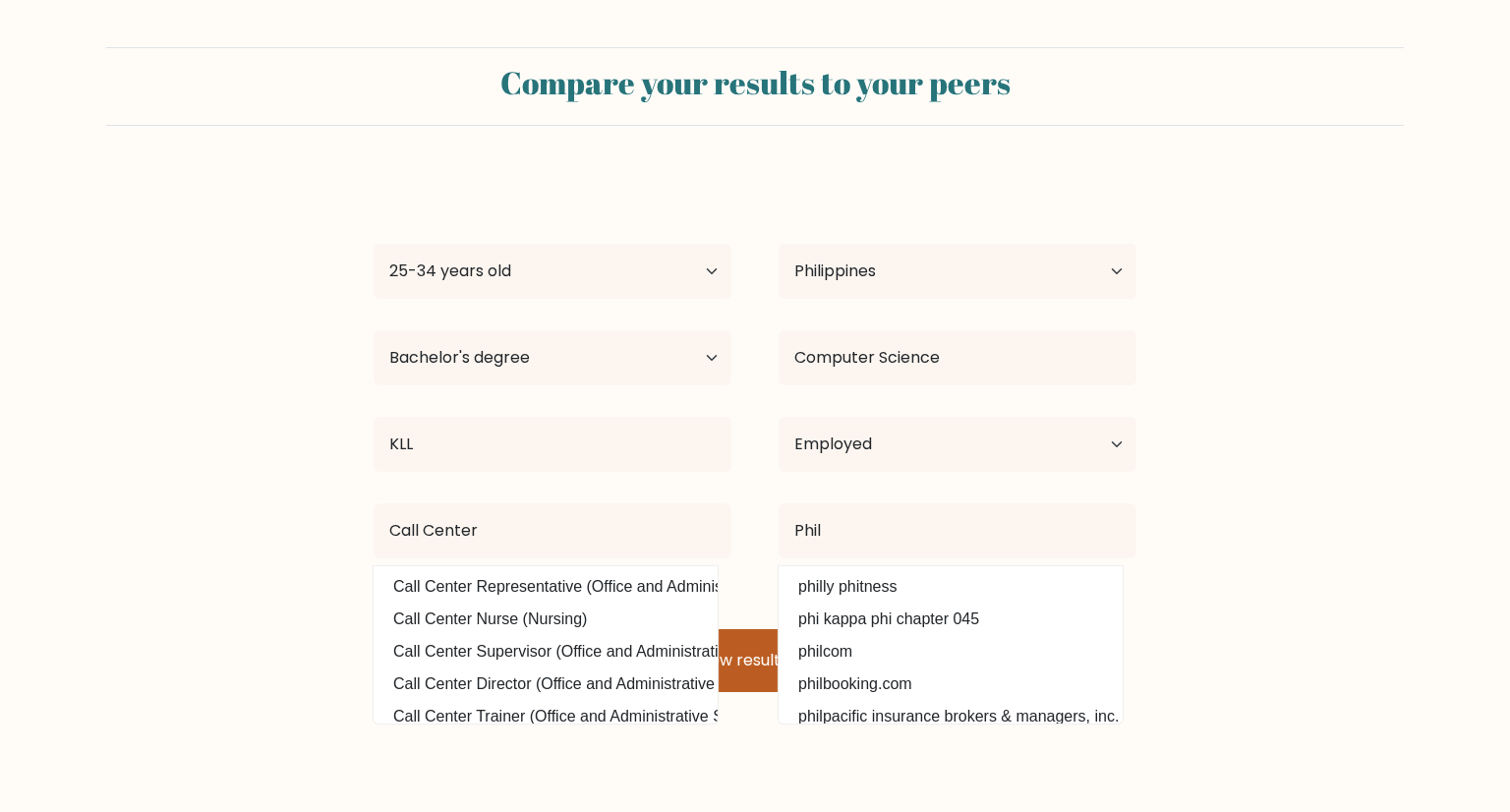 click on "View results" at bounding box center (755, 661) 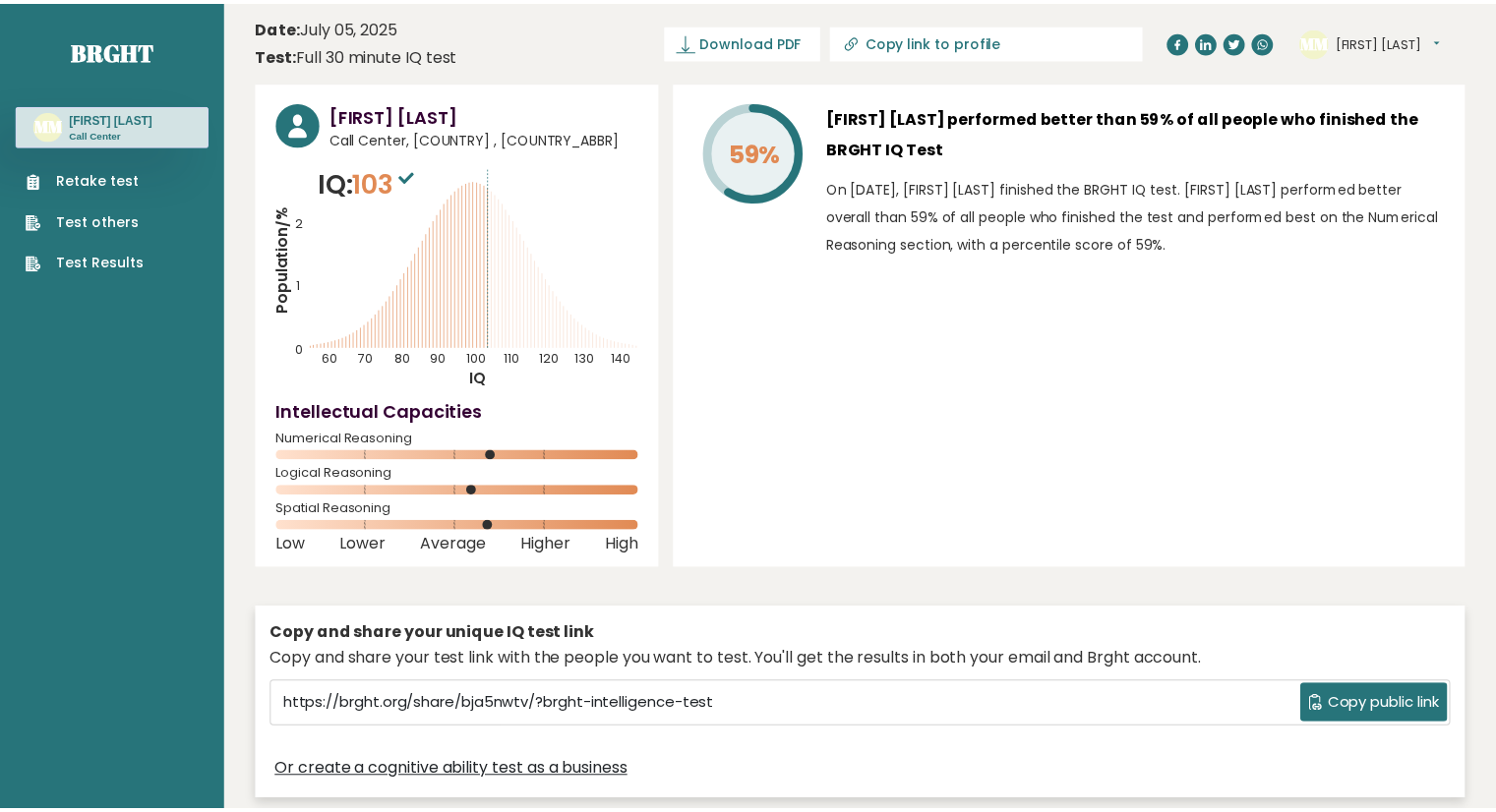 scroll, scrollTop: 0, scrollLeft: 0, axis: both 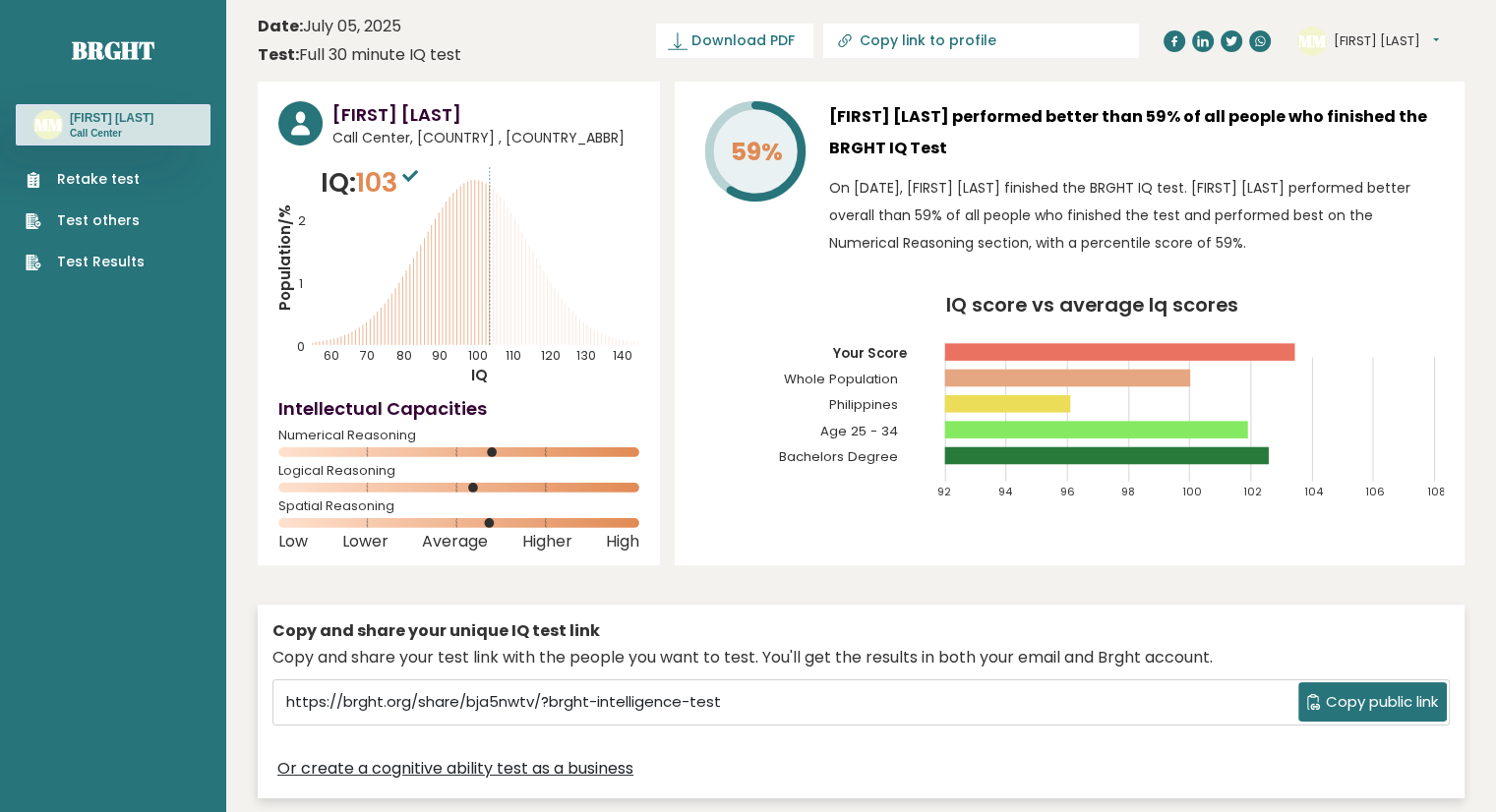 click on "Copy public link" at bounding box center (1382, 702) 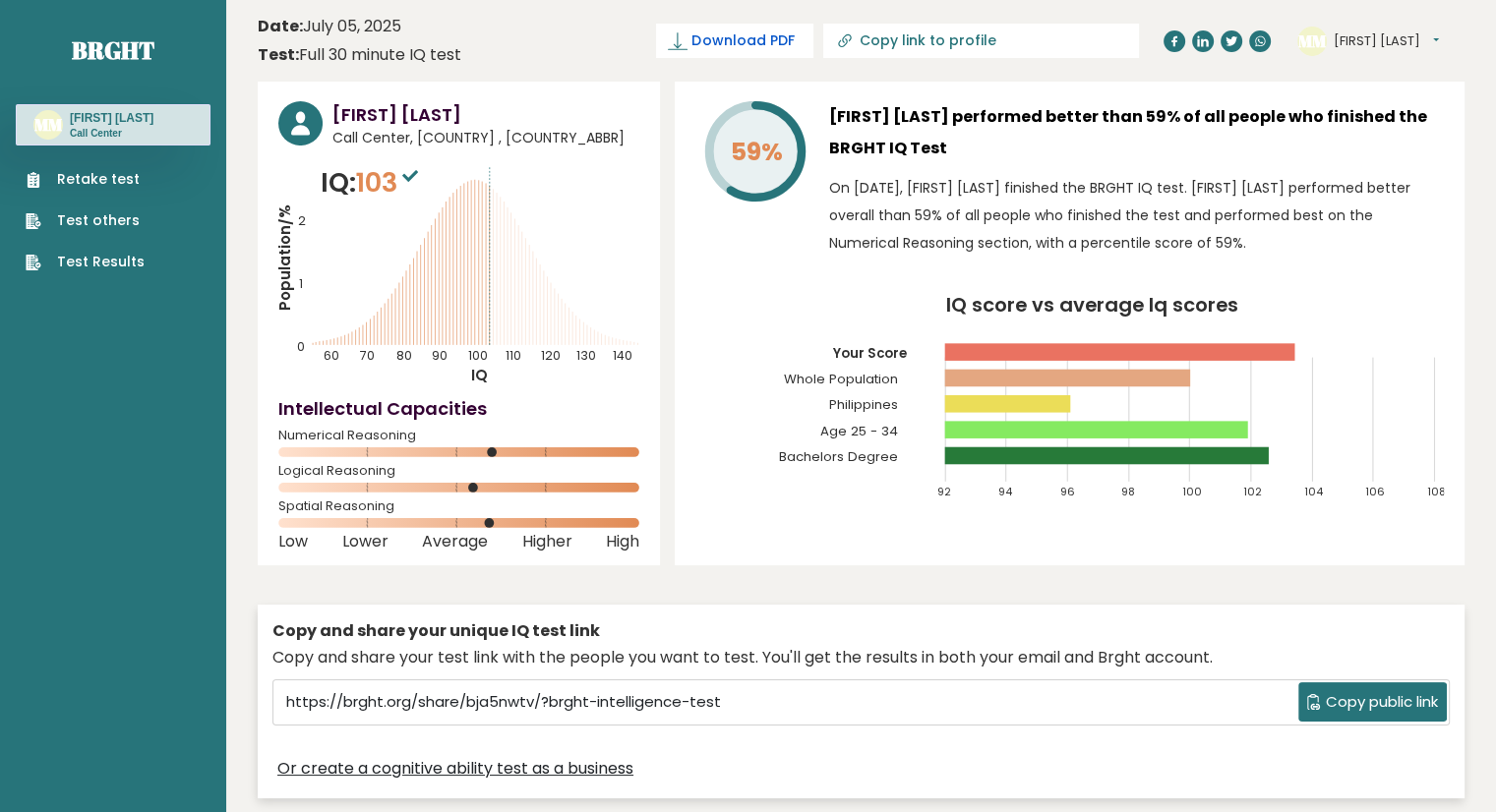click on "Download PDF" at bounding box center (735, 40) 